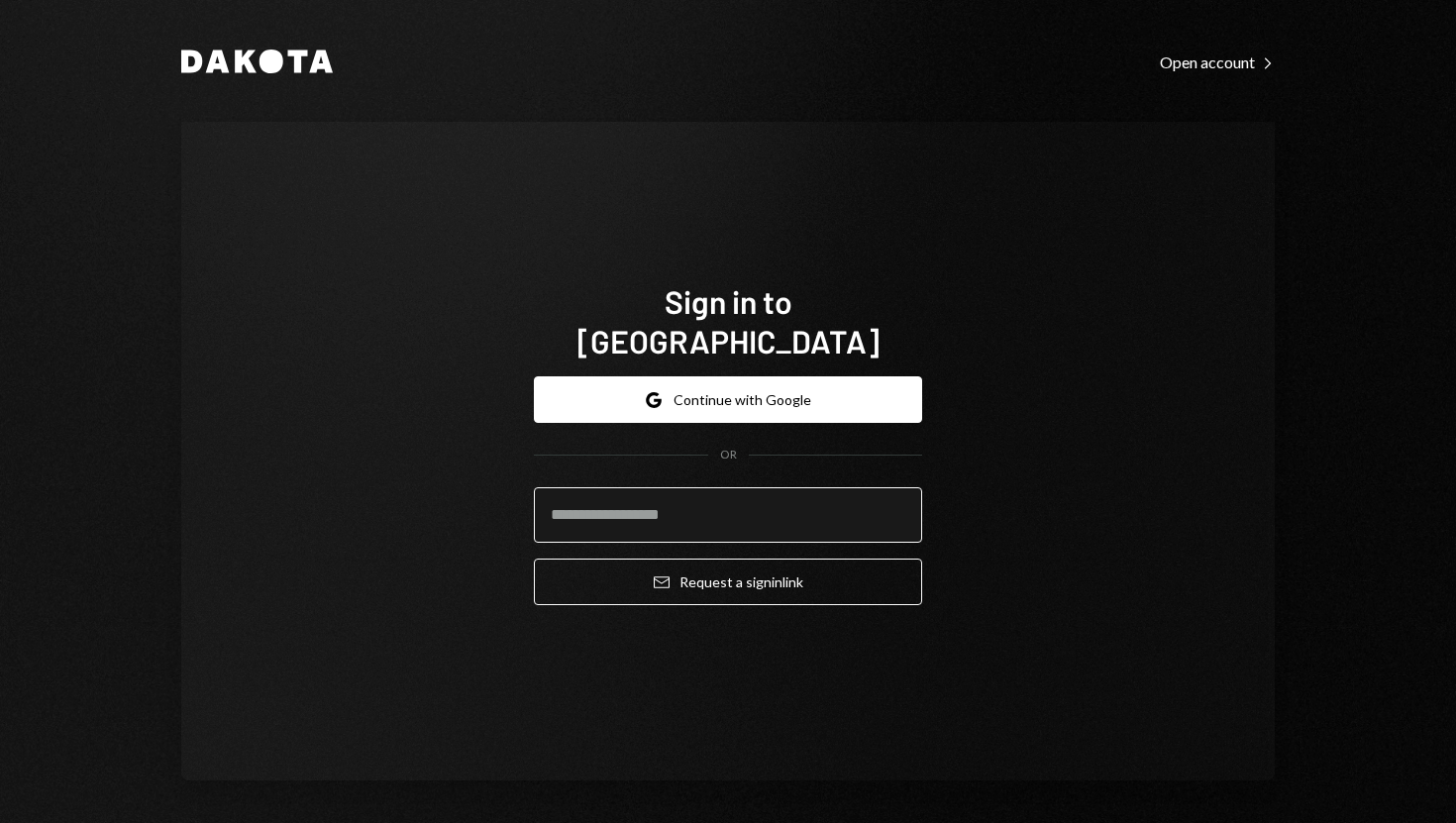 scroll, scrollTop: 0, scrollLeft: 0, axis: both 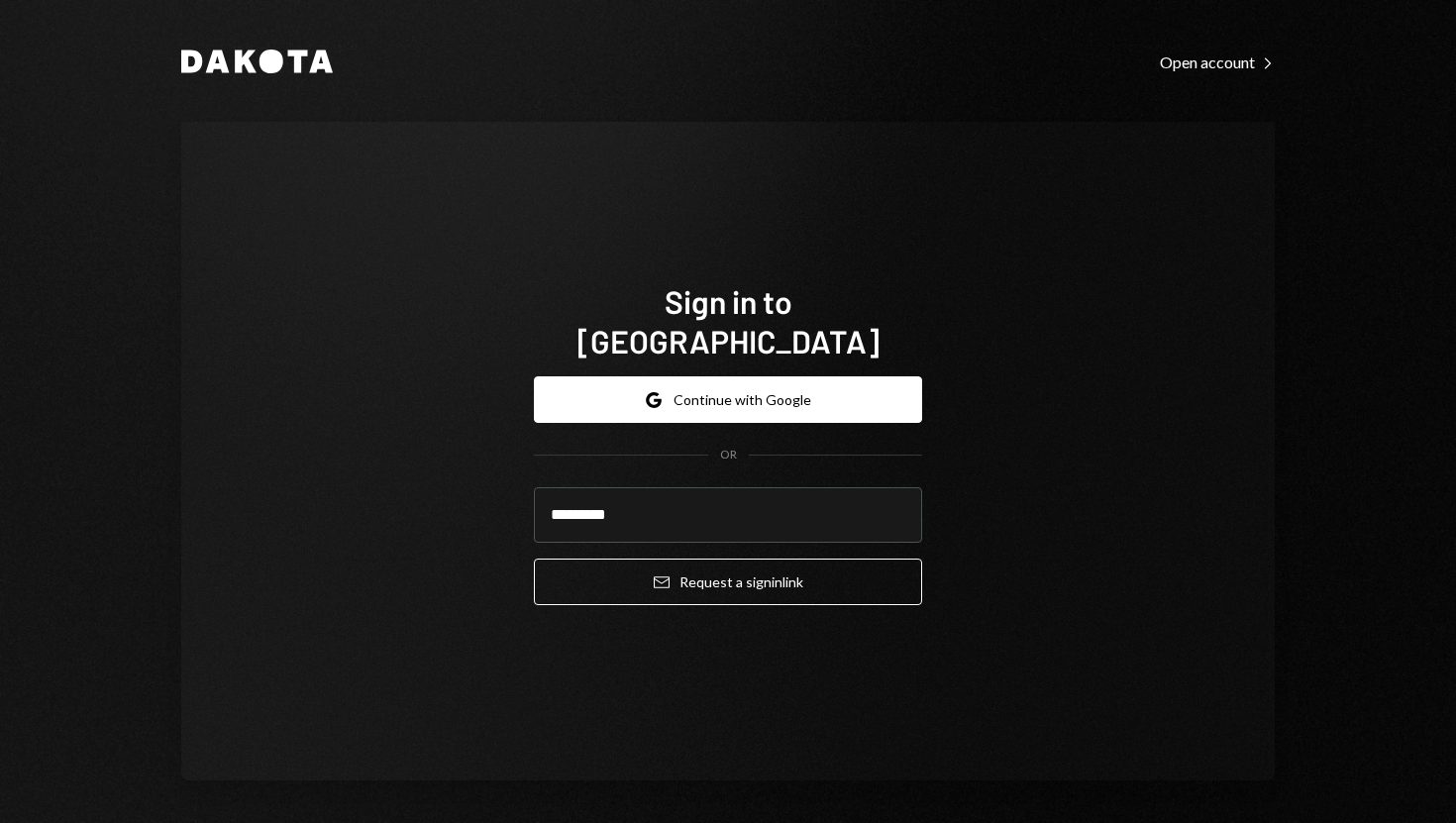 type on "**********" 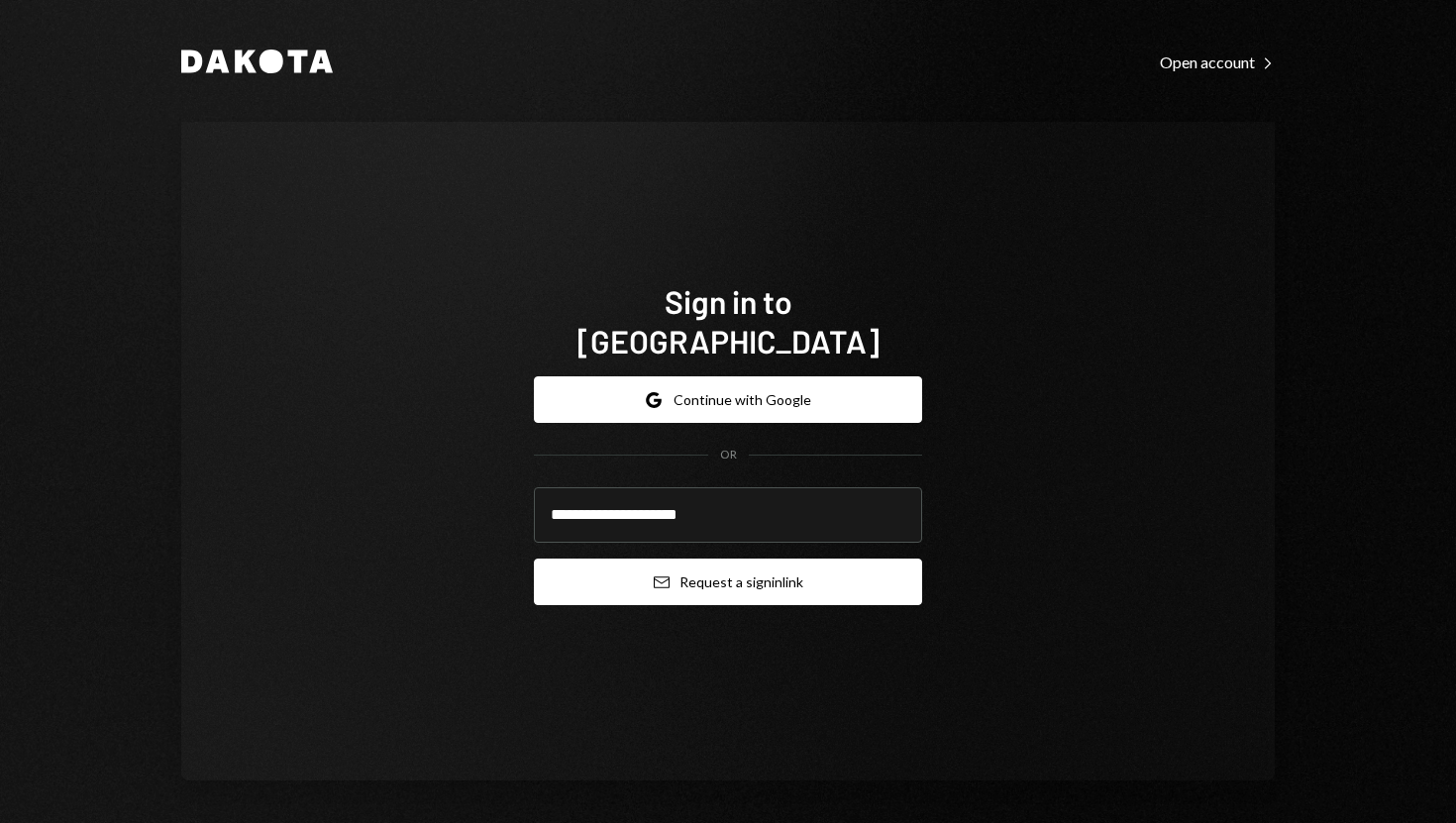 click on "Email Request a sign  in  link" at bounding box center [728, 581] 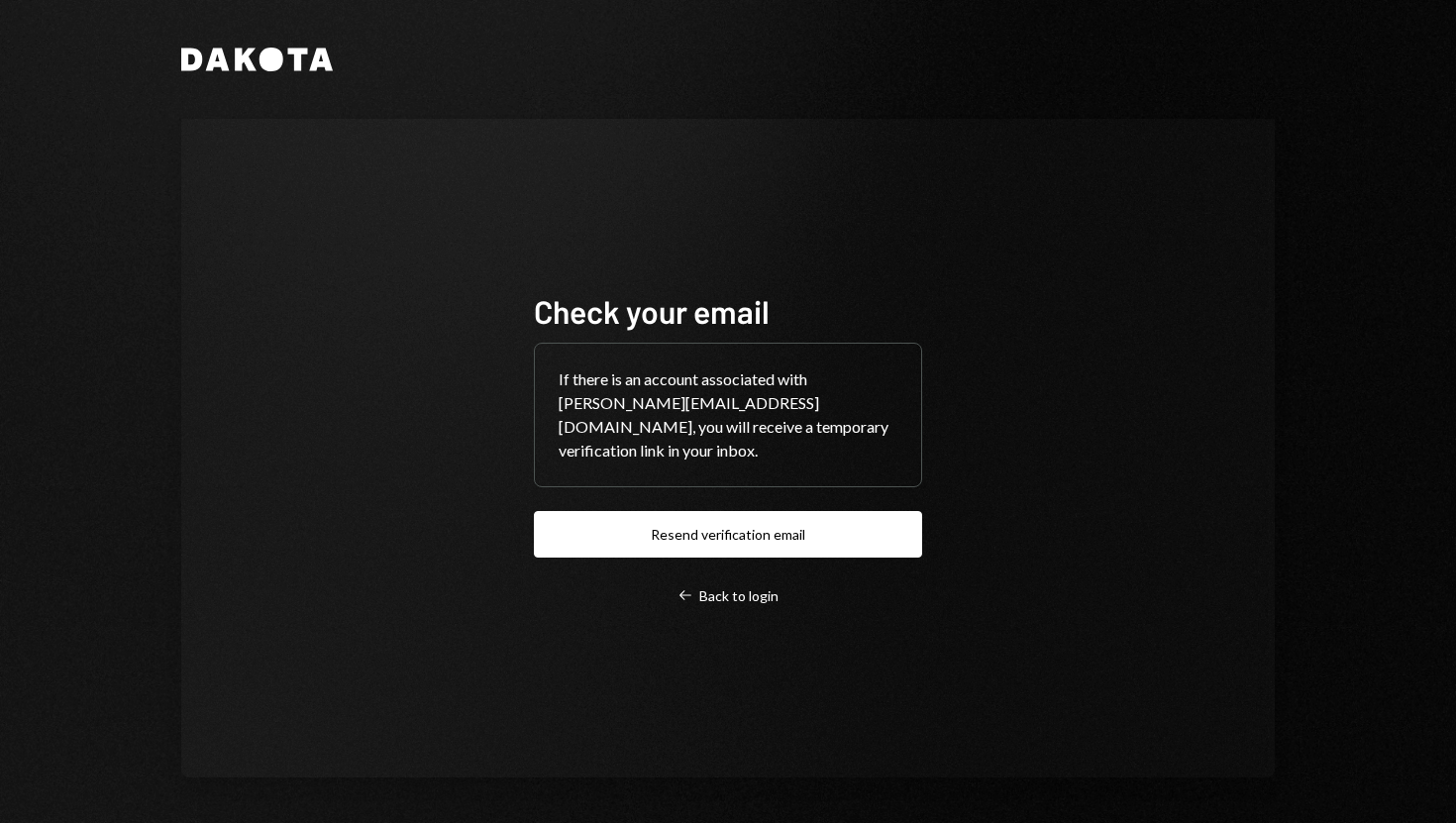 scroll, scrollTop: 0, scrollLeft: 0, axis: both 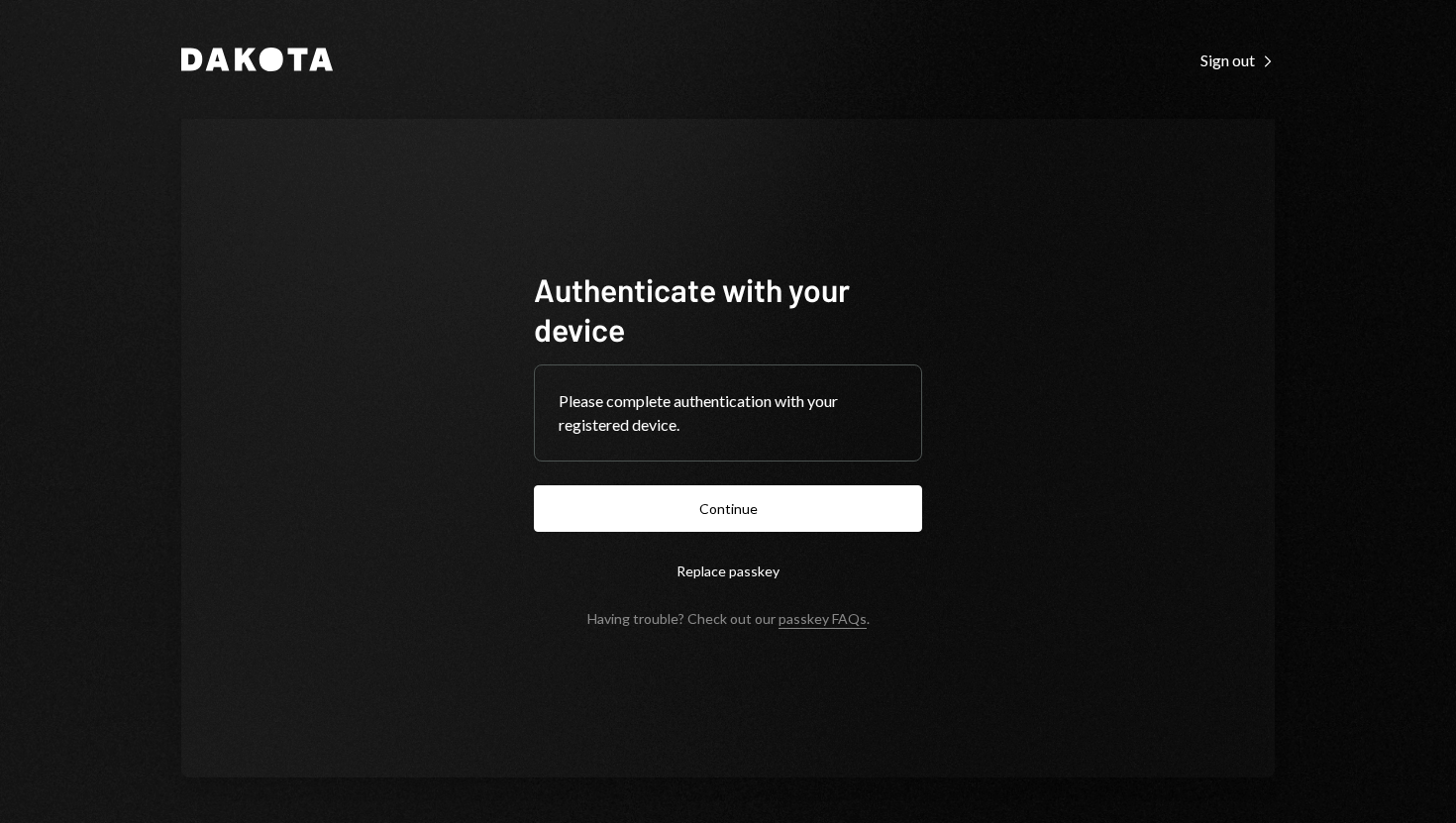 type 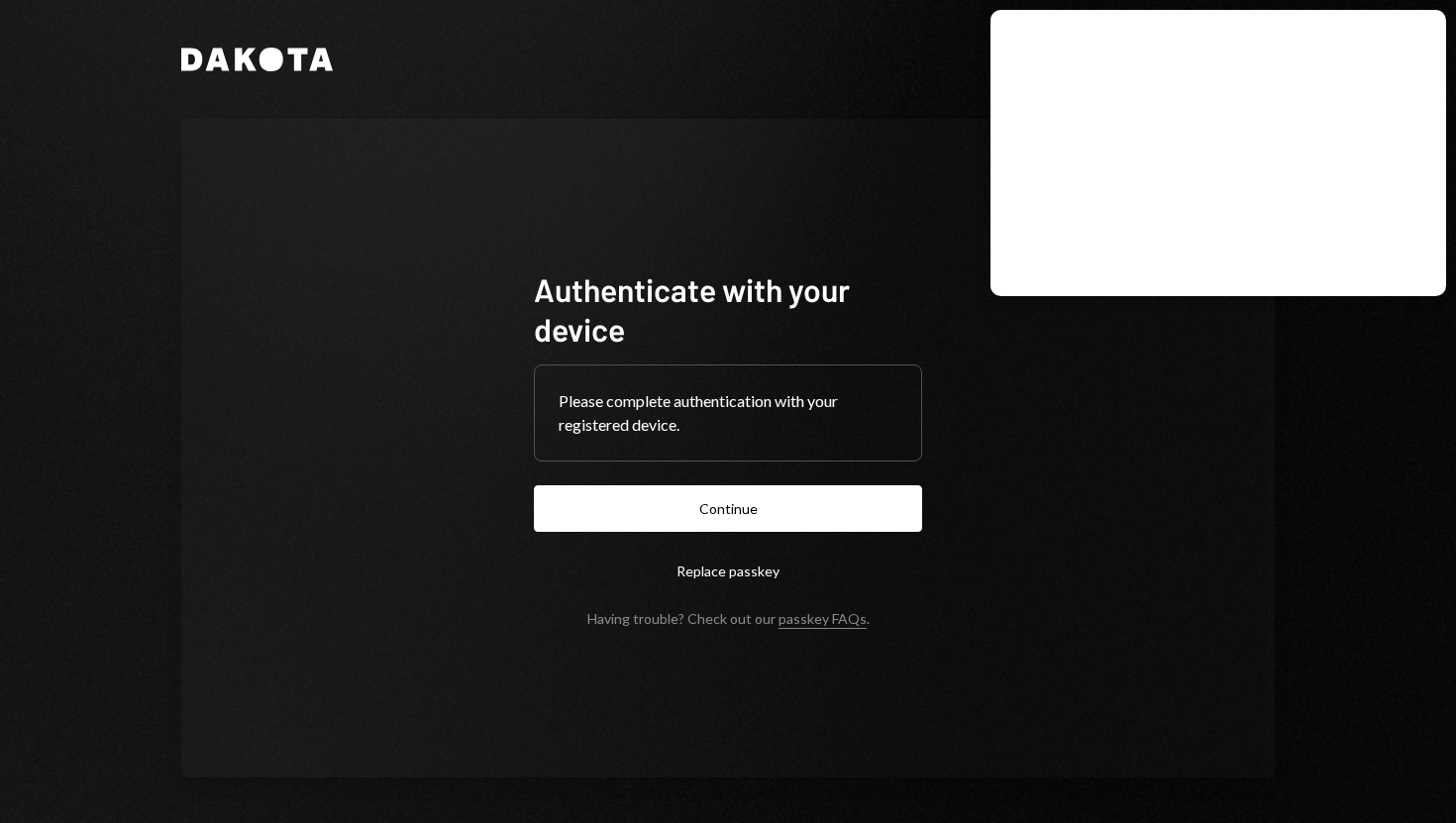click on "Authenticate with your device Please complete authentication with your registered device. Continue Replace passkey Having trouble? Check out our   passkey FAQs ." at bounding box center (728, 448) 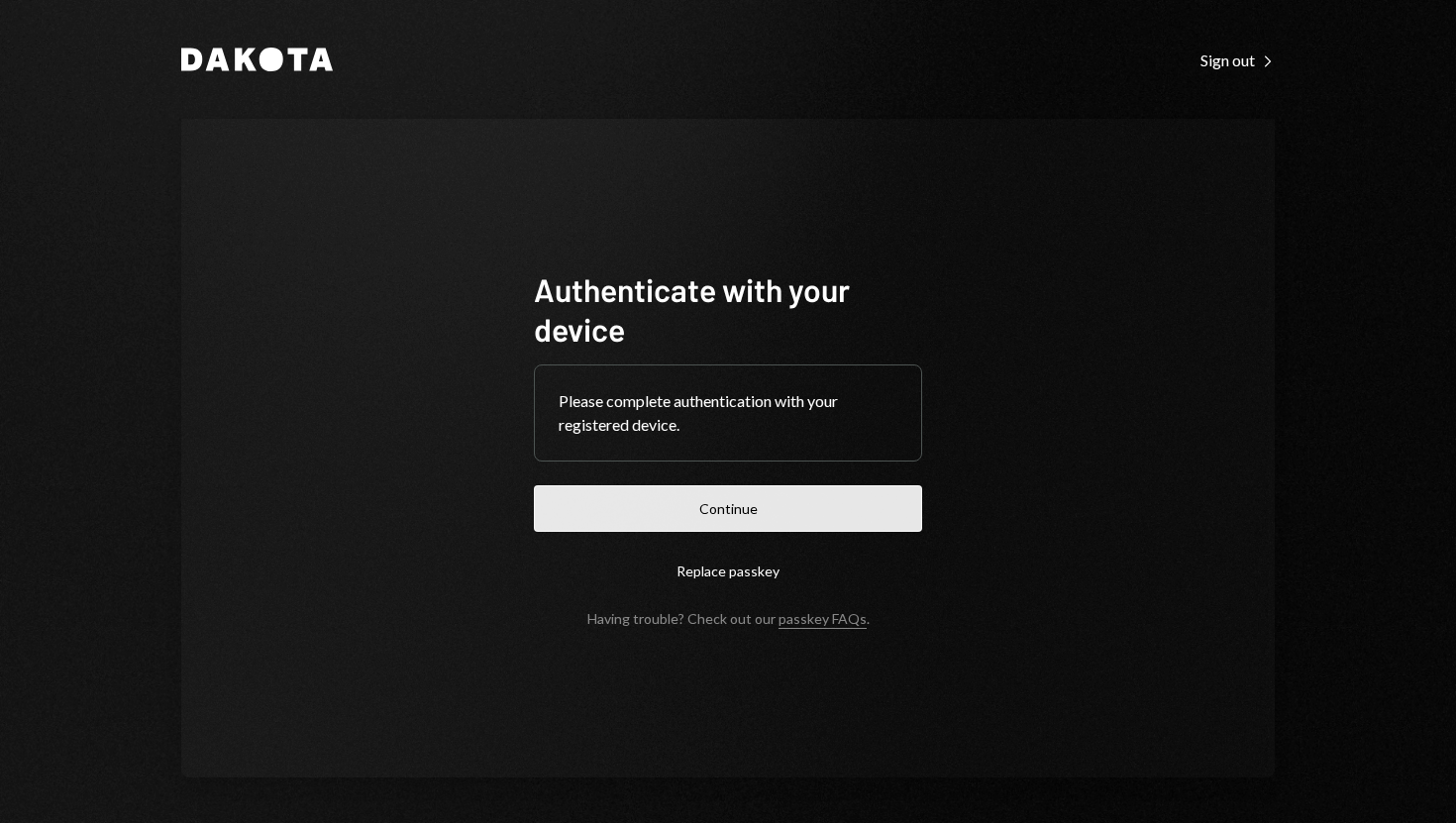 click on "Continue" at bounding box center (728, 508) 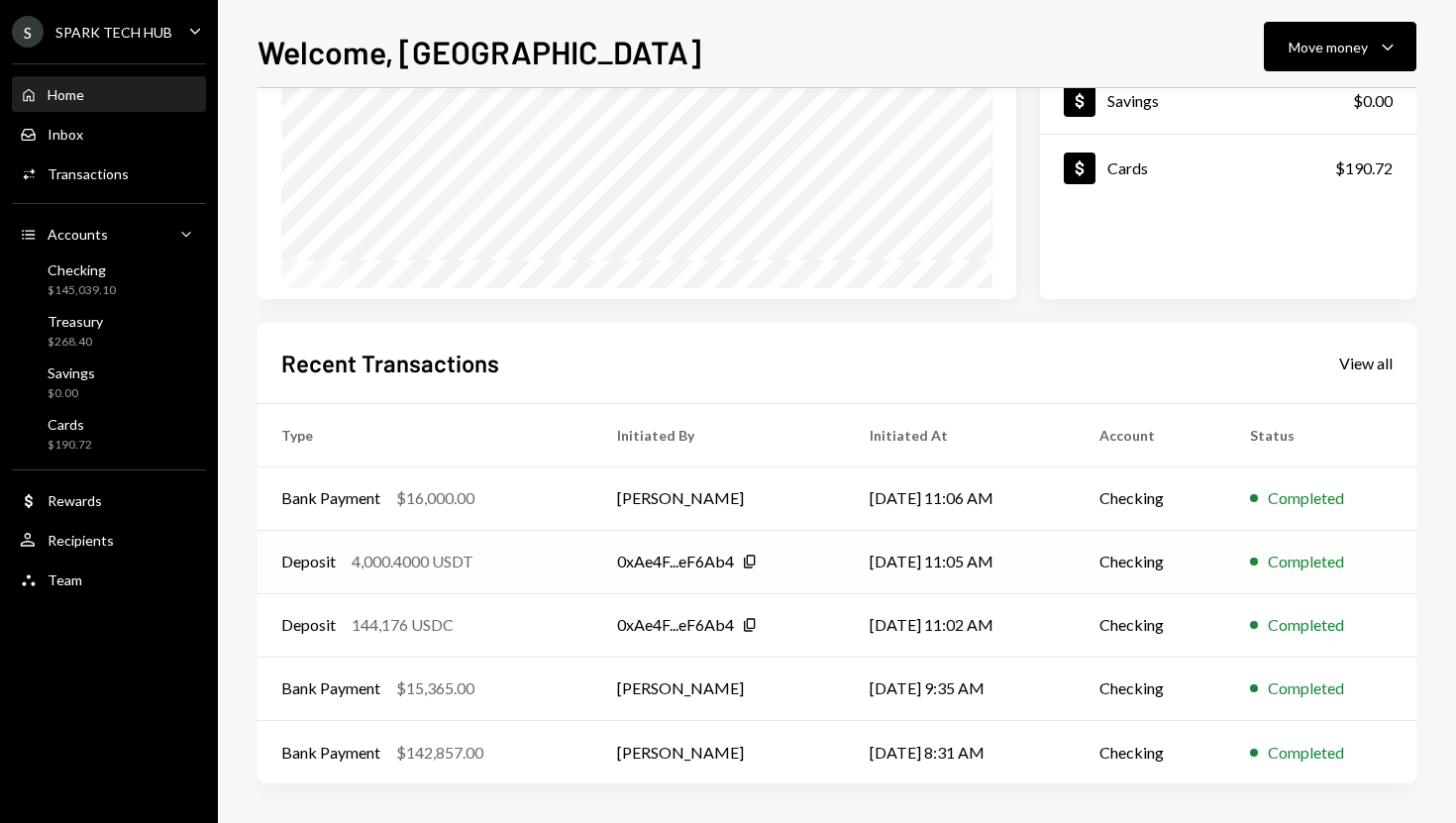 scroll, scrollTop: 0, scrollLeft: 0, axis: both 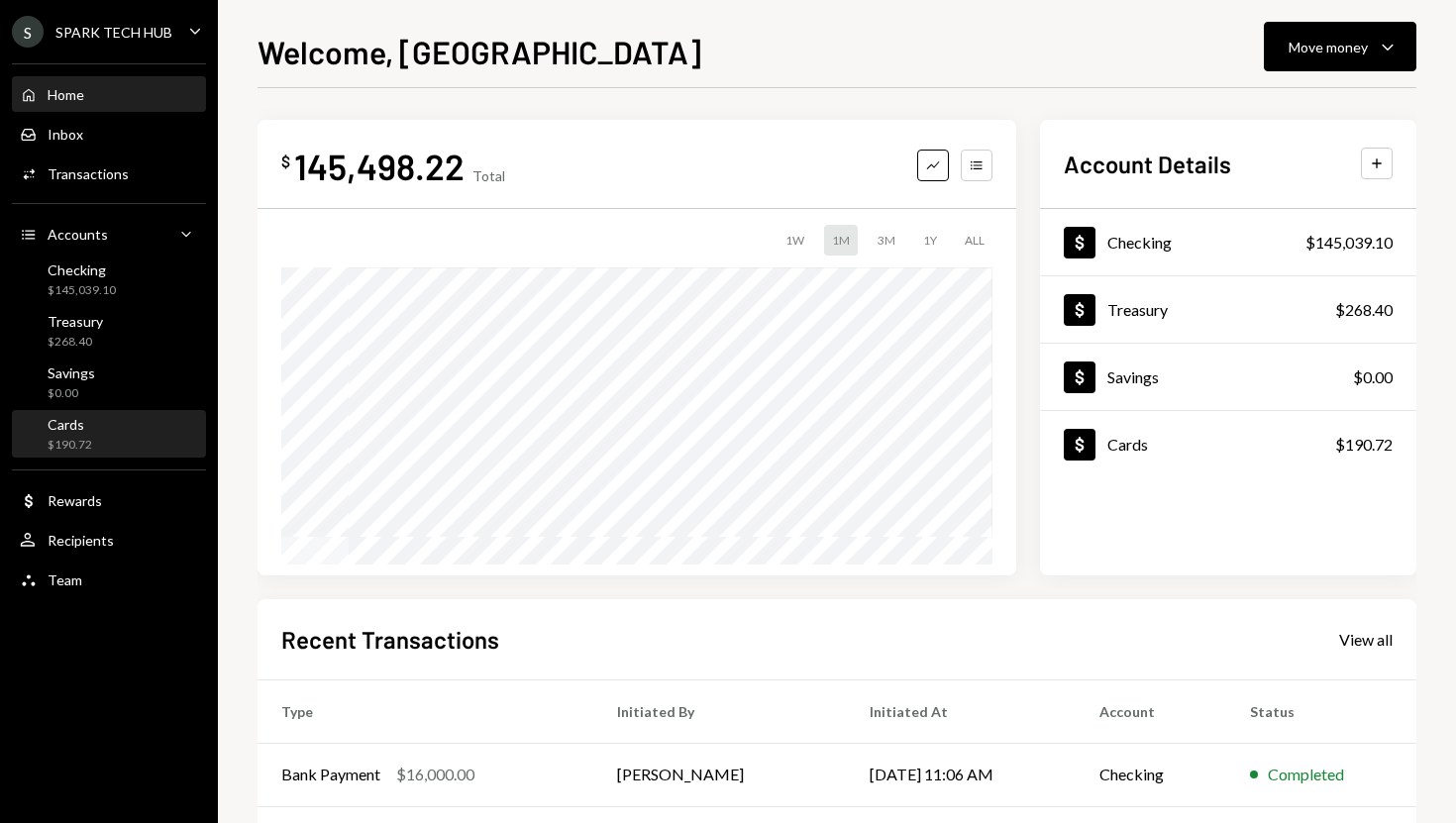 click on "Cards $190.72" at bounding box center [109, 435] 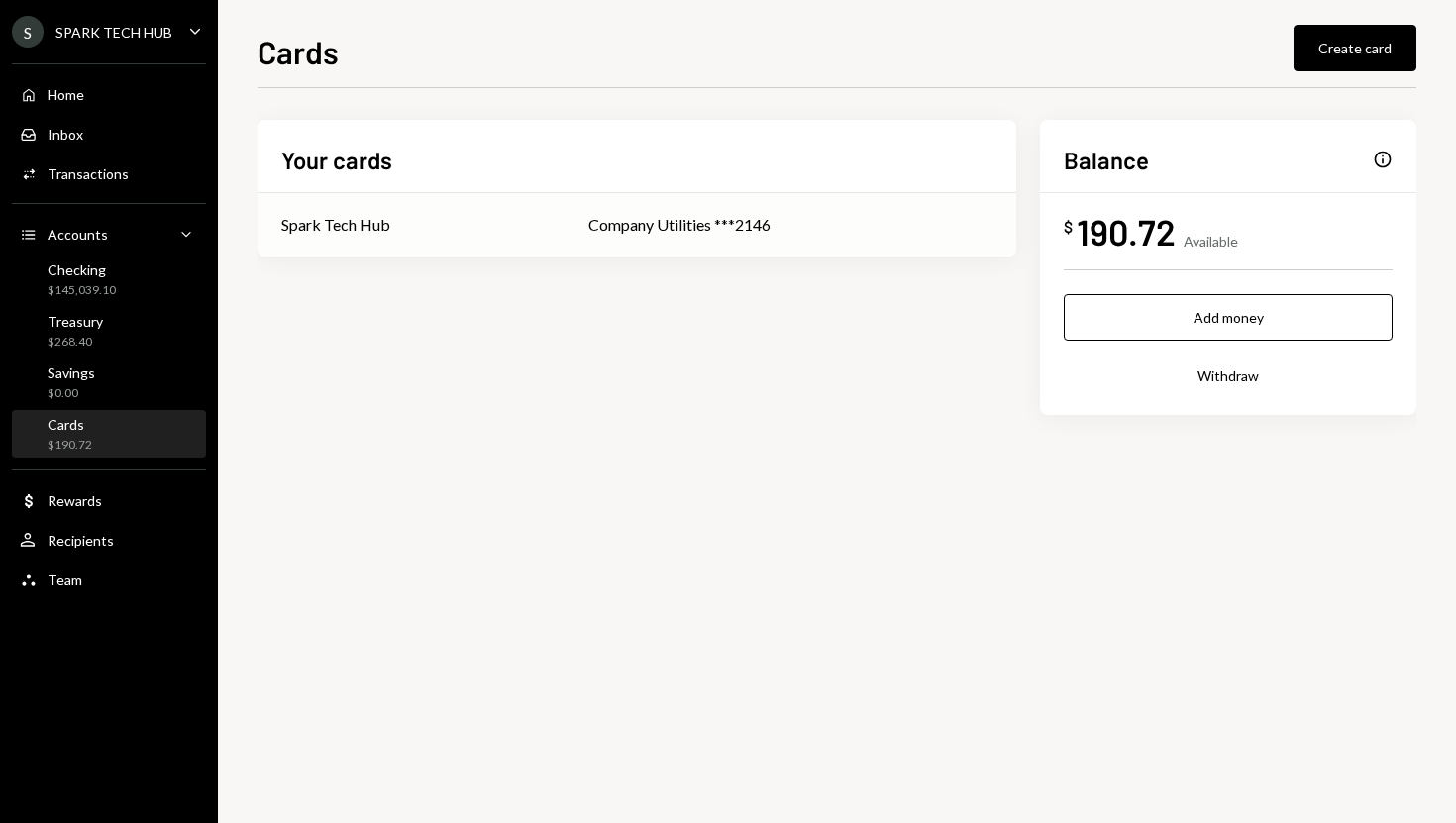 click on "Company Utilities  ***2146" at bounding box center (790, 225) 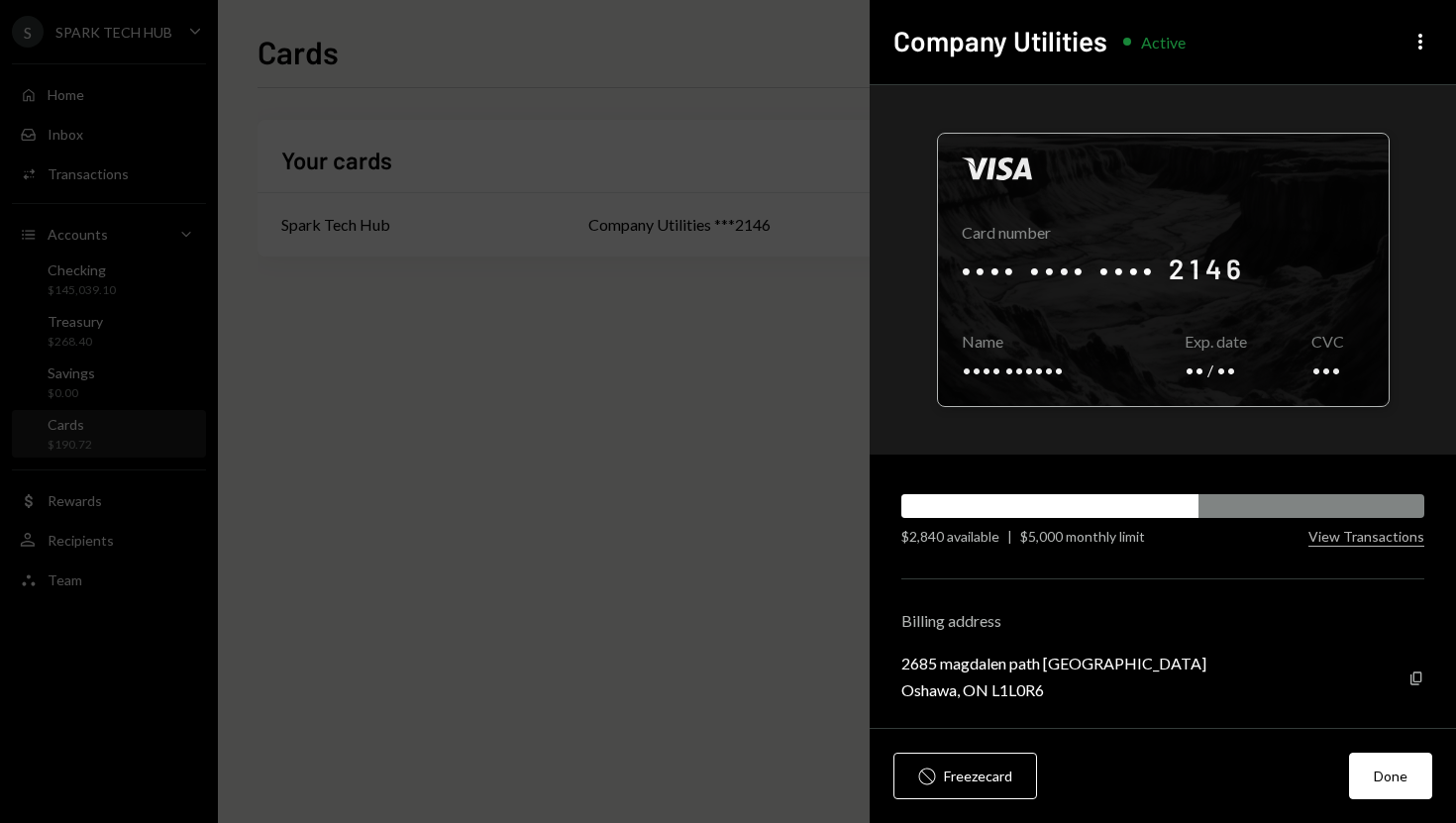 click at bounding box center [1163, 269] 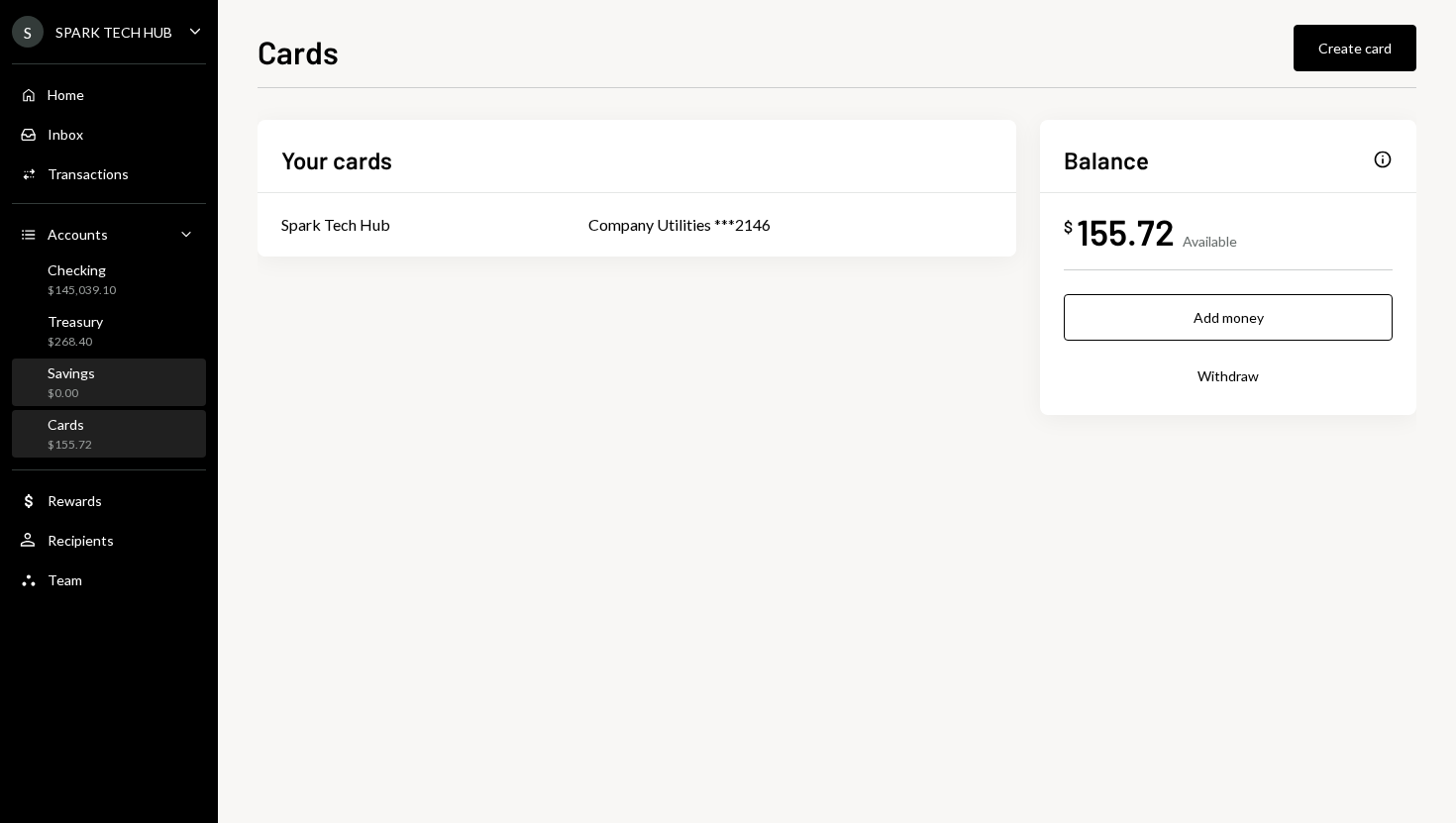 click on "Savings $0.00" at bounding box center (109, 383) 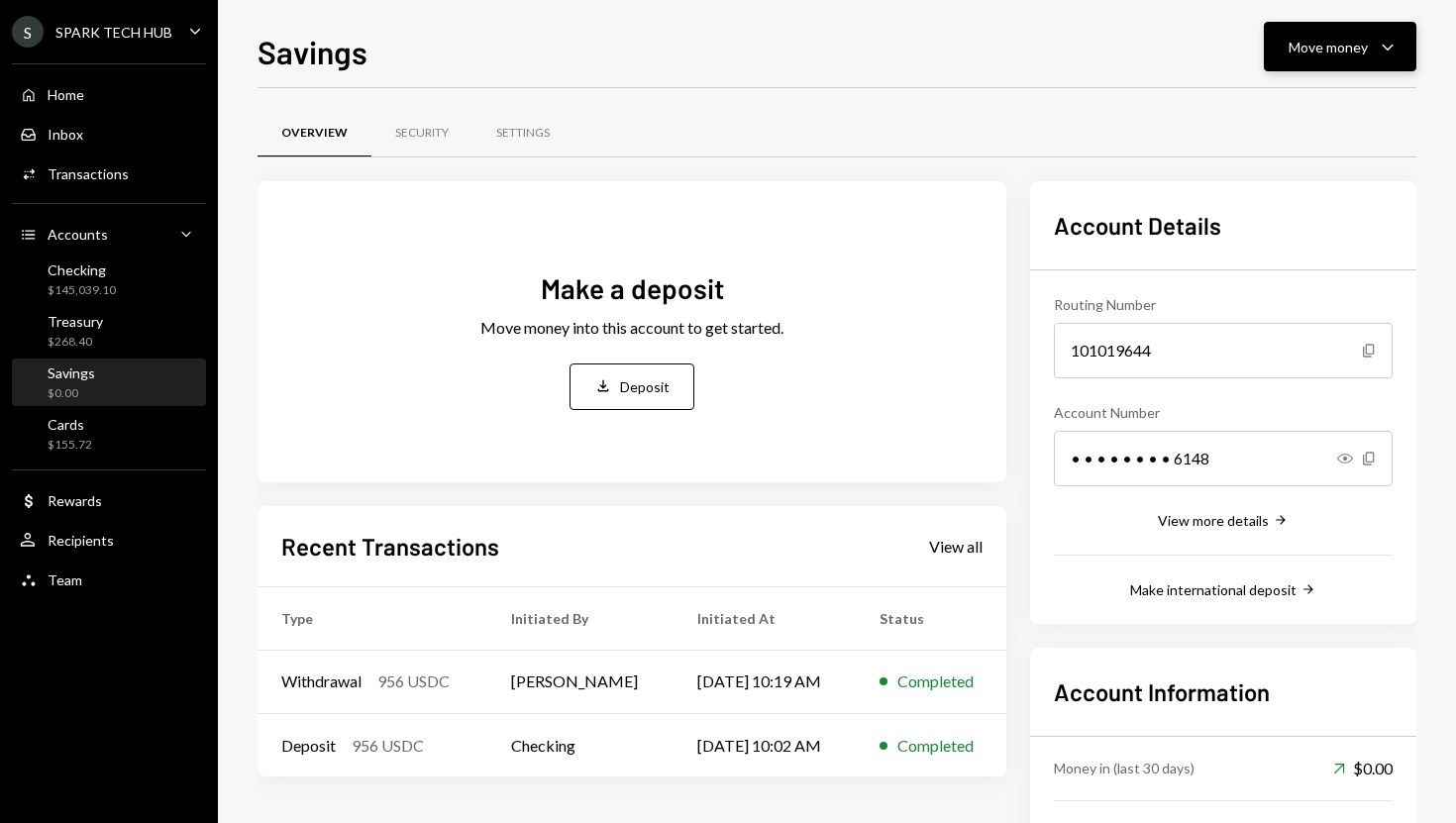 click on "Move money Caret Down" at bounding box center [1340, 47] 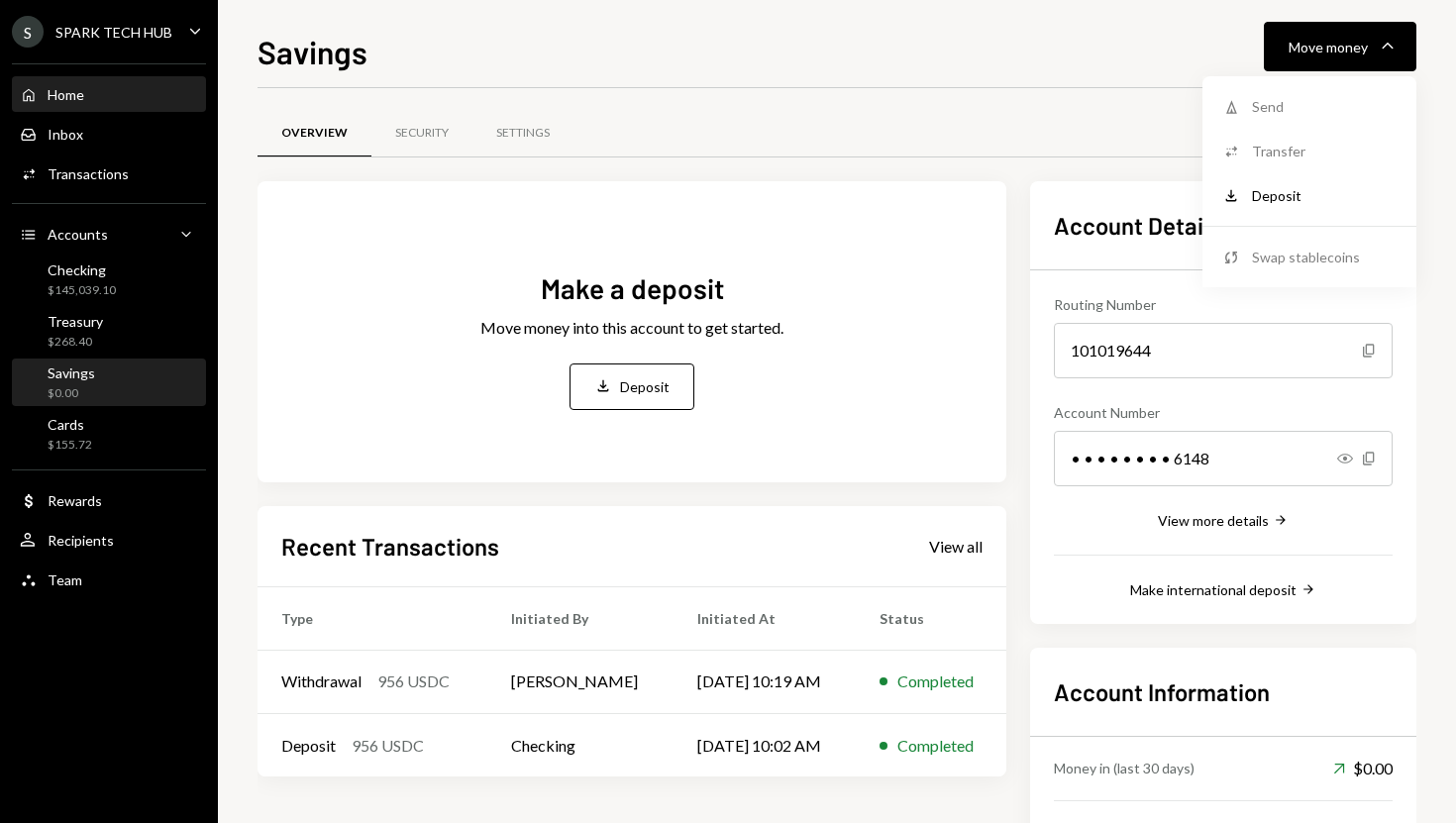 click on "Home Home" at bounding box center (109, 95) 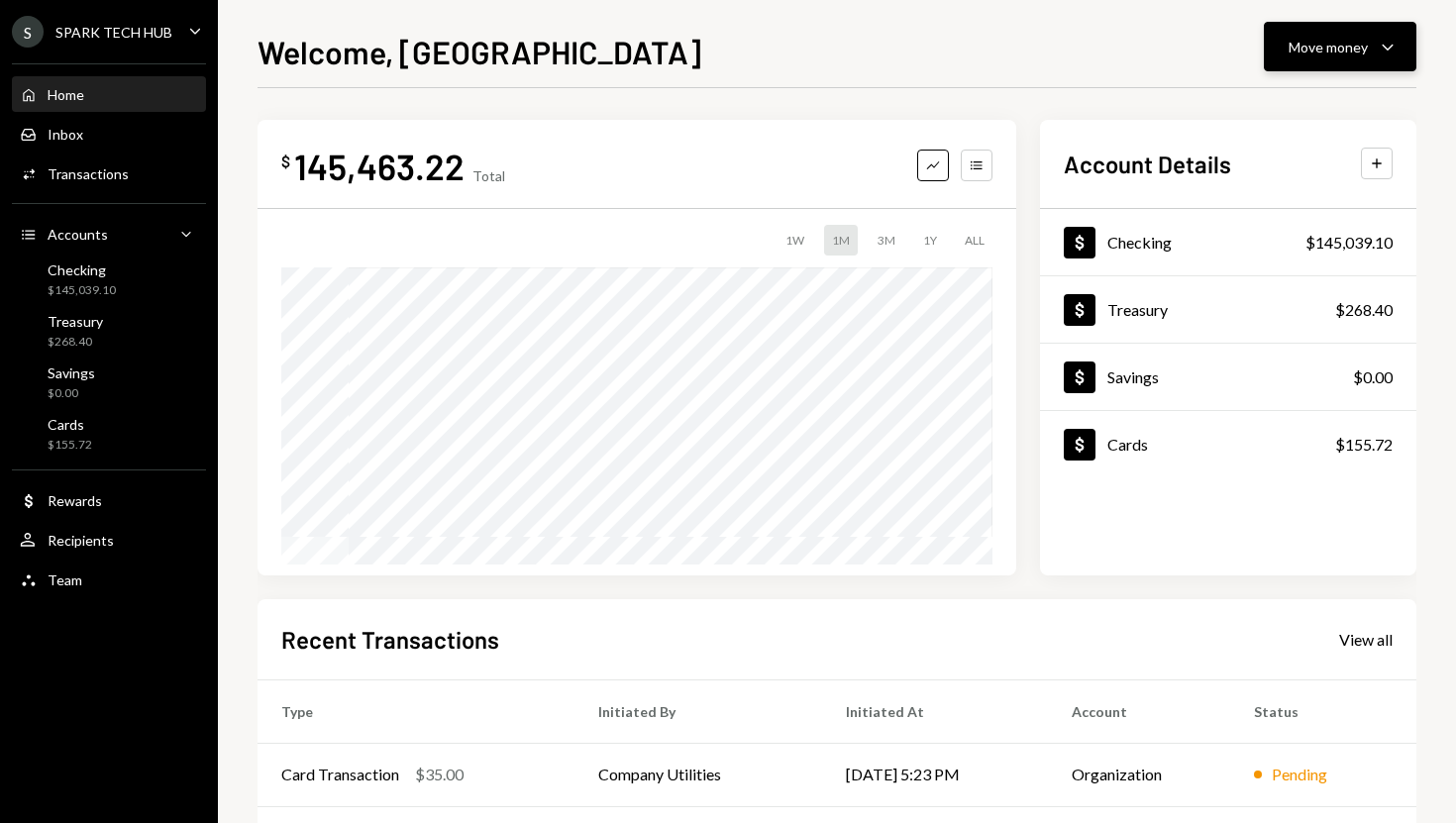 click on "Move money Caret Down" at bounding box center (1340, 47) 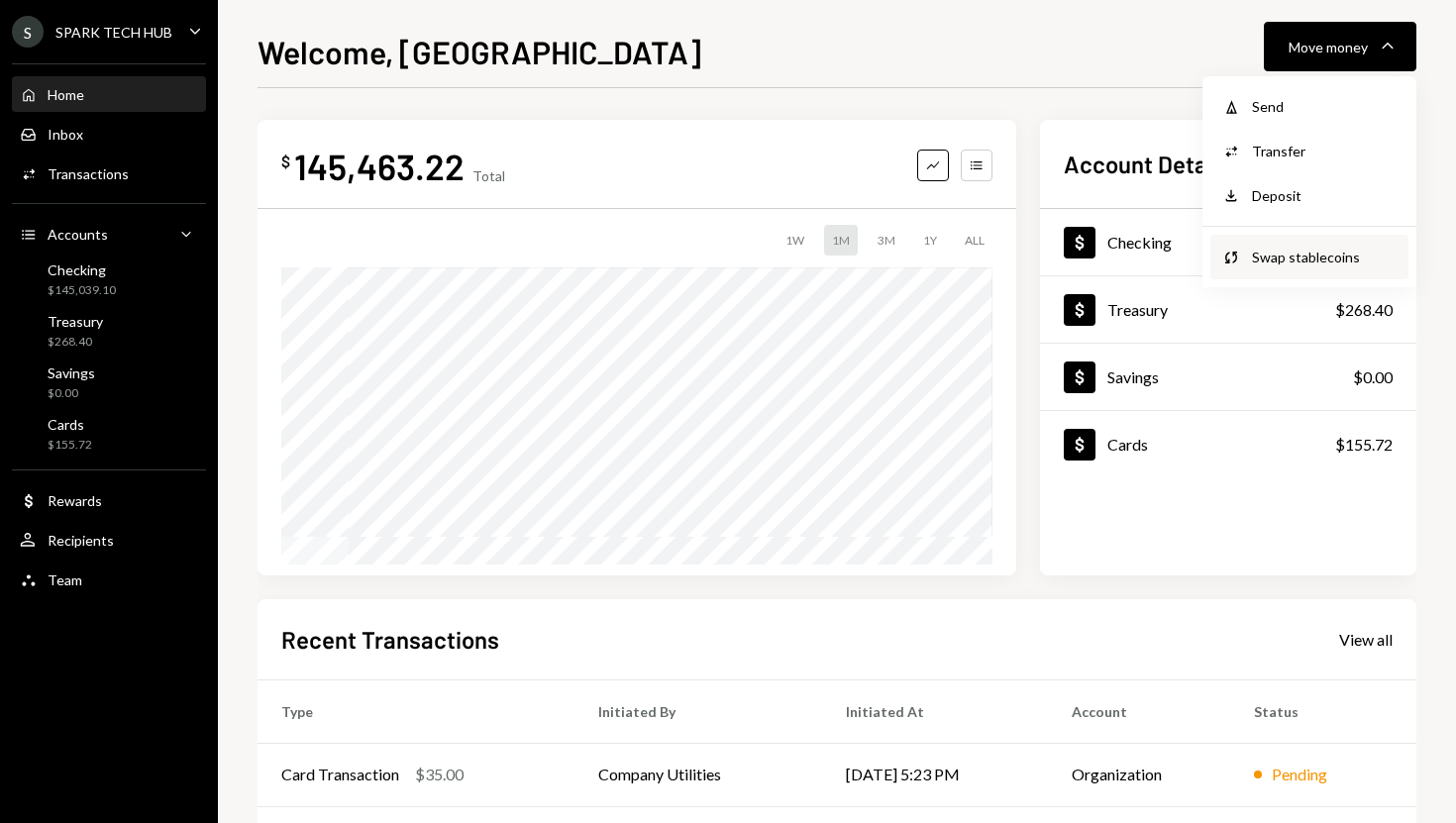 click on "Swap stablecoins" at bounding box center (1324, 257) 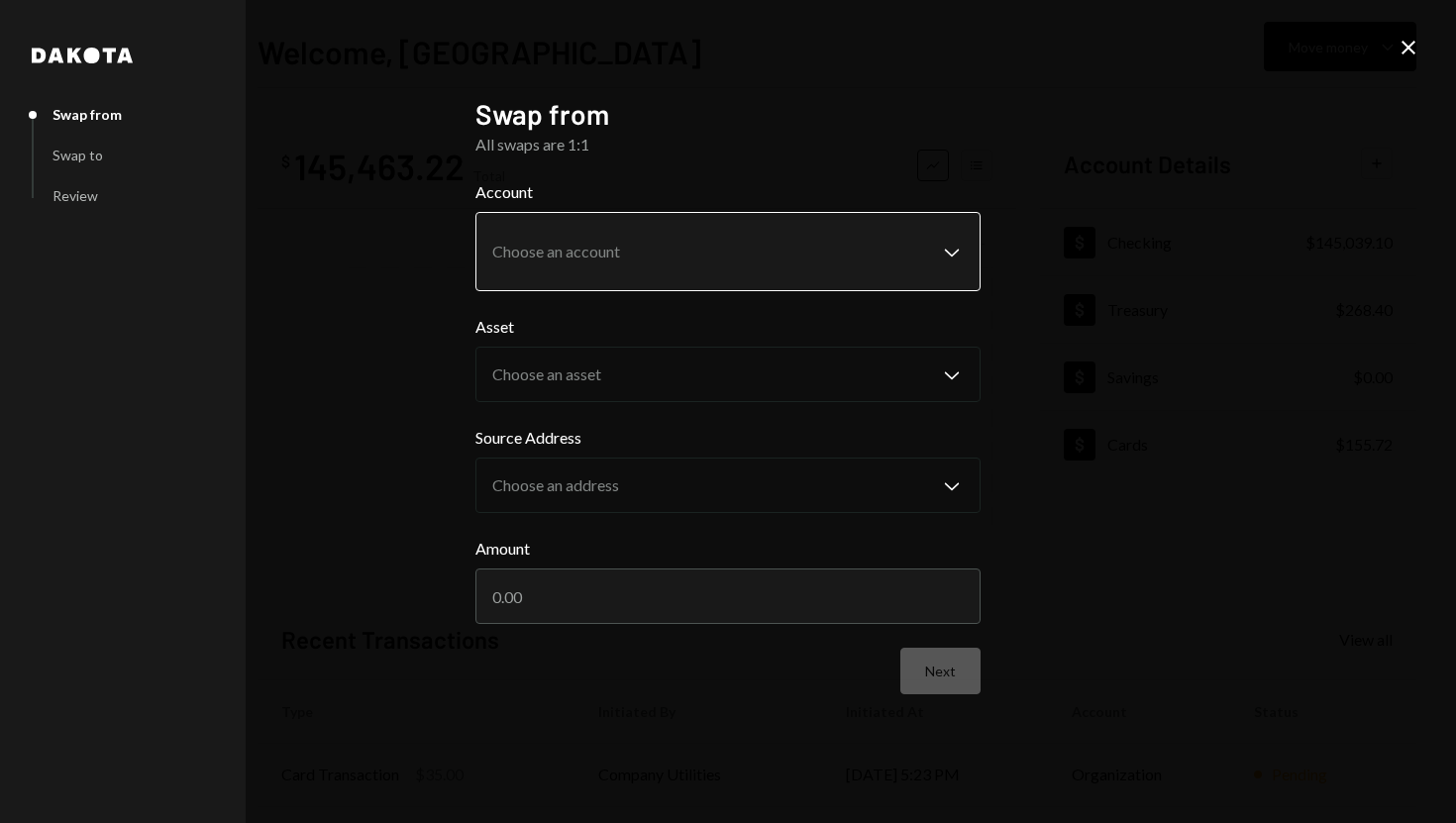 click on "**********" at bounding box center [728, 411] 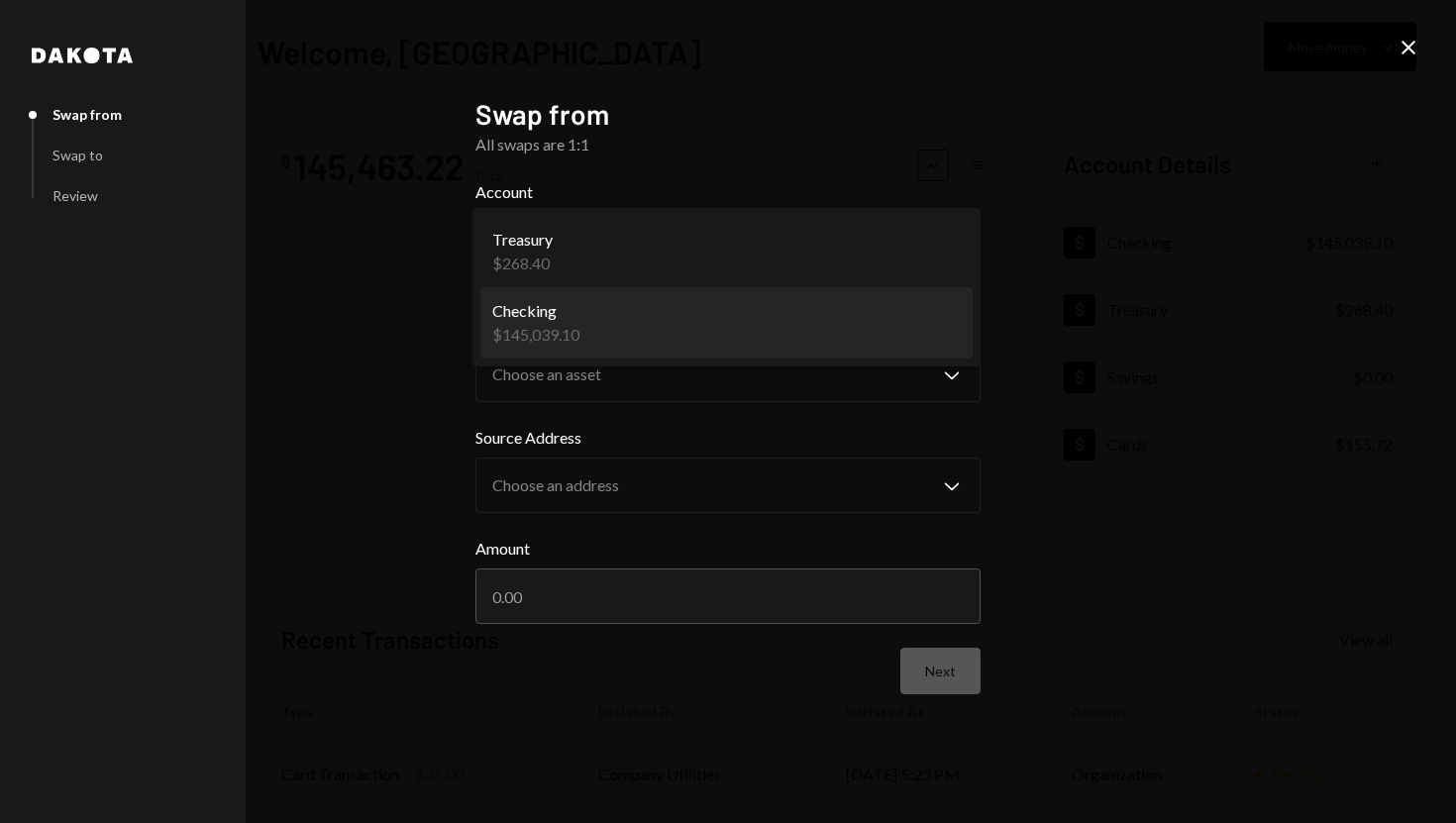 select on "**********" 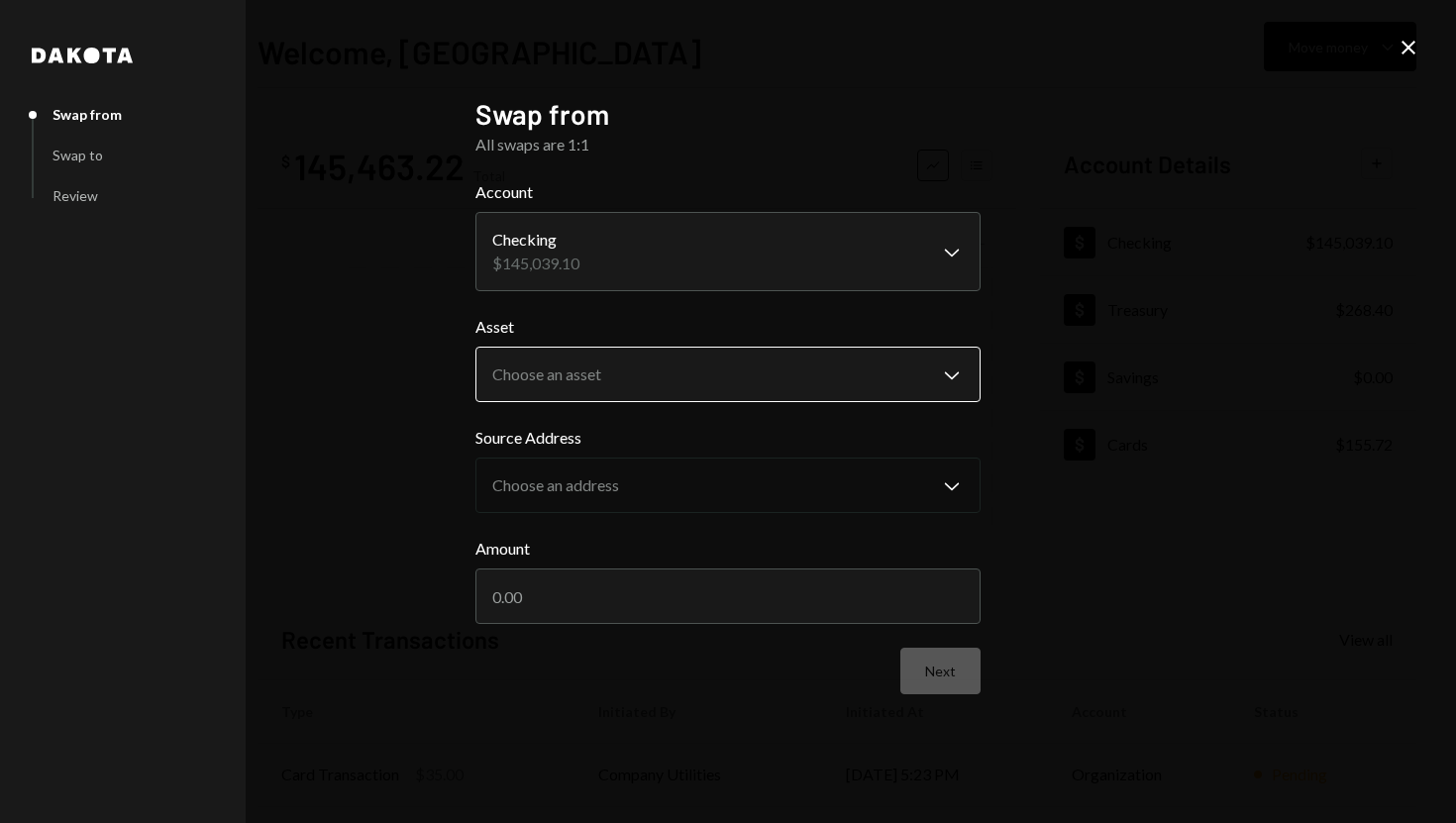 click on "Choose an asset Chevron Down" at bounding box center [728, 374] 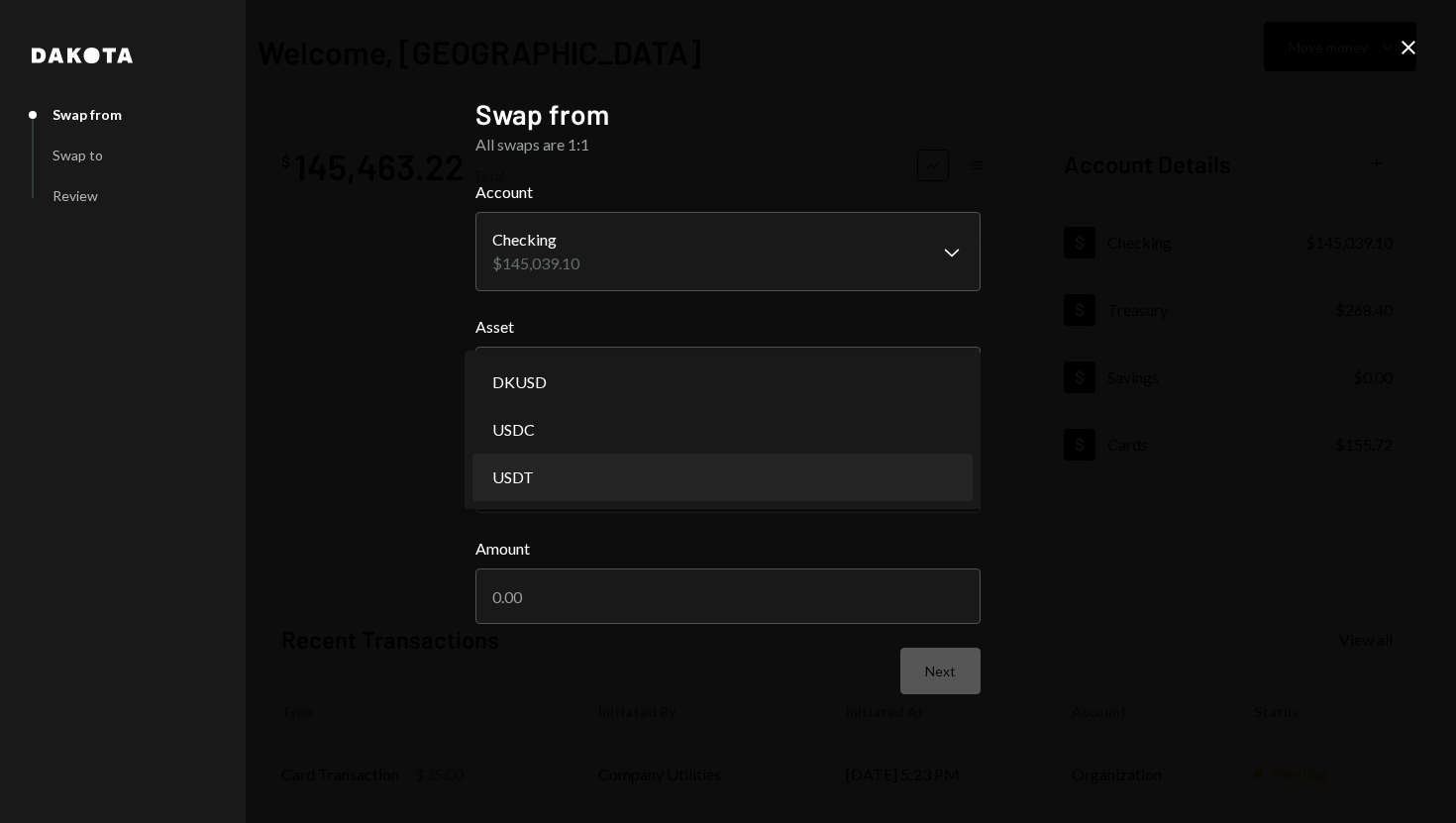 select on "****" 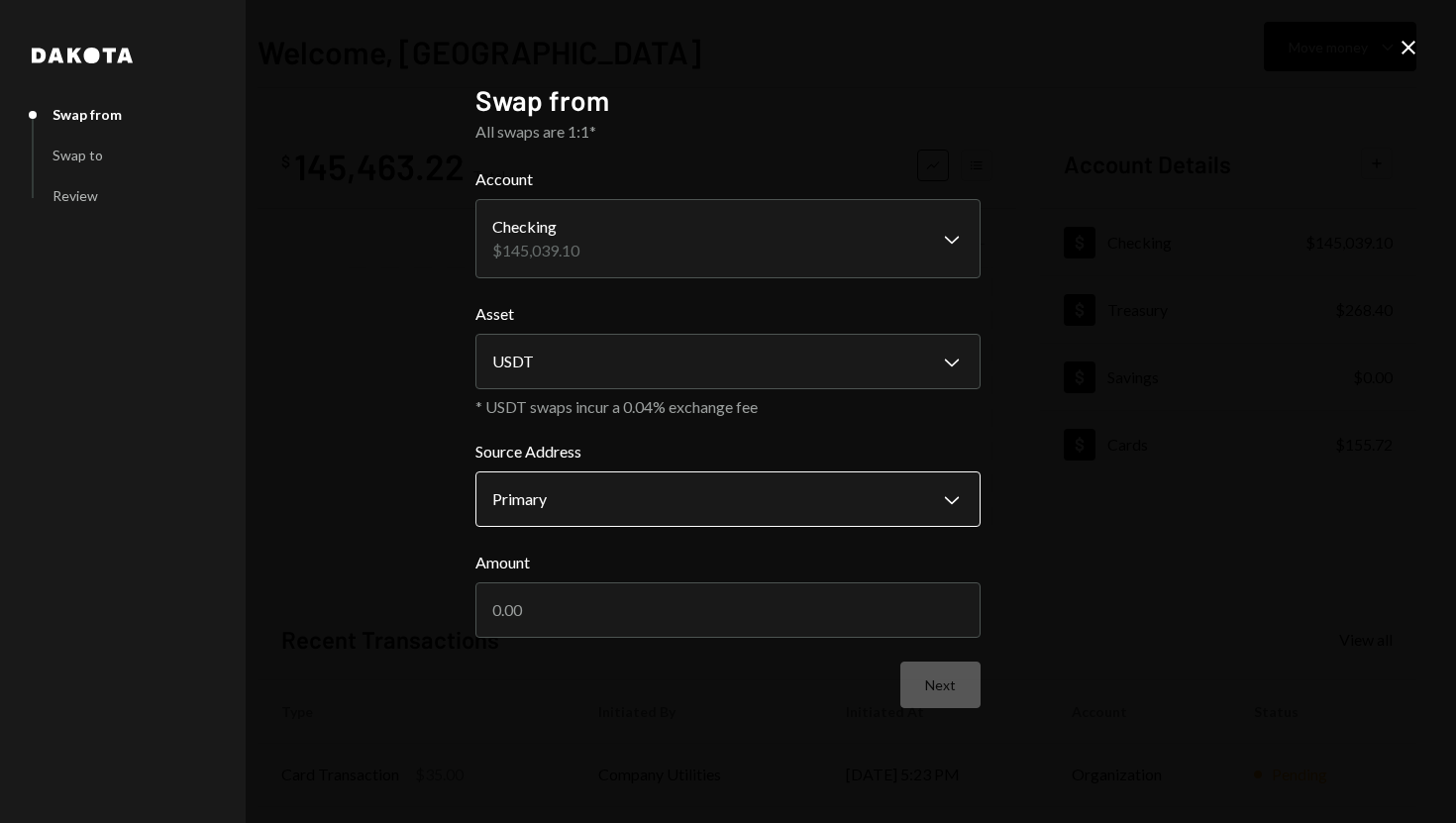 click on "S SPARK TECH HUB Caret Down Home Home Inbox Inbox Activities Transactions Accounts Accounts Caret Down Checking $145,039.10 Treasury $268.40 Savings $0.00 Cards $155.72 Dollar Rewards User Recipients Team Team Welcome, Olusola Move money Caret Down $ 145,463.22 Total Graph Accounts 1W 1M 3M 1Y ALL Account Details Plus Dollar Checking $145,039.10 Dollar Treasury $268.40 Dollar Savings $0.00 Dollar Cards $155.72 Recent Transactions View all Type Initiated By Initiated At Account Status Card Transaction $35.00 Company Utilities 07/03/25 5:23 PM Organization Pending Bank Payment $16,000.00 Adewumi Hammed 07/03/25 11:06 AM Checking Completed Deposit 4,000.4000  USDT 0xAe4F...eF6Ab4 Copy 07/03/25 11:05 AM Checking Completed Deposit 144,176  USDC 0xAe4F...eF6Ab4 Copy 07/03/25 11:02 AM Checking Completed Bank Payment $15,365.00 Adewumi Hammed 07/03/25 9:35 AM Checking Completed Welcome, Olusola - Dakota   Dakota Swap from Swap to Review Swap from All swaps are 1:1* Account Checking $145,039.10 Chevron Down Asset USDT" at bounding box center (728, 411) 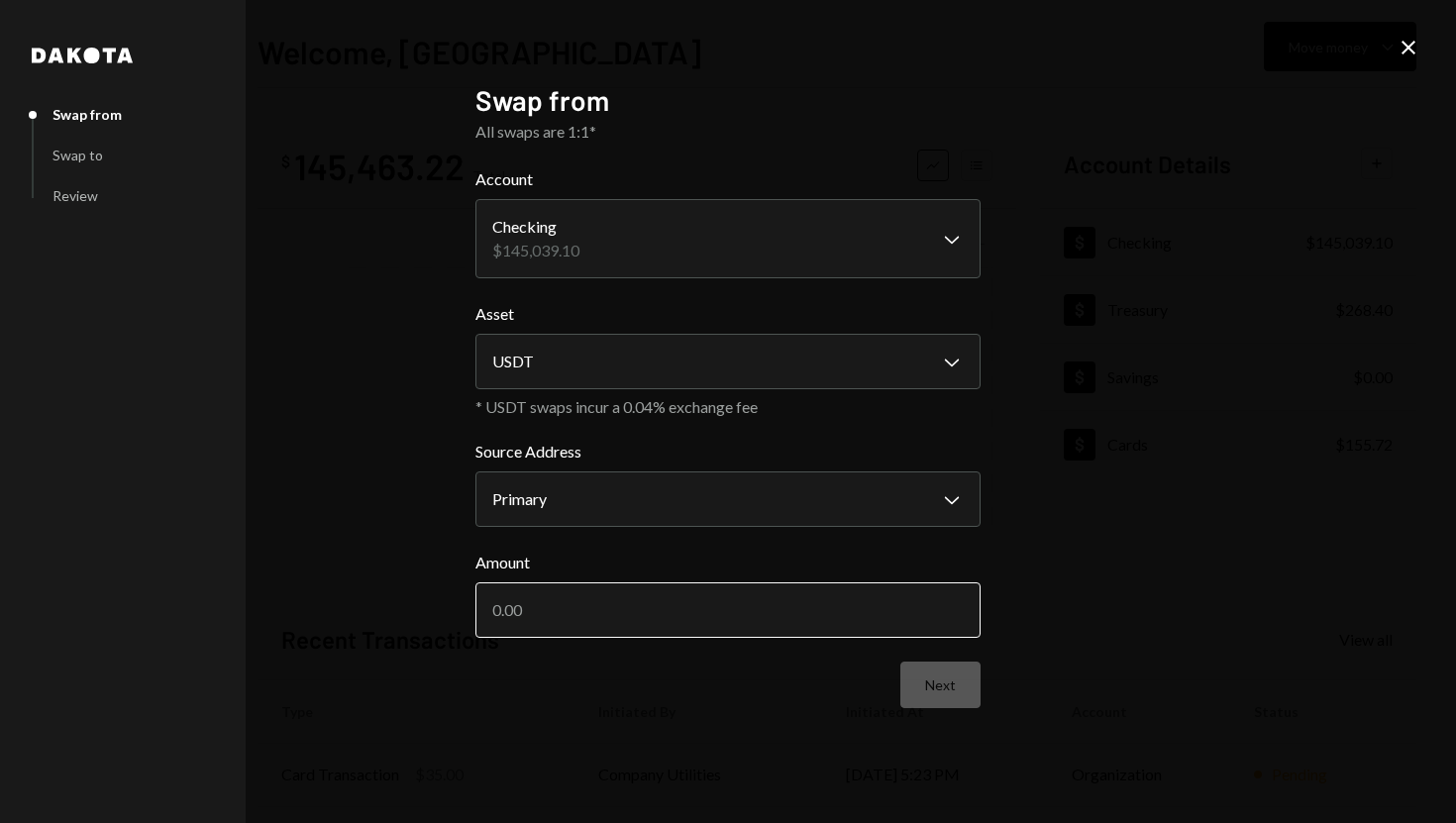 click on "Amount" at bounding box center [728, 610] 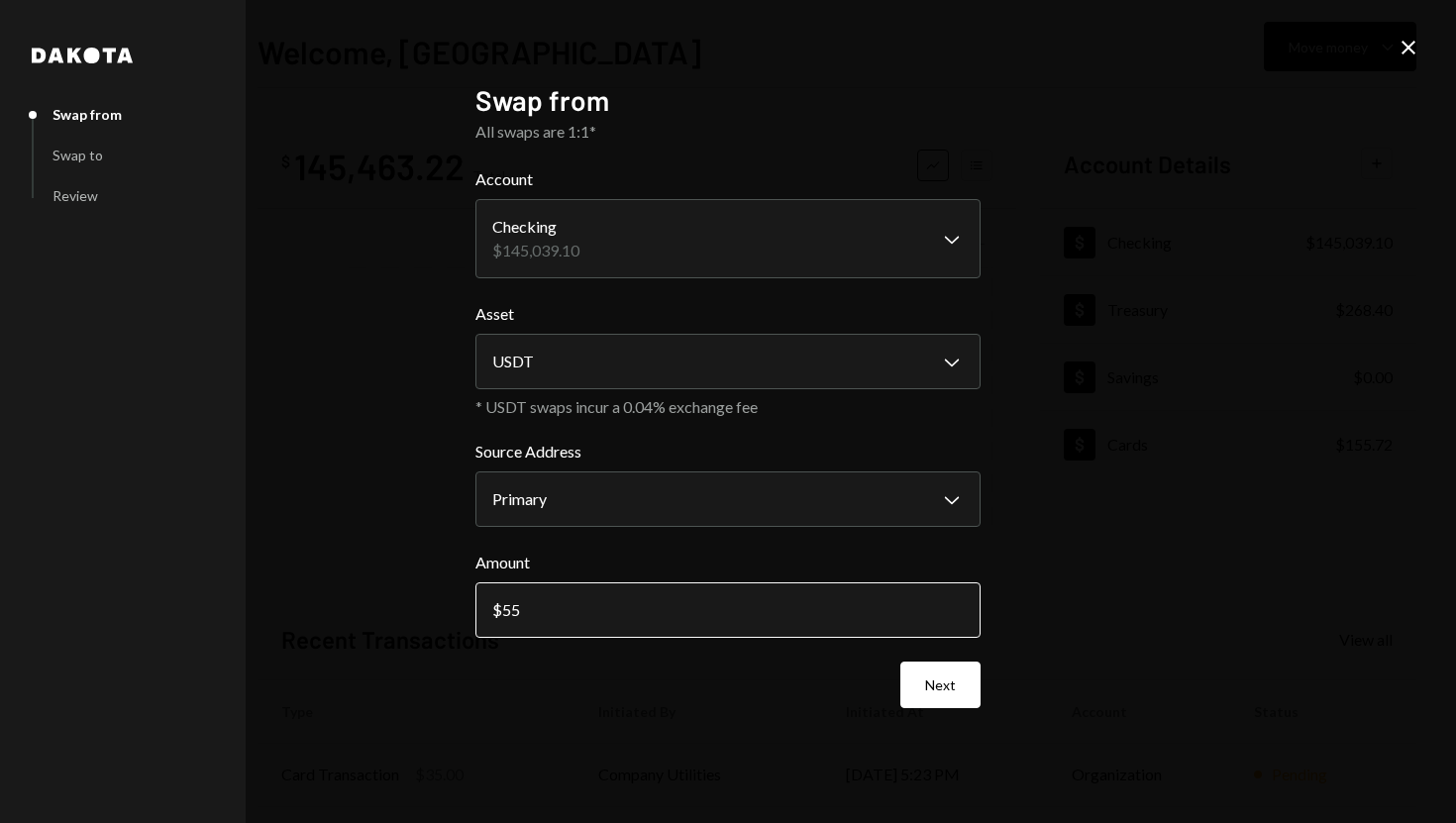 type on "550" 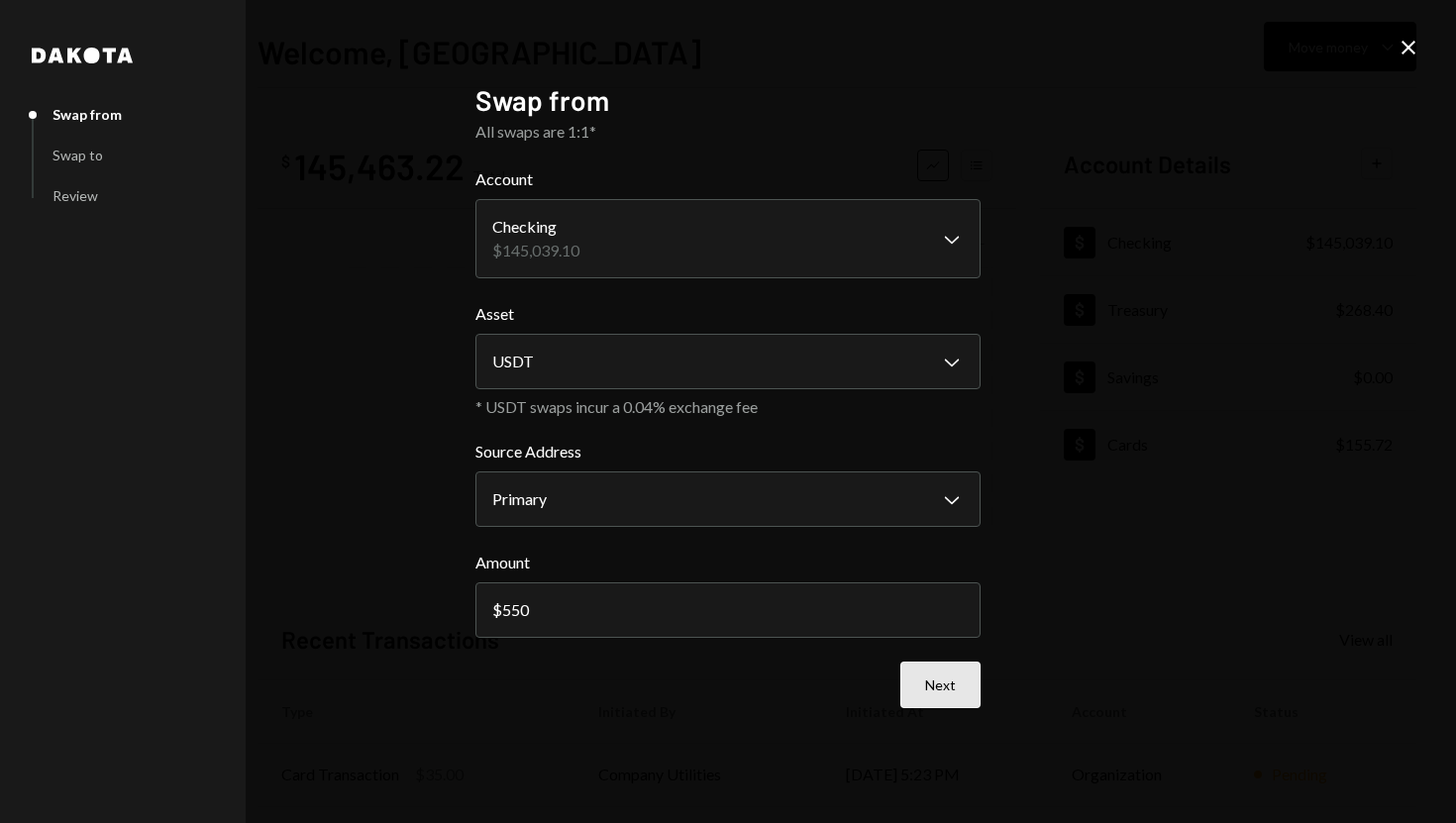 click on "Next" at bounding box center [940, 684] 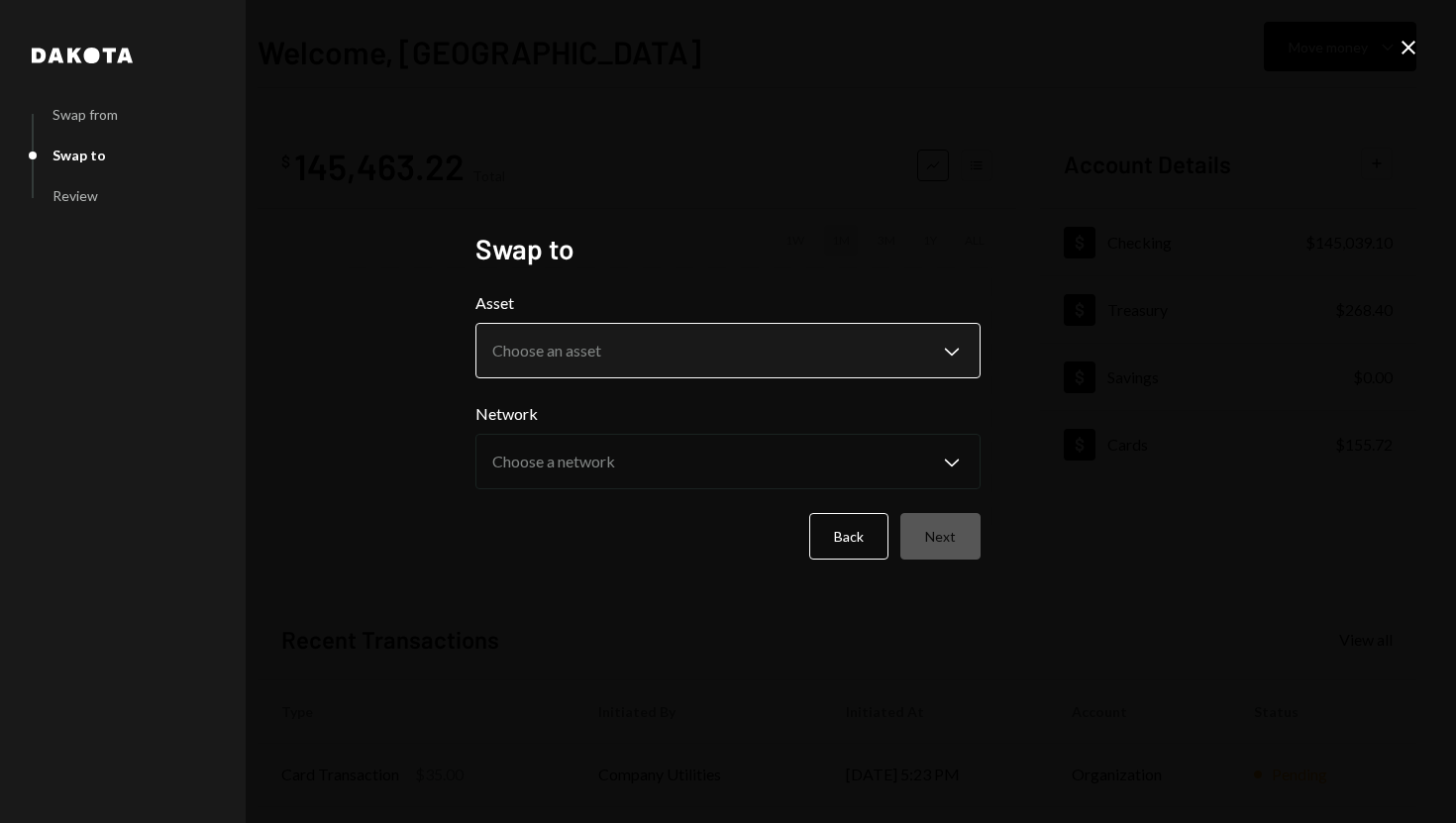 click on "**********" at bounding box center (728, 411) 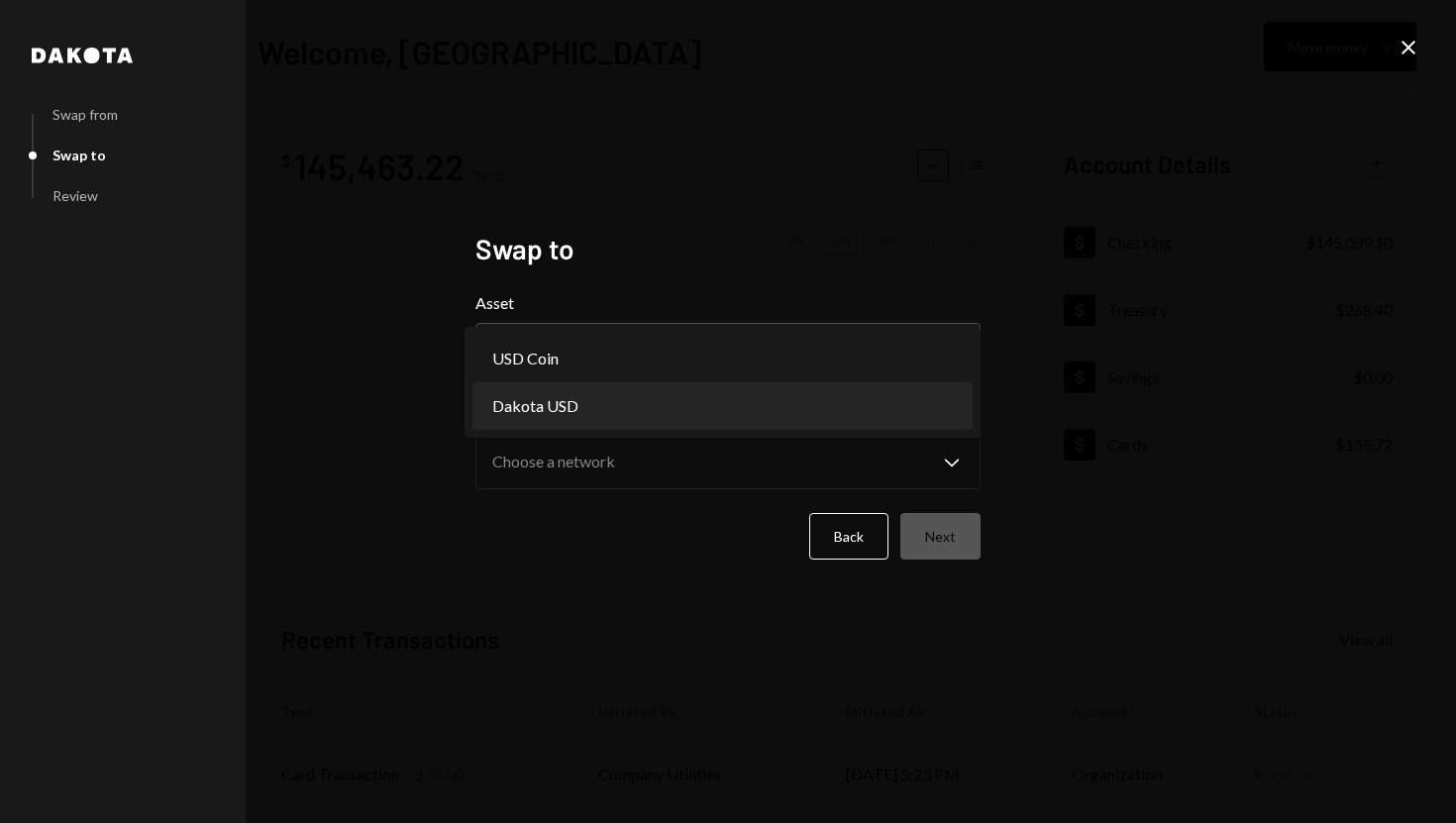 select on "*****" 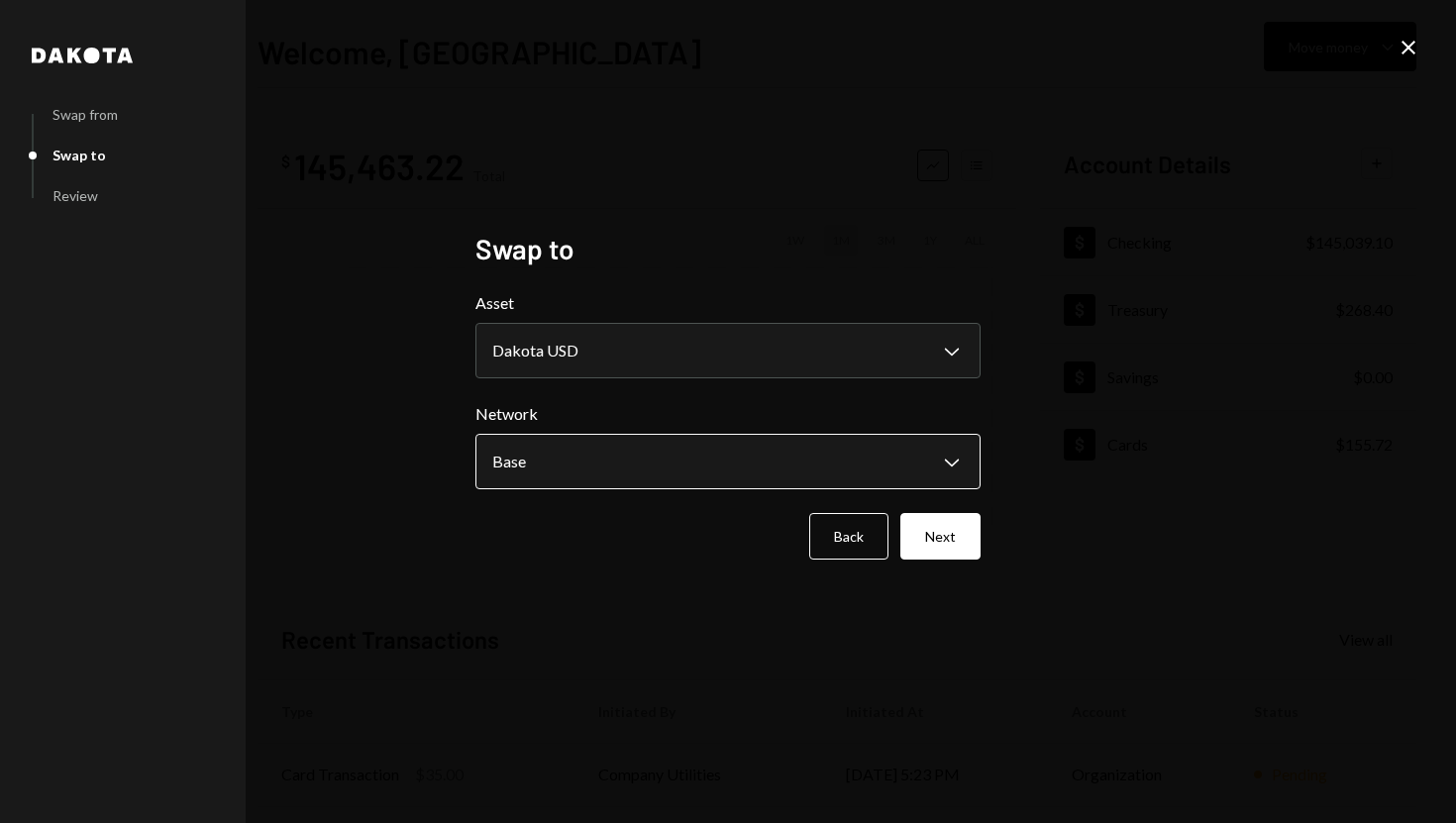 click on "**********" at bounding box center (728, 411) 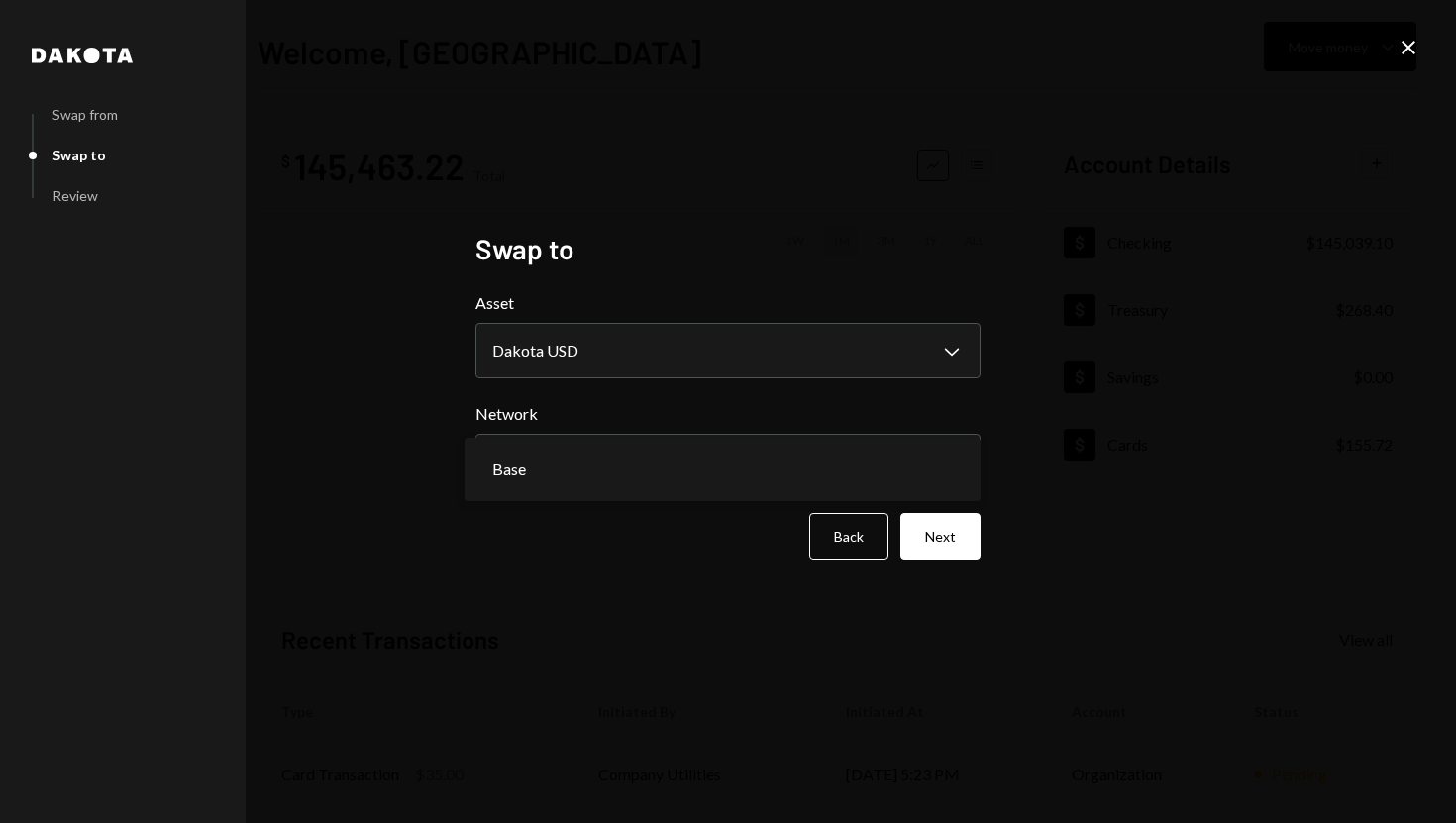 click on "**********" at bounding box center (728, 411) 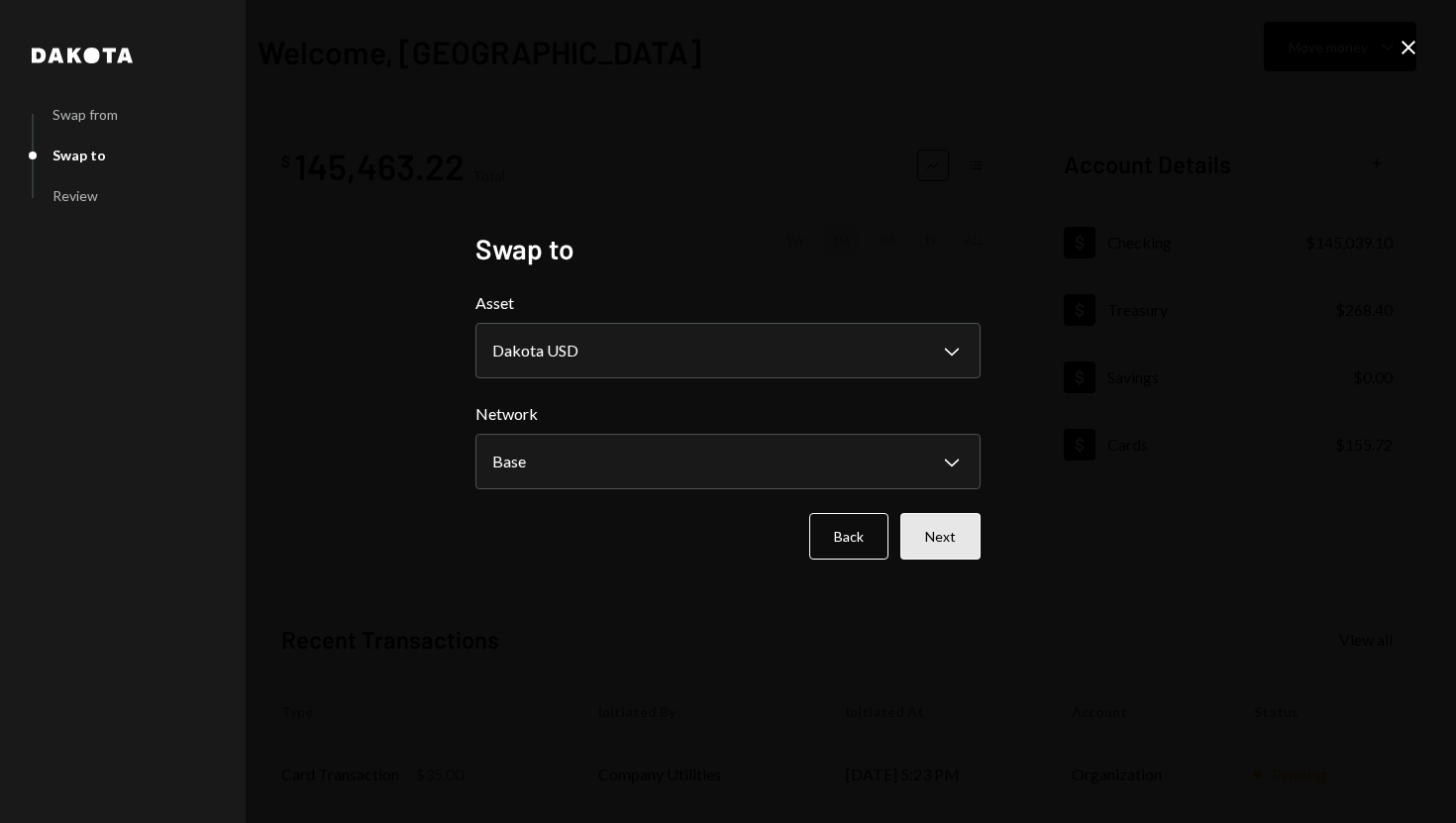 click on "Next" at bounding box center [940, 536] 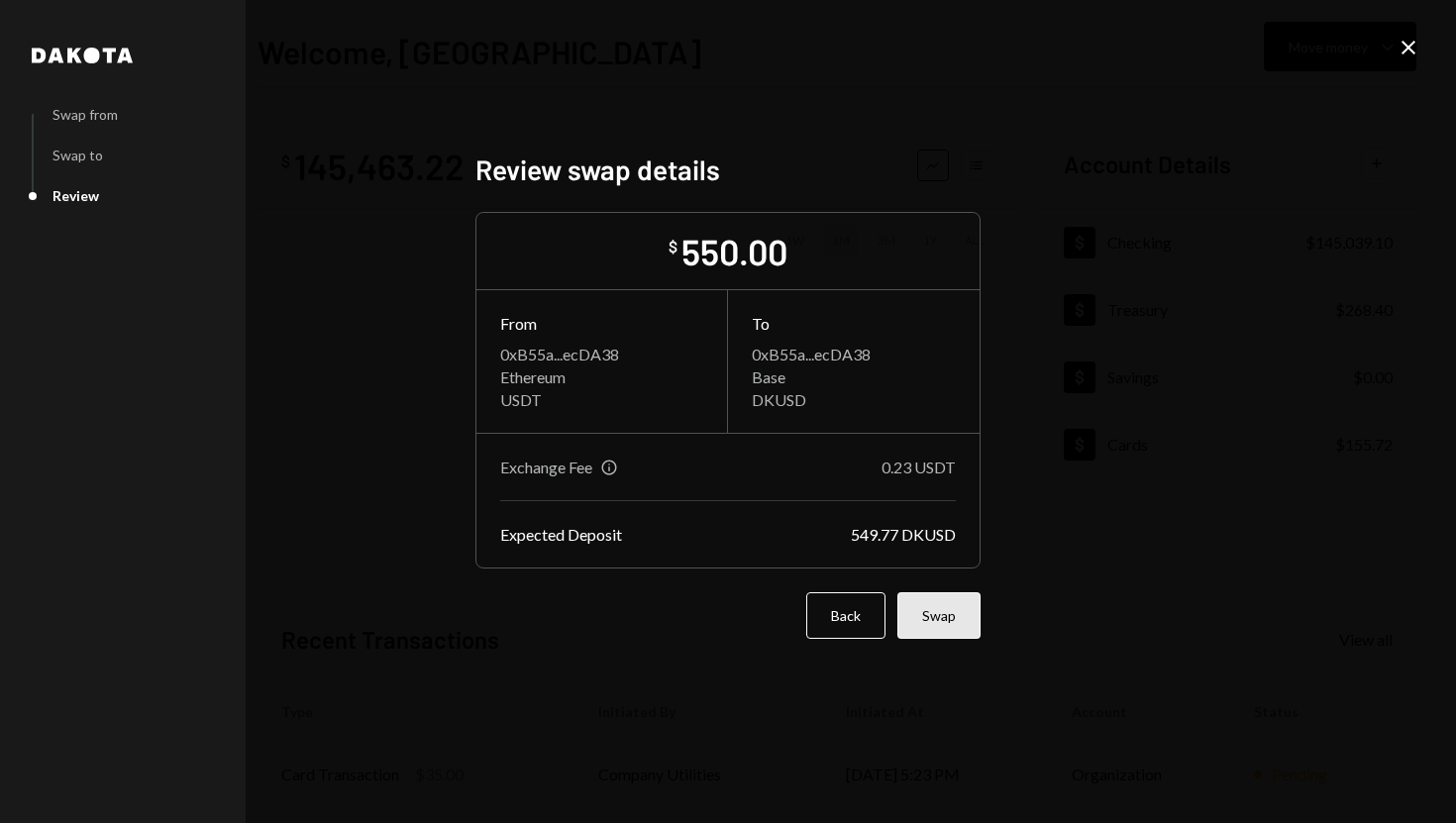 click on "Swap" at bounding box center [939, 615] 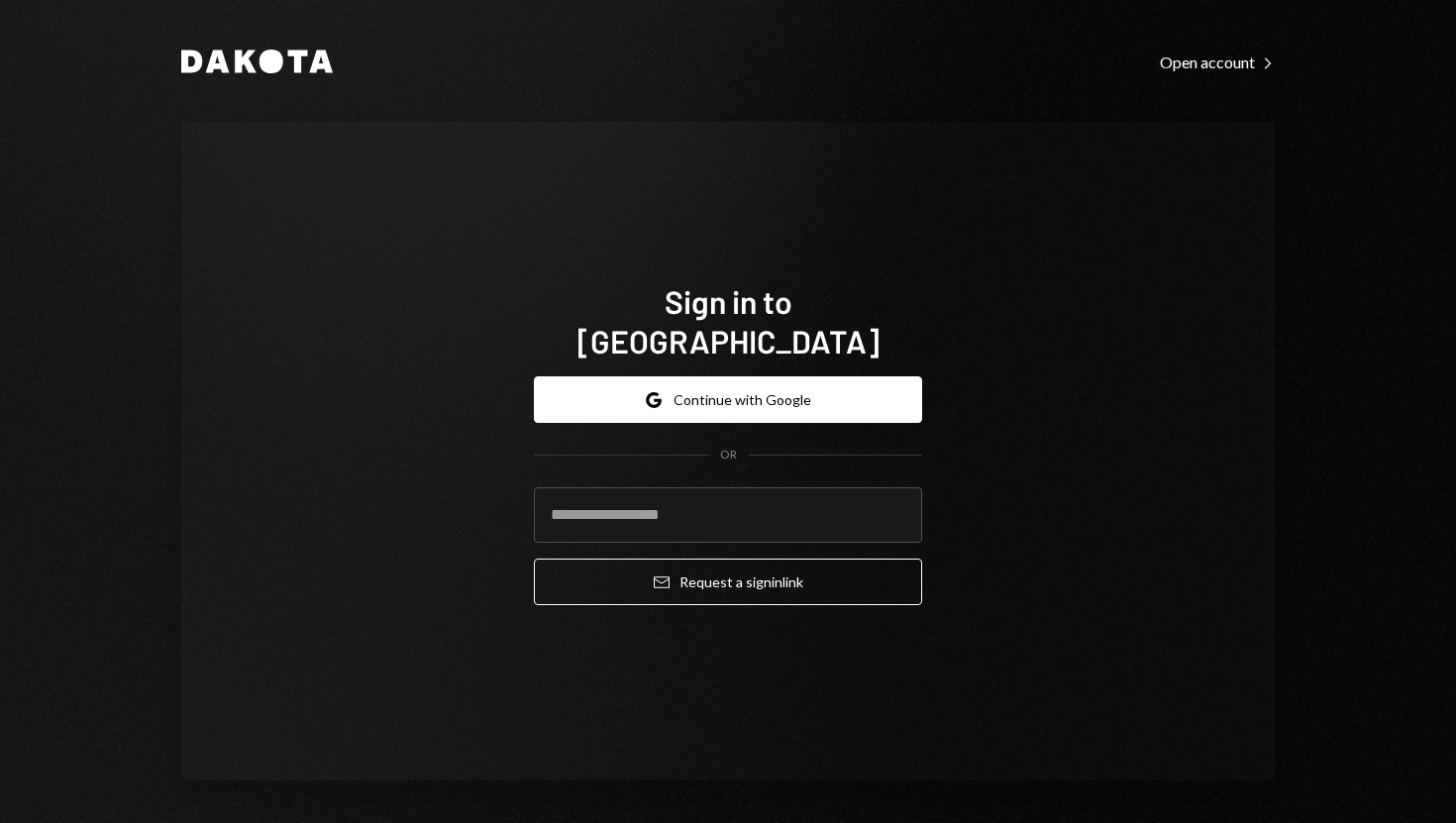 type on "**********" 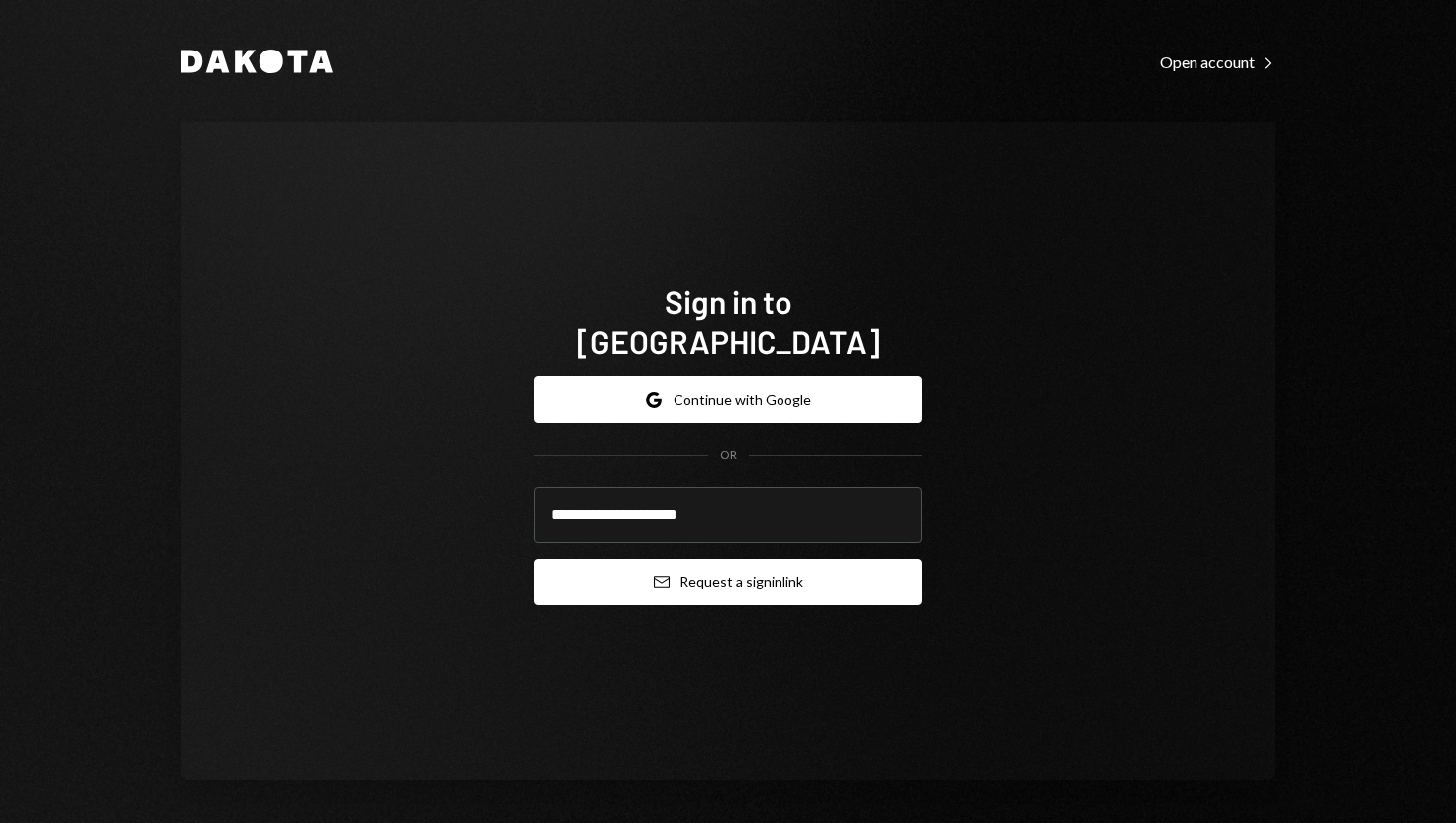 click on "Email Request a sign  in  link" at bounding box center (728, 581) 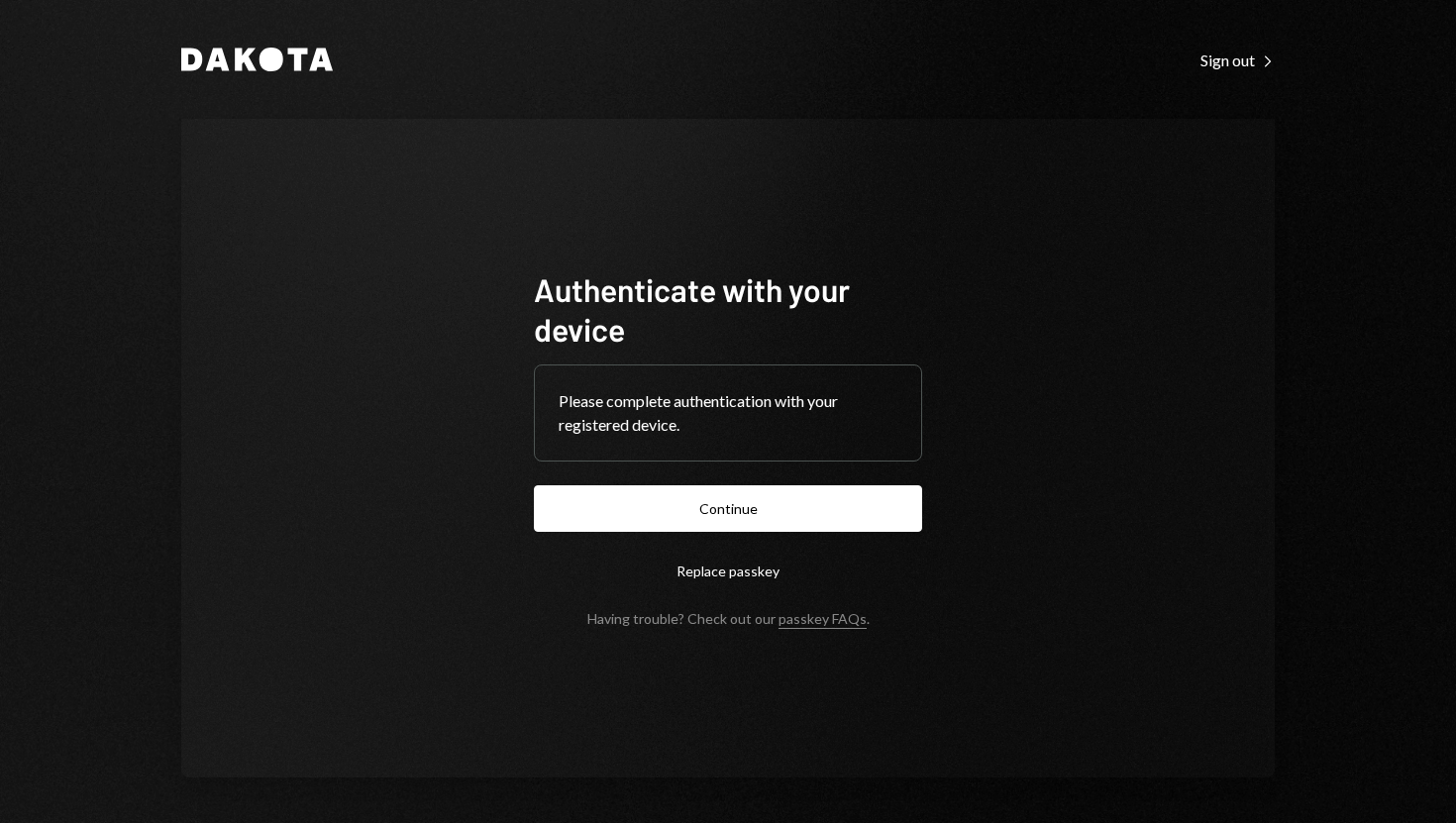 scroll, scrollTop: 0, scrollLeft: 0, axis: both 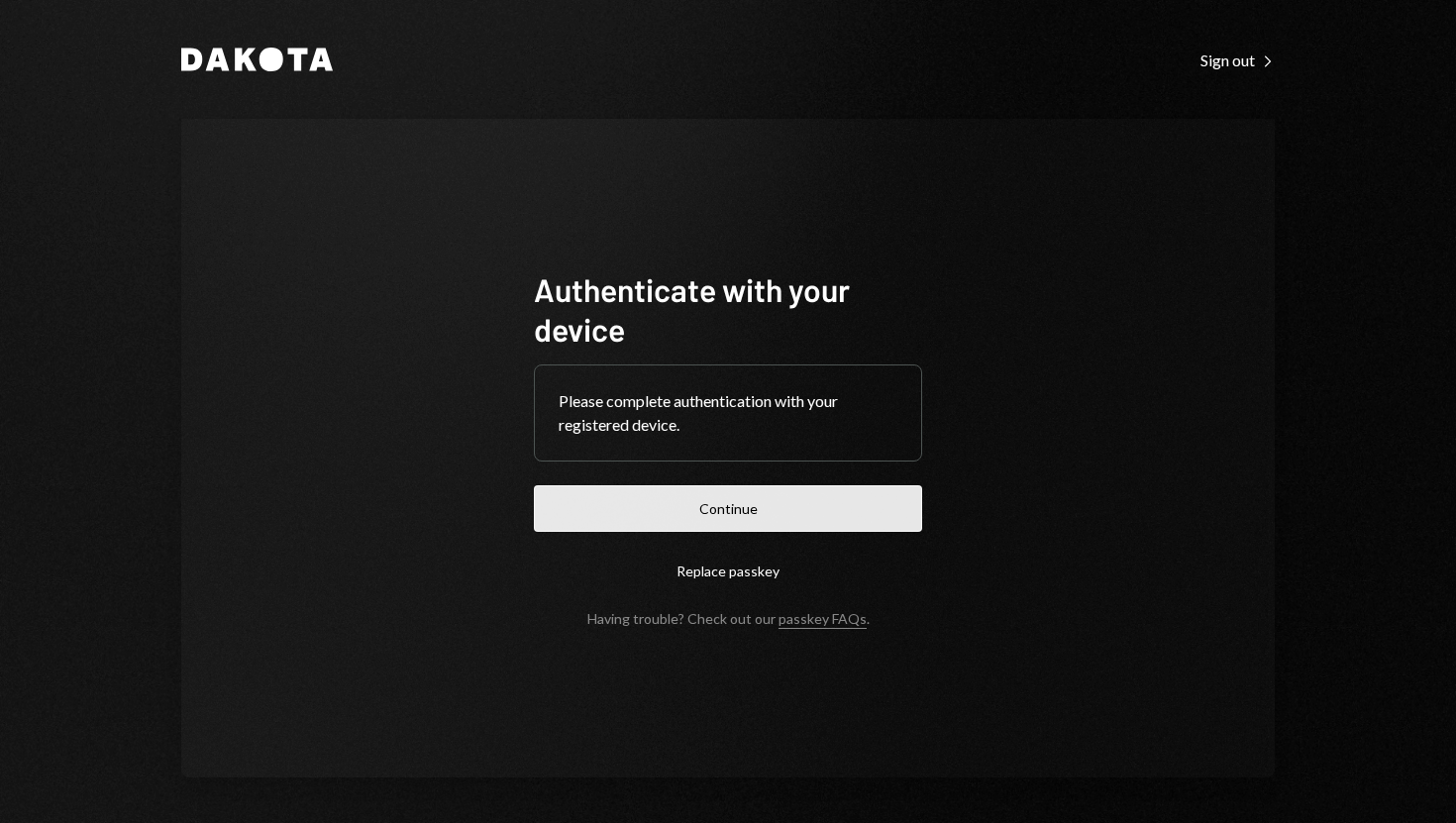 click on "Continue" at bounding box center [728, 508] 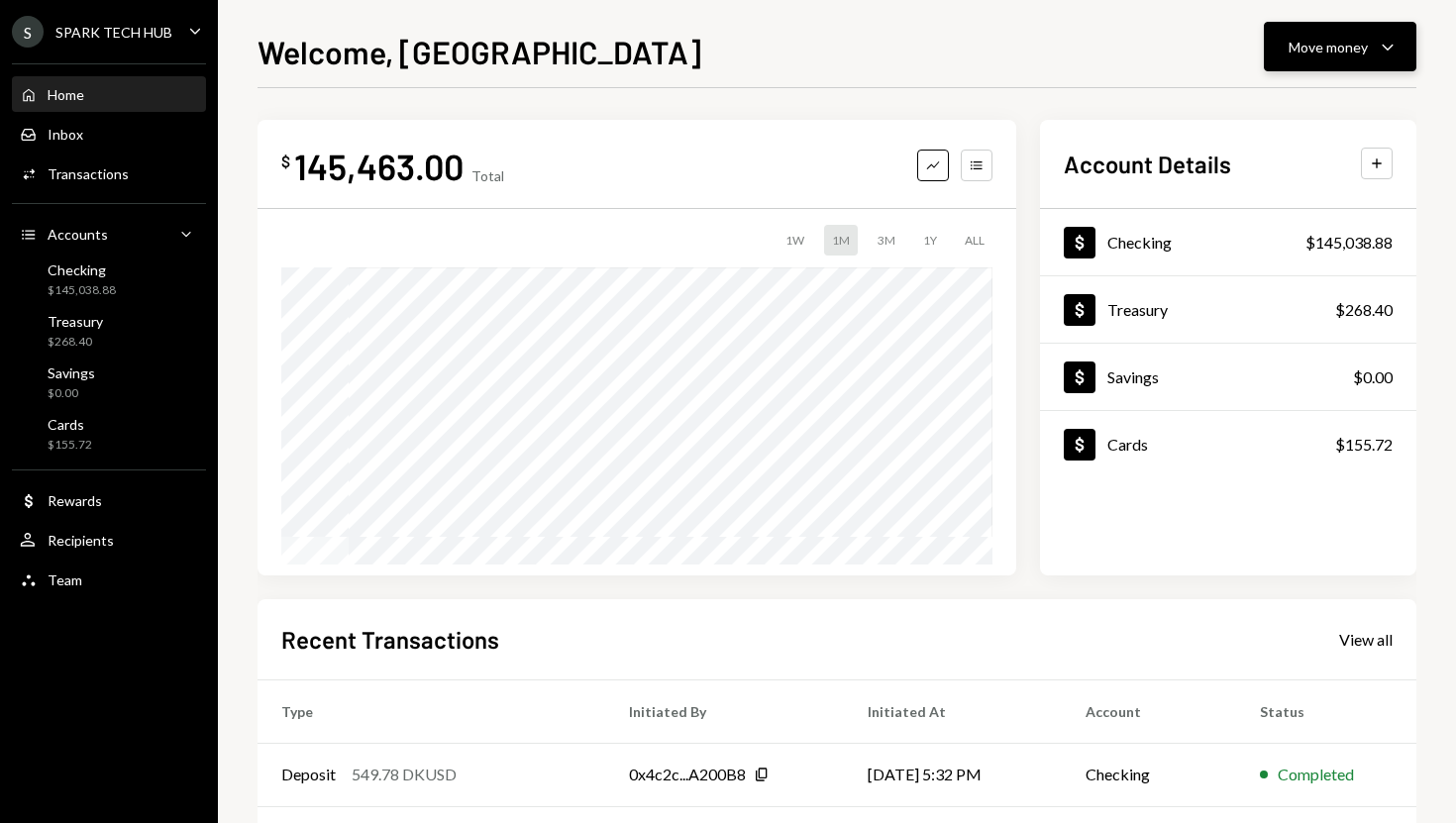 click on "Move money Caret Down" at bounding box center [1340, 47] 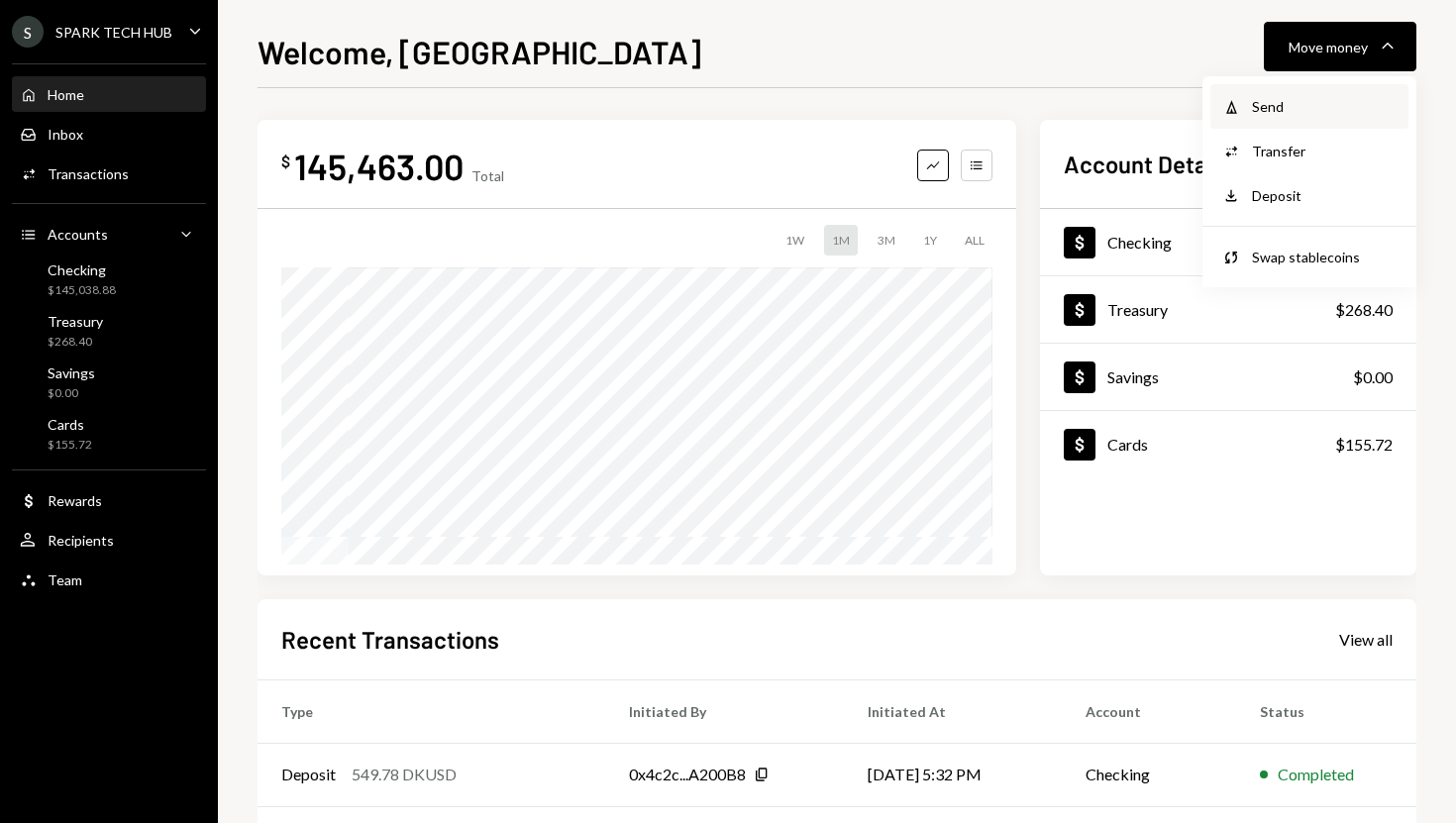 click on "Send" at bounding box center [1324, 106] 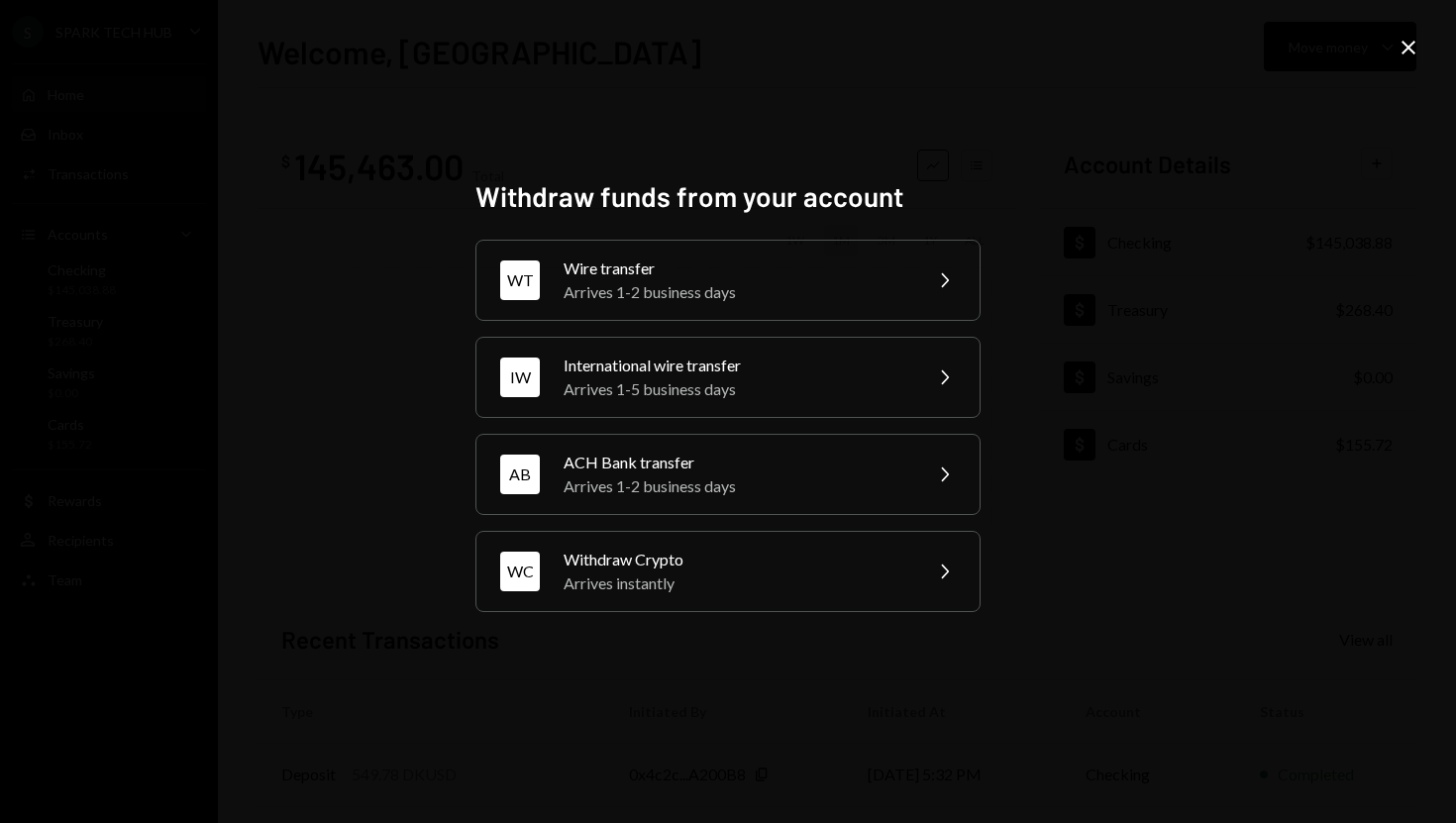 click on "Close" 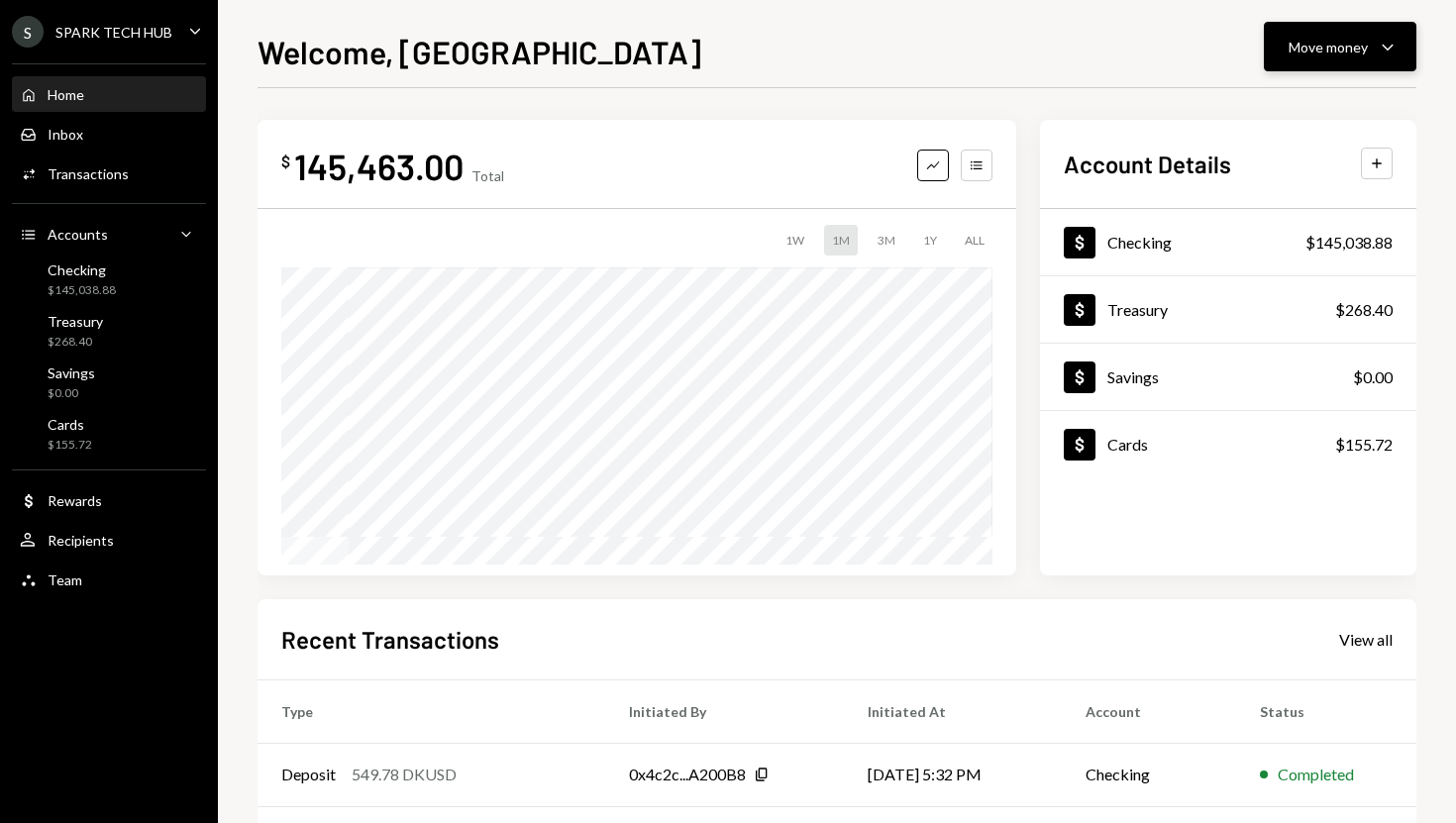 click on "Move money Caret Down" at bounding box center (1340, 47) 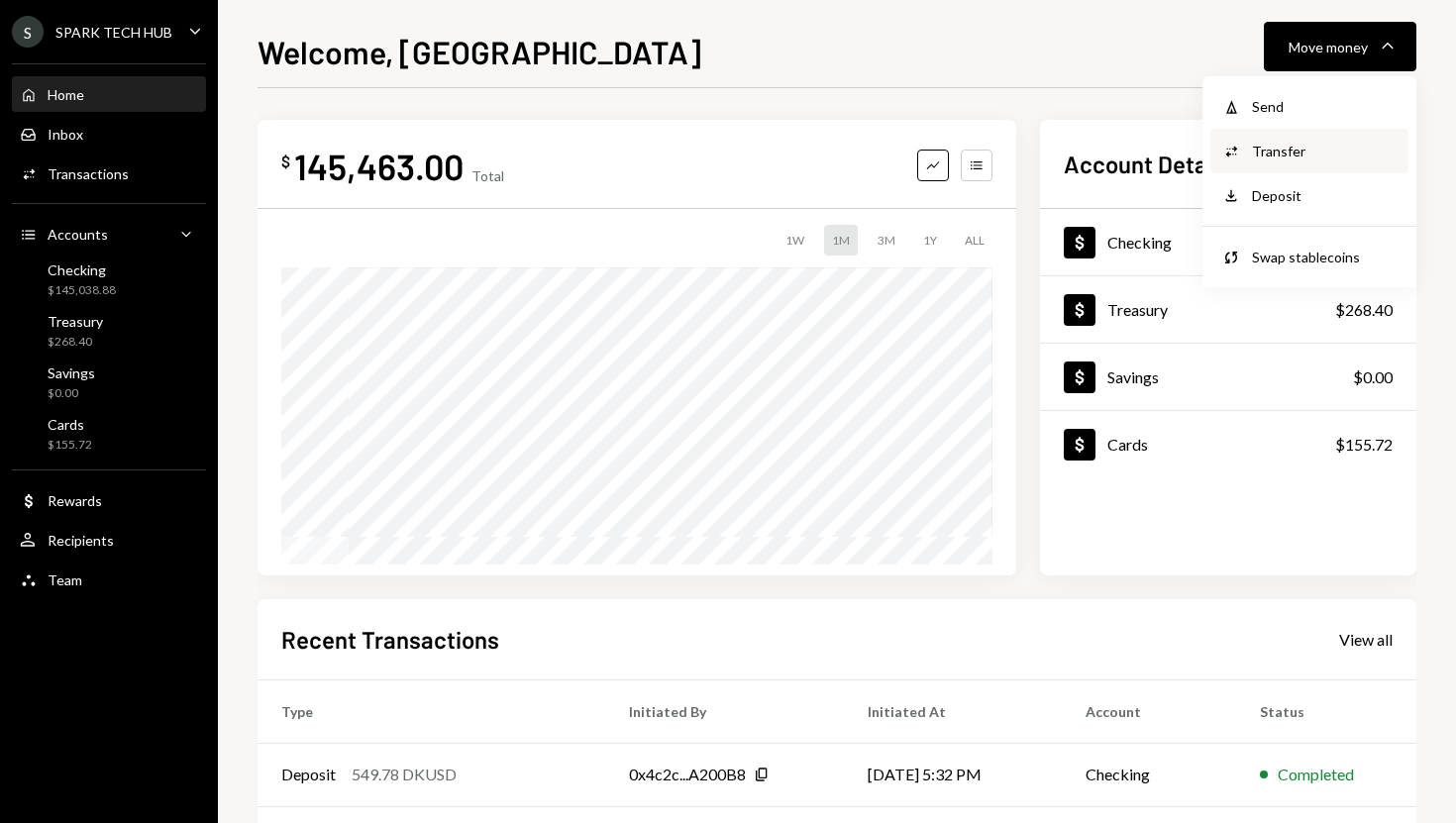 click on "Transfer" at bounding box center (1324, 151) 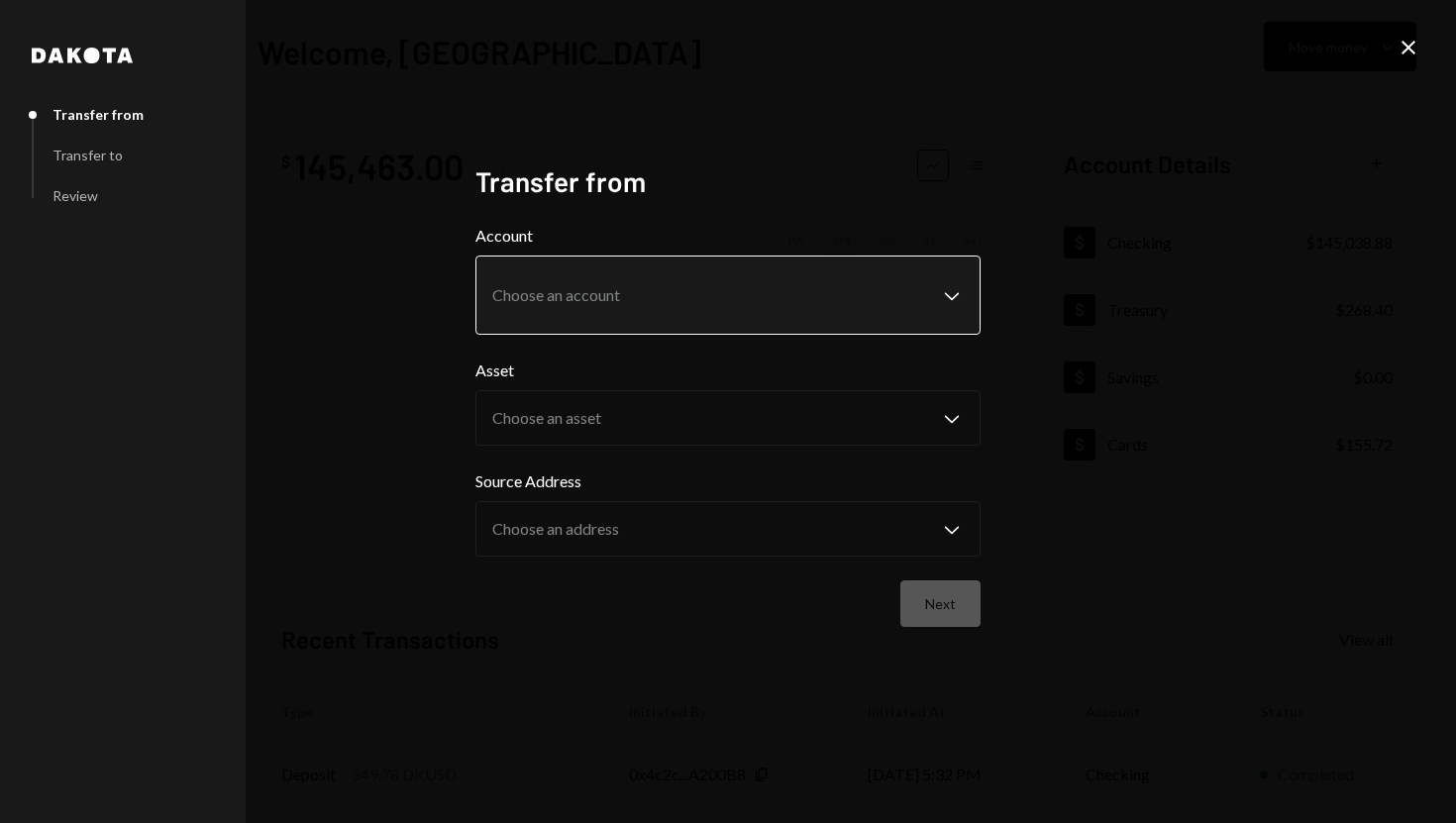 click on "S SPARK TECH HUB Caret Down Home Home Inbox Inbox Activities Transactions Accounts Accounts Caret Down Checking $145,038.88 Treasury $268.40 Savings $0.00 Cards $155.72 Dollar Rewards User Recipients Team Team Welcome, Olusola Move money Caret Down $ 145,463.00 Total Graph Accounts 1W 1M 3M 1Y ALL Account Details Plus Dollar Checking $145,038.88 Dollar Treasury $268.40 Dollar Savings $0.00 Dollar Cards $155.72 Recent Transactions View all Type Initiated By Initiated At Account Status Deposit 549.78  DKUSD 0x4c2c...A200B8 Copy 07/03/25 5:32 PM Checking Completed Stablecoin Conversion $550.00 Olusola Kolawole 07/03/25 5:26 PM Checking Completed Card Transaction $35.00 Company Utilities 07/03/25 5:23 PM Organization Pending Bank Payment $16,000.00 Adewumi Hammed 07/03/25 11:06 AM Checking Completed Deposit 4,000.4000  USDT 0xAe4F...eF6Ab4 Copy 07/03/25 11:05 AM Checking Completed /dashboard   Dakota Transfer from Transfer to Review Transfer from Account Choose an account Chevron Down Asset Choose an asset Next" at bounding box center (728, 411) 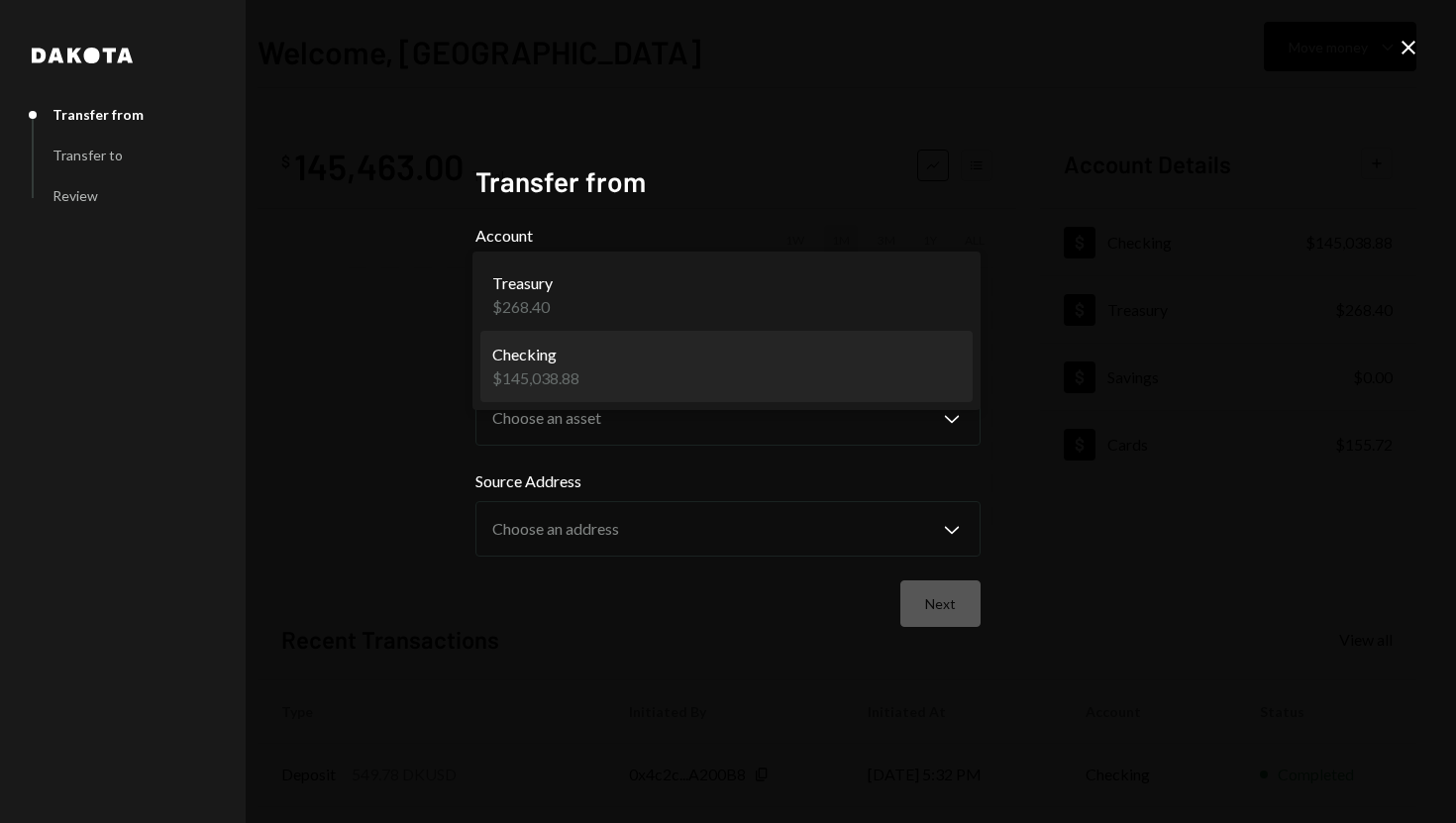 select on "**********" 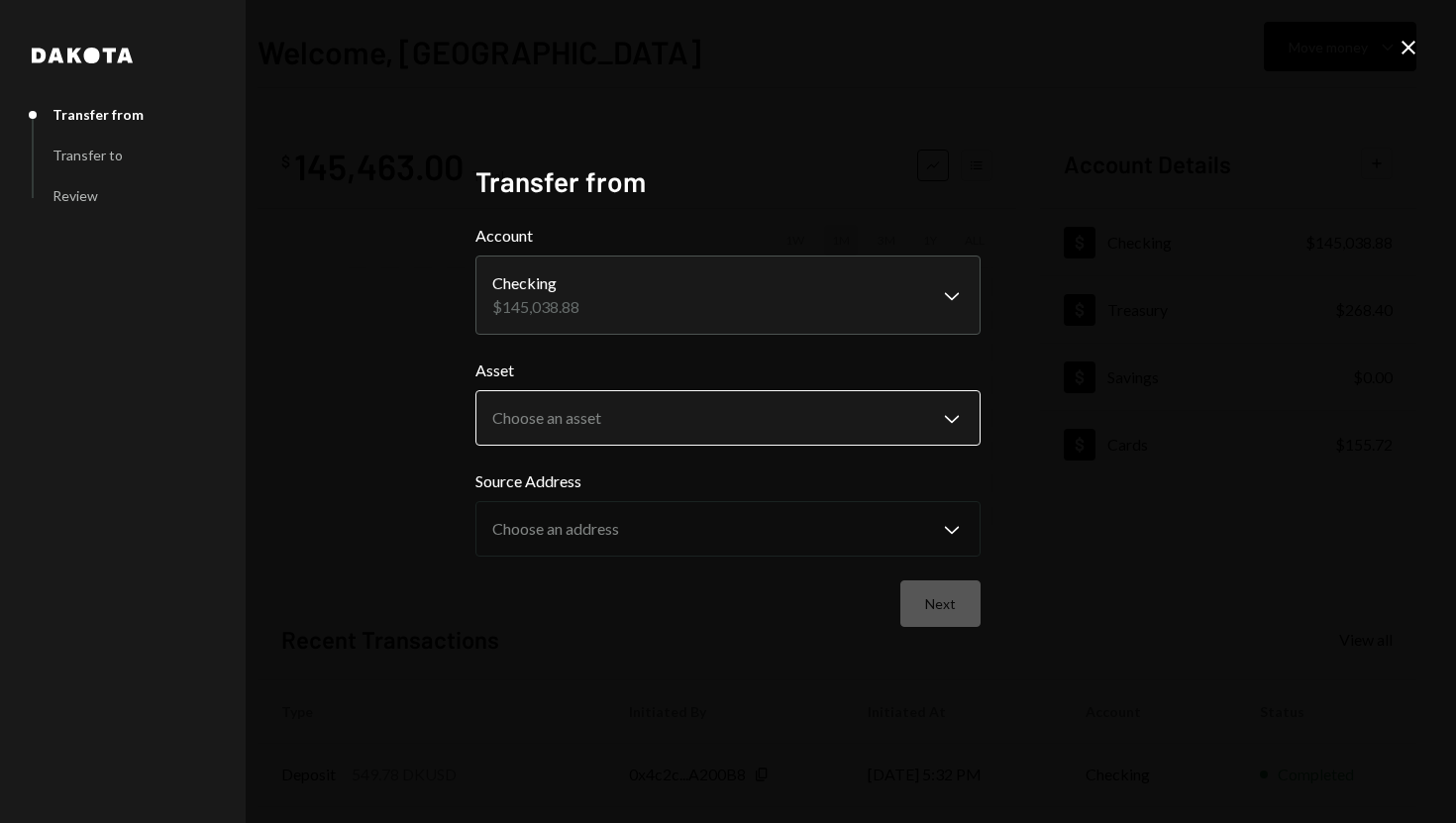 click on "**********" at bounding box center [728, 411] 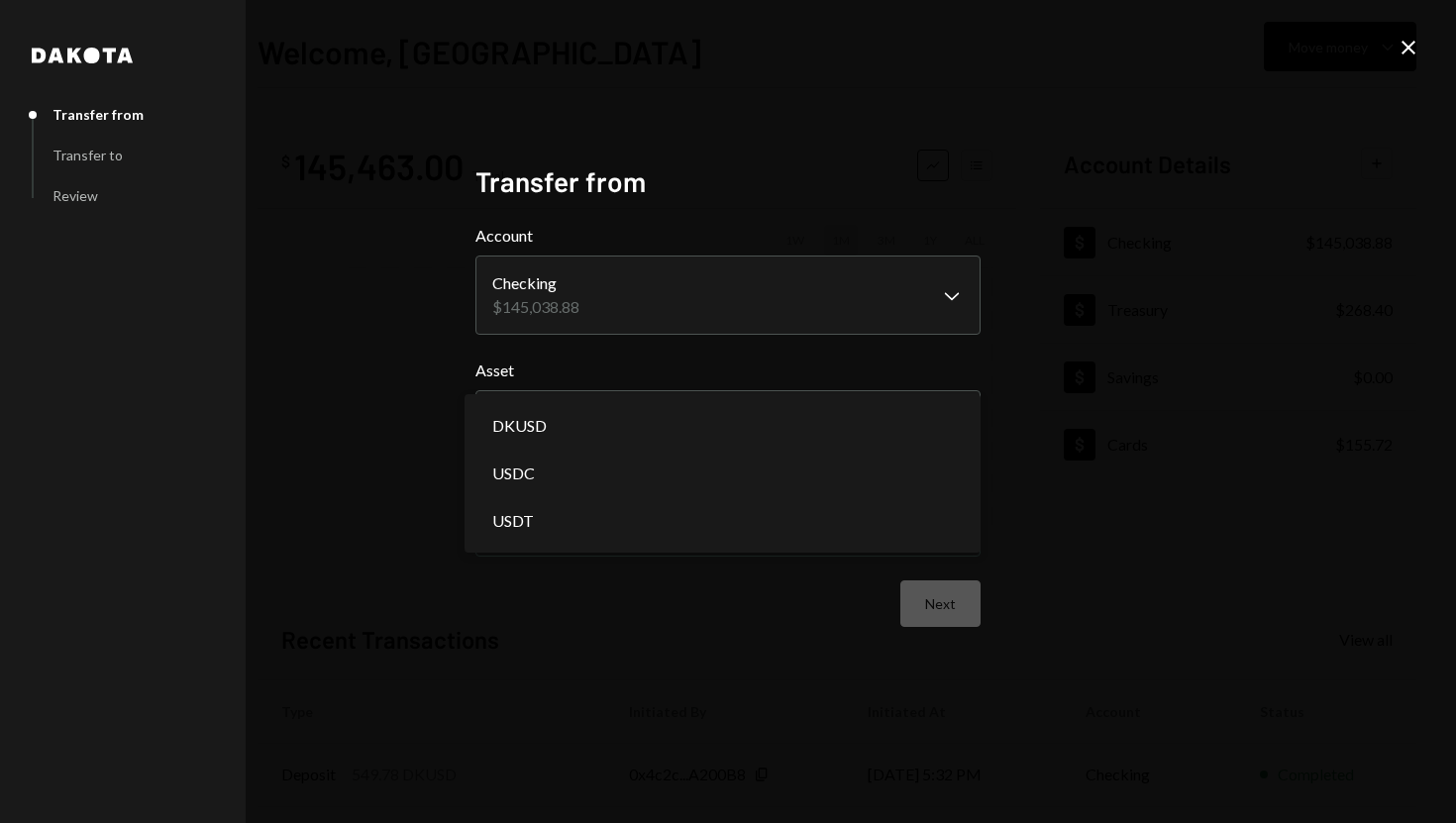 click at bounding box center [728, 411] 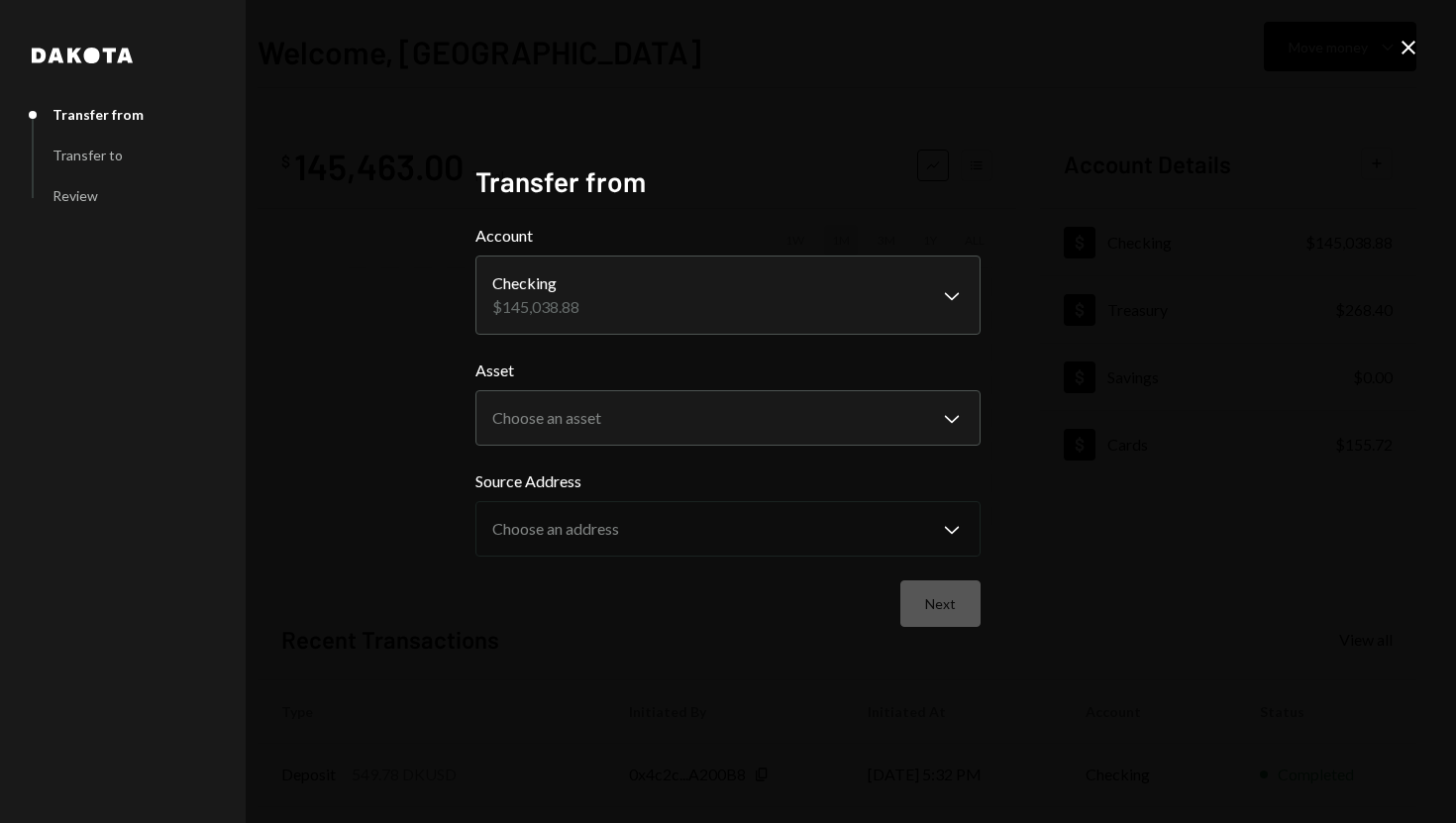 click on "Close" 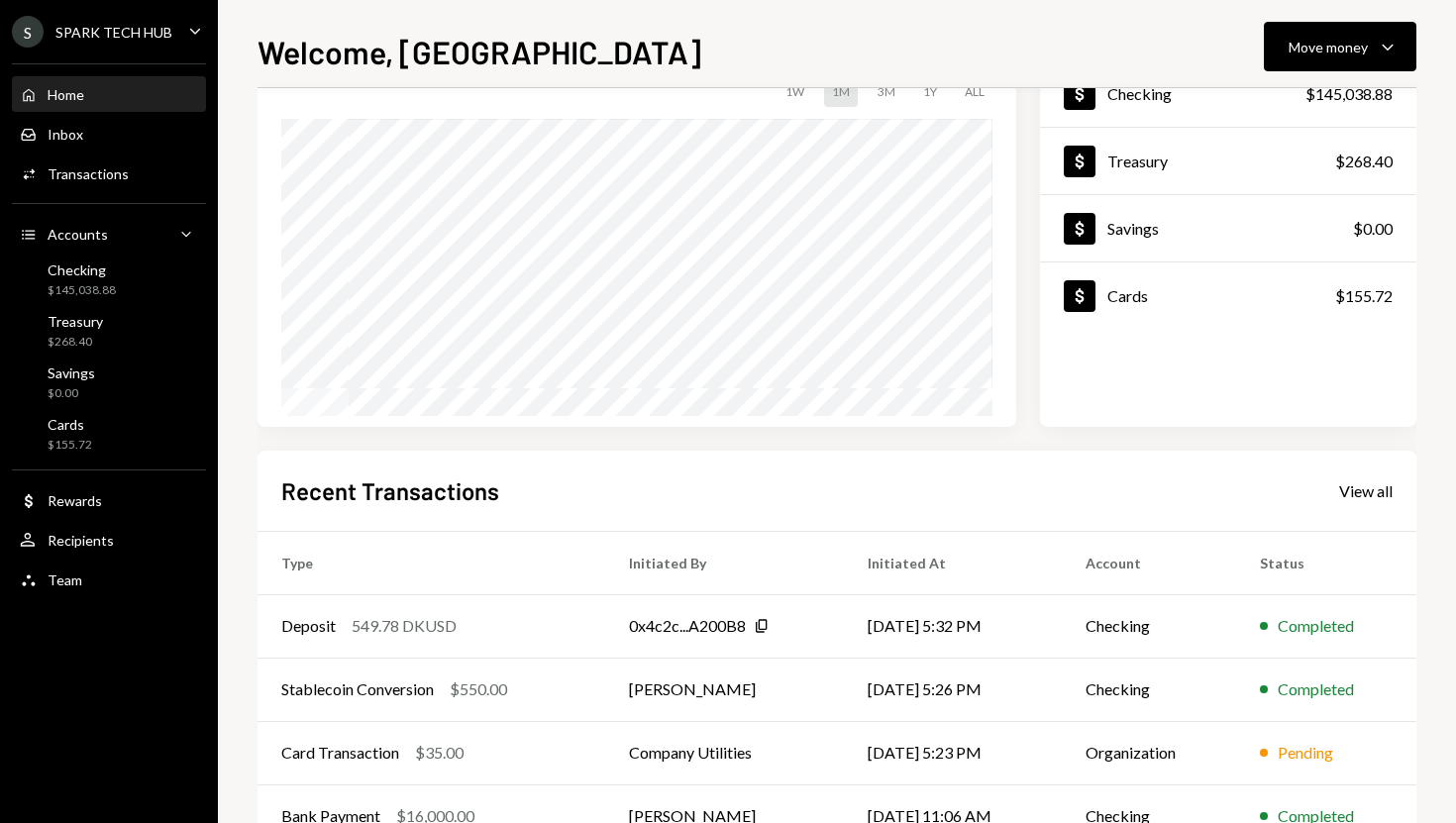scroll, scrollTop: 157, scrollLeft: 0, axis: vertical 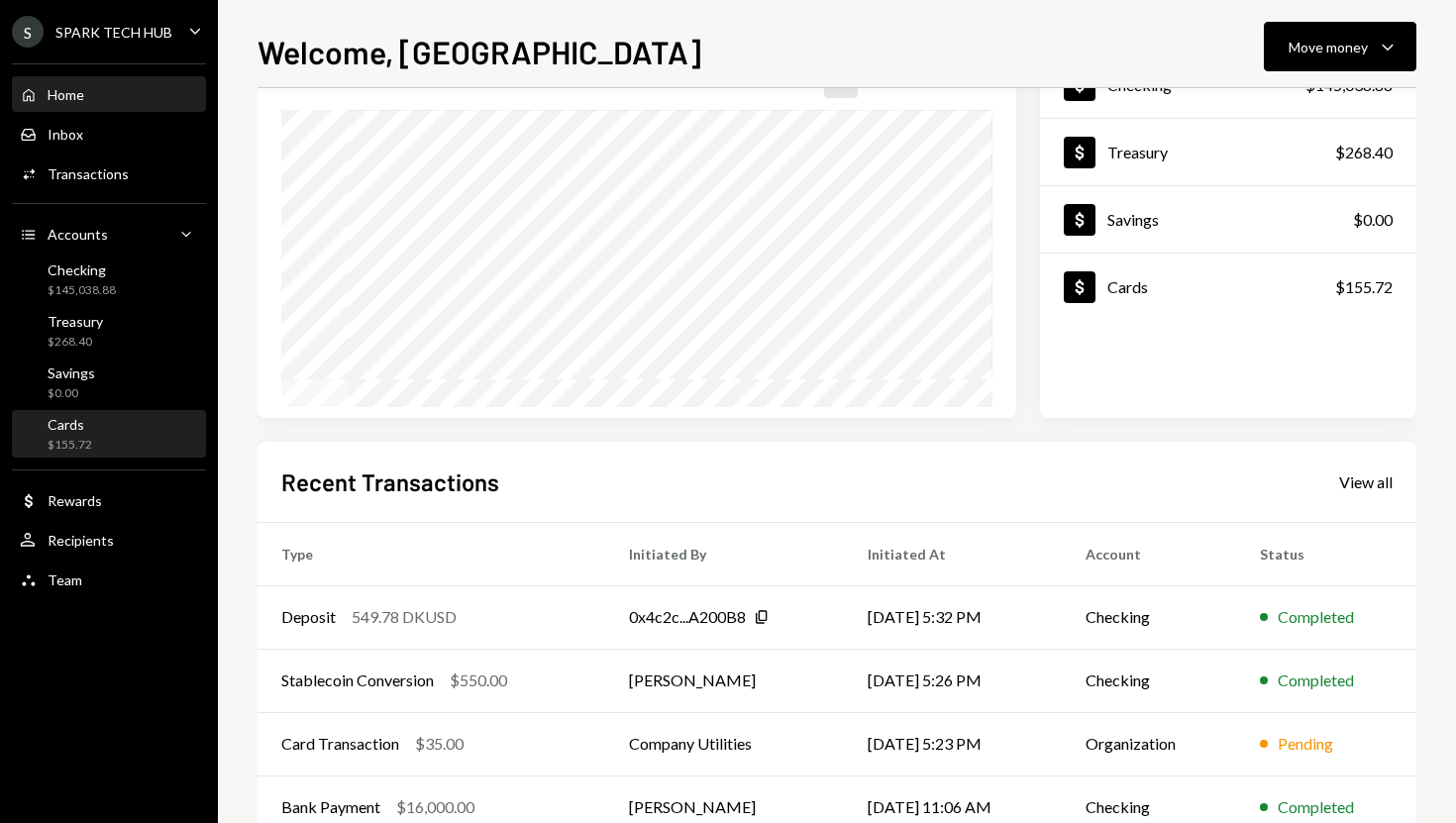 click on "Cards $155.72" at bounding box center (109, 435) 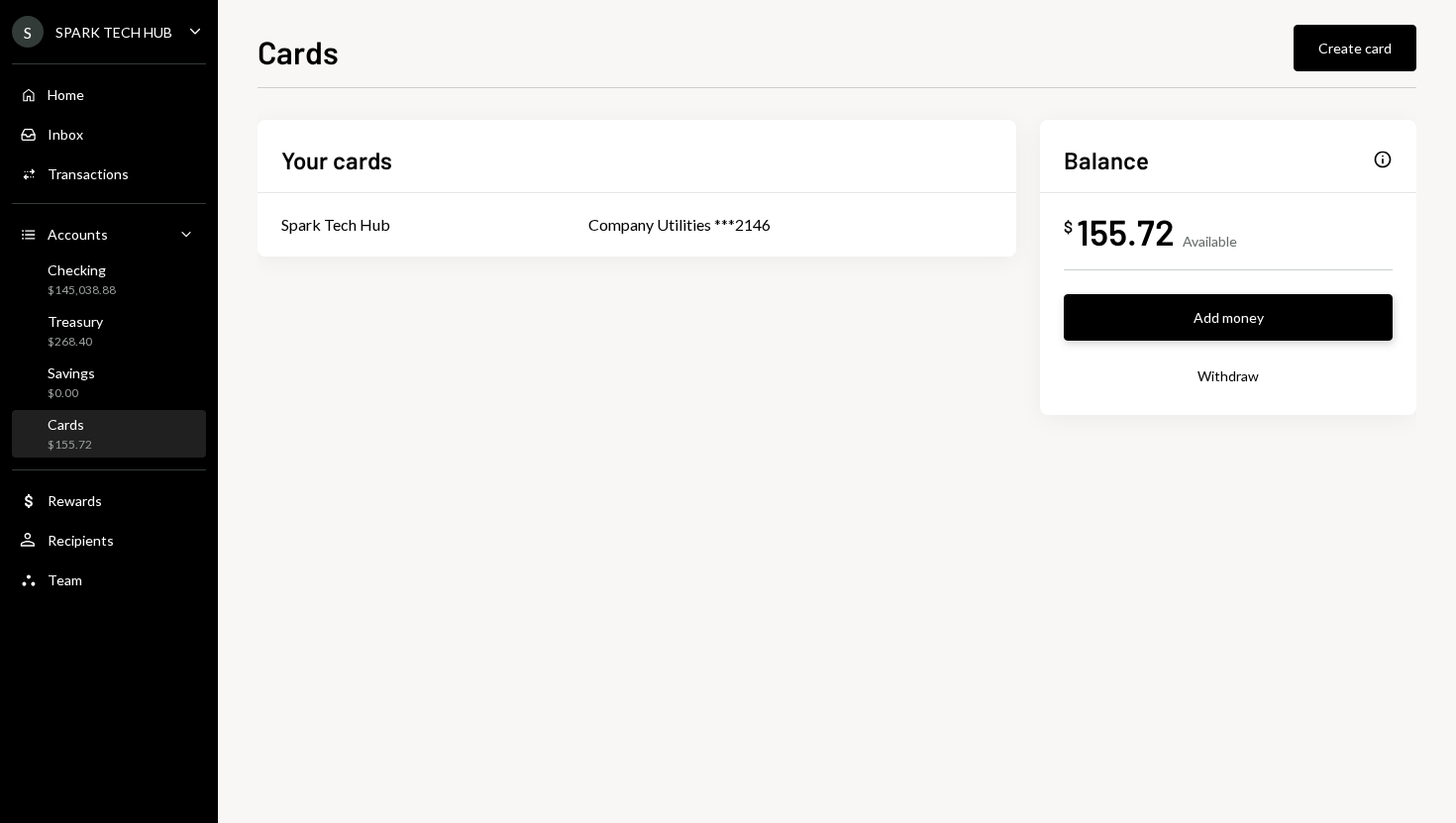 click on "Add money" at bounding box center [1228, 317] 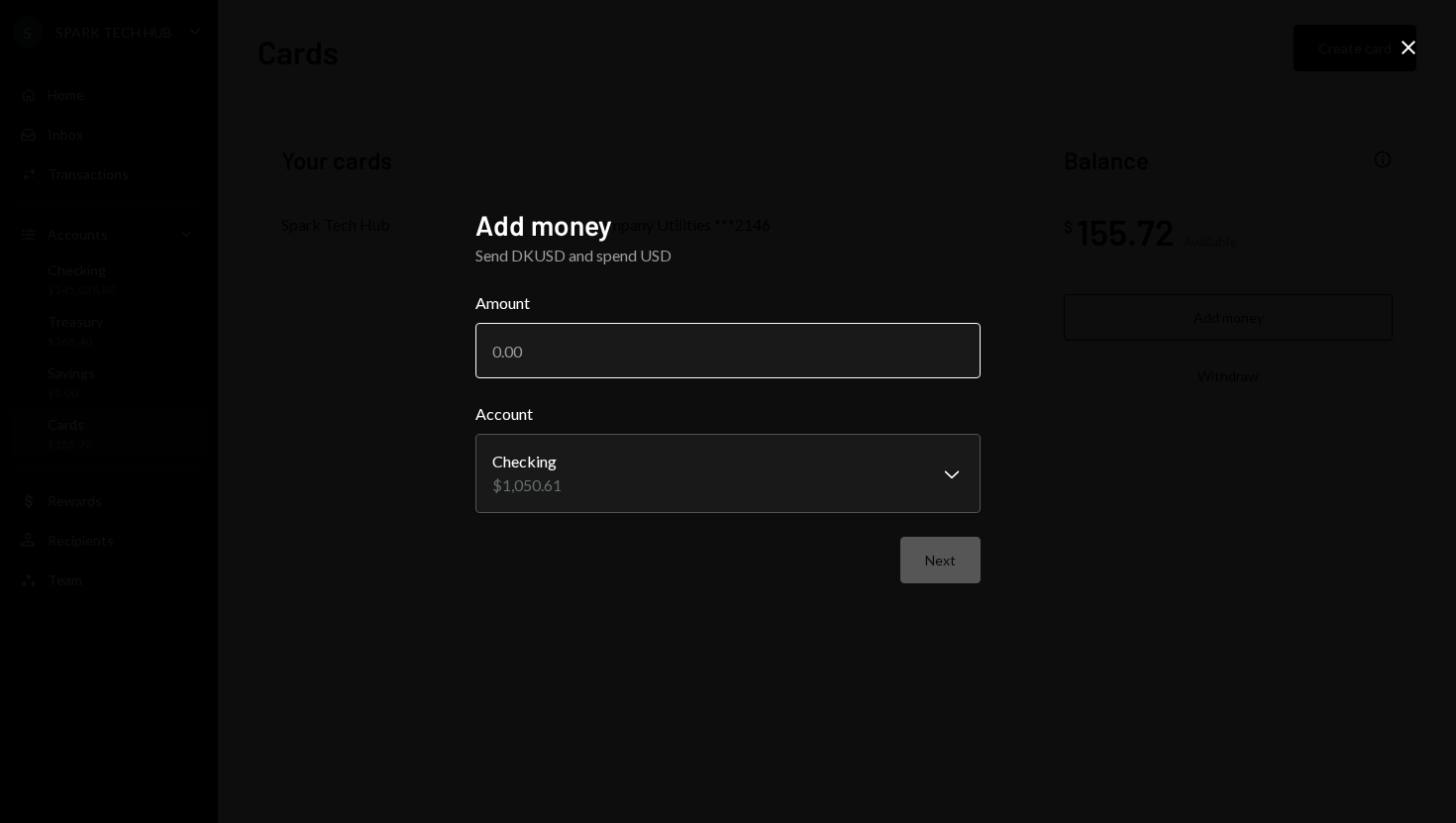 click on "Amount" at bounding box center [728, 351] 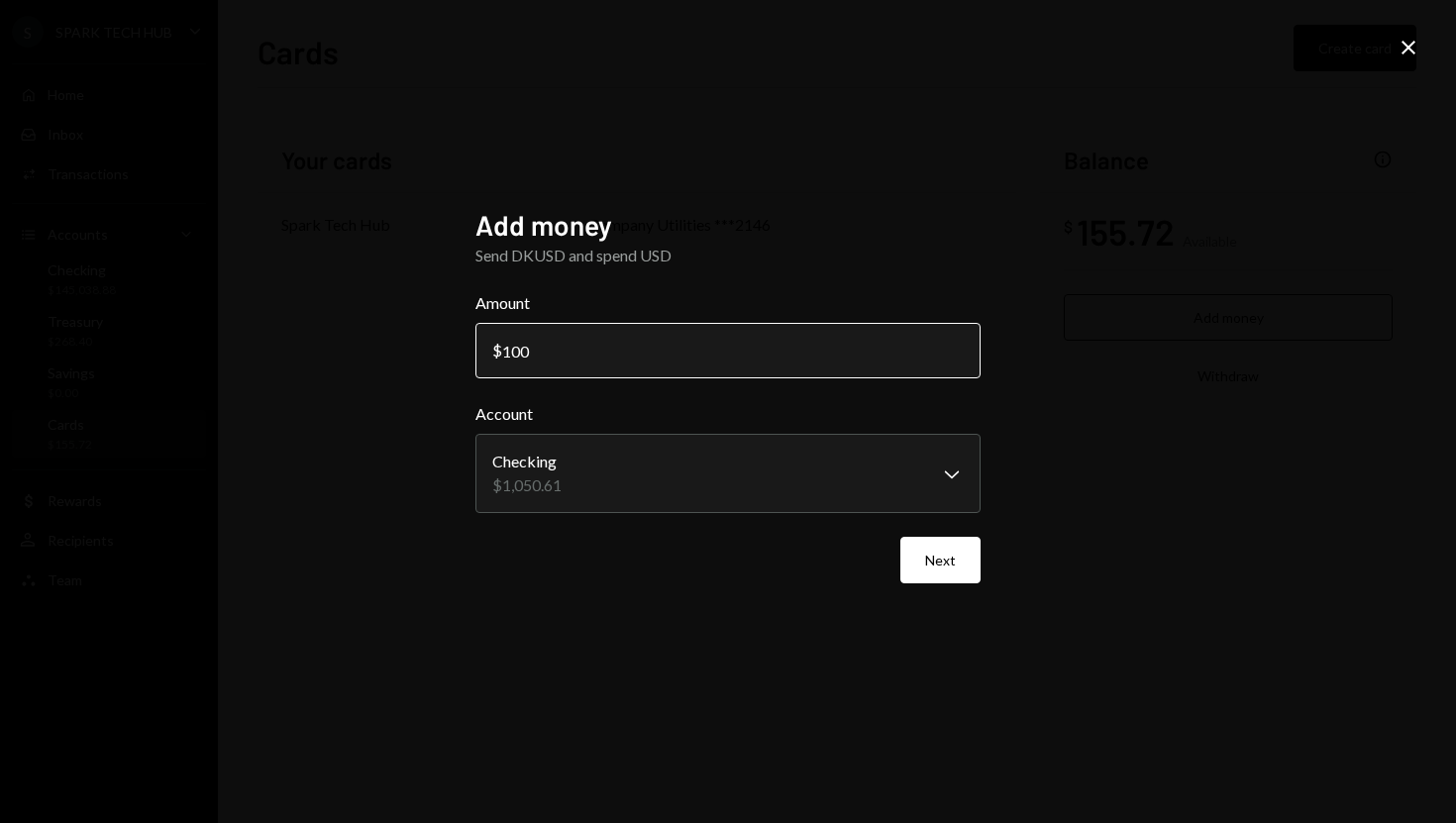 type on "1000" 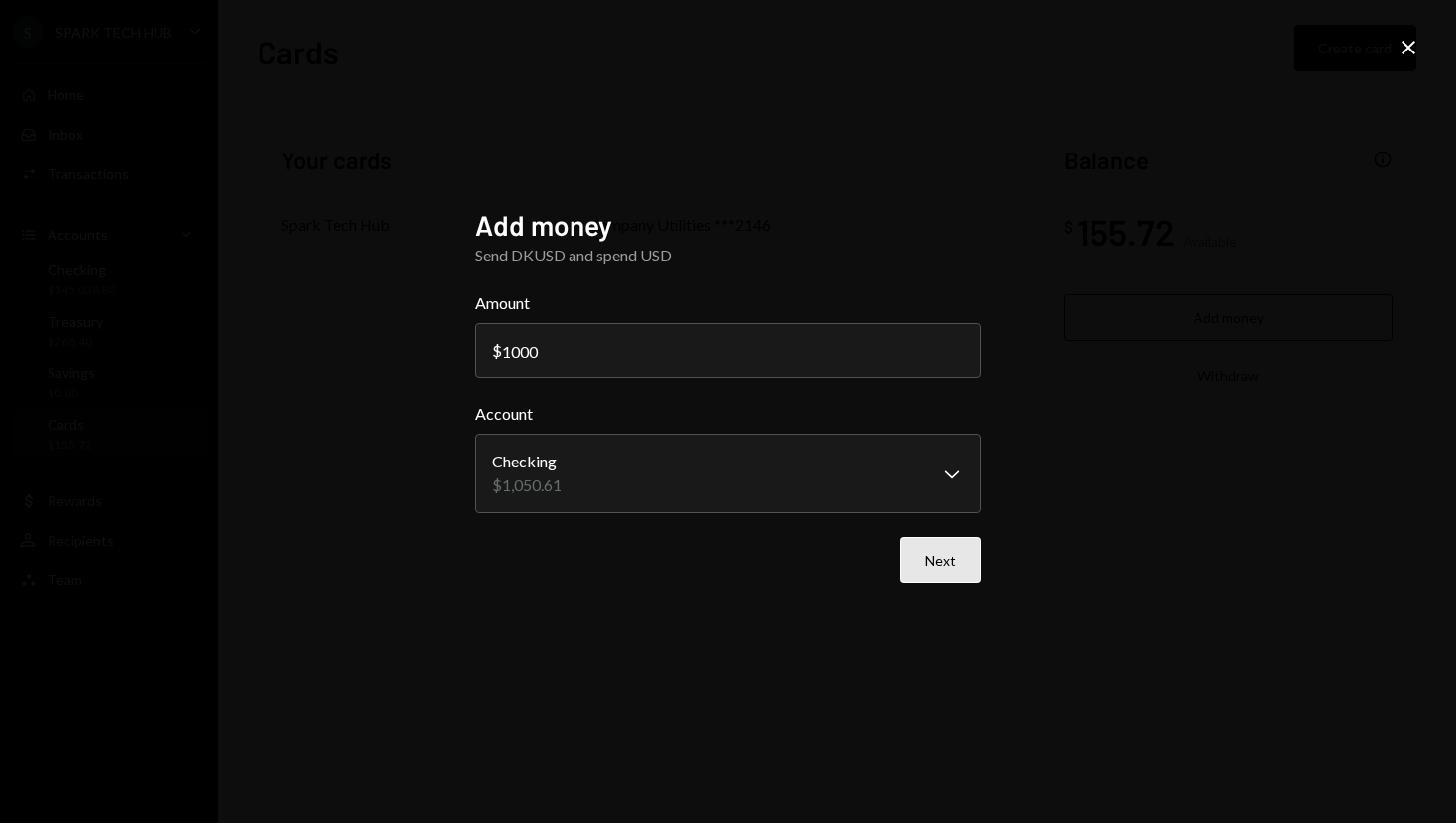 click on "Next" at bounding box center (940, 560) 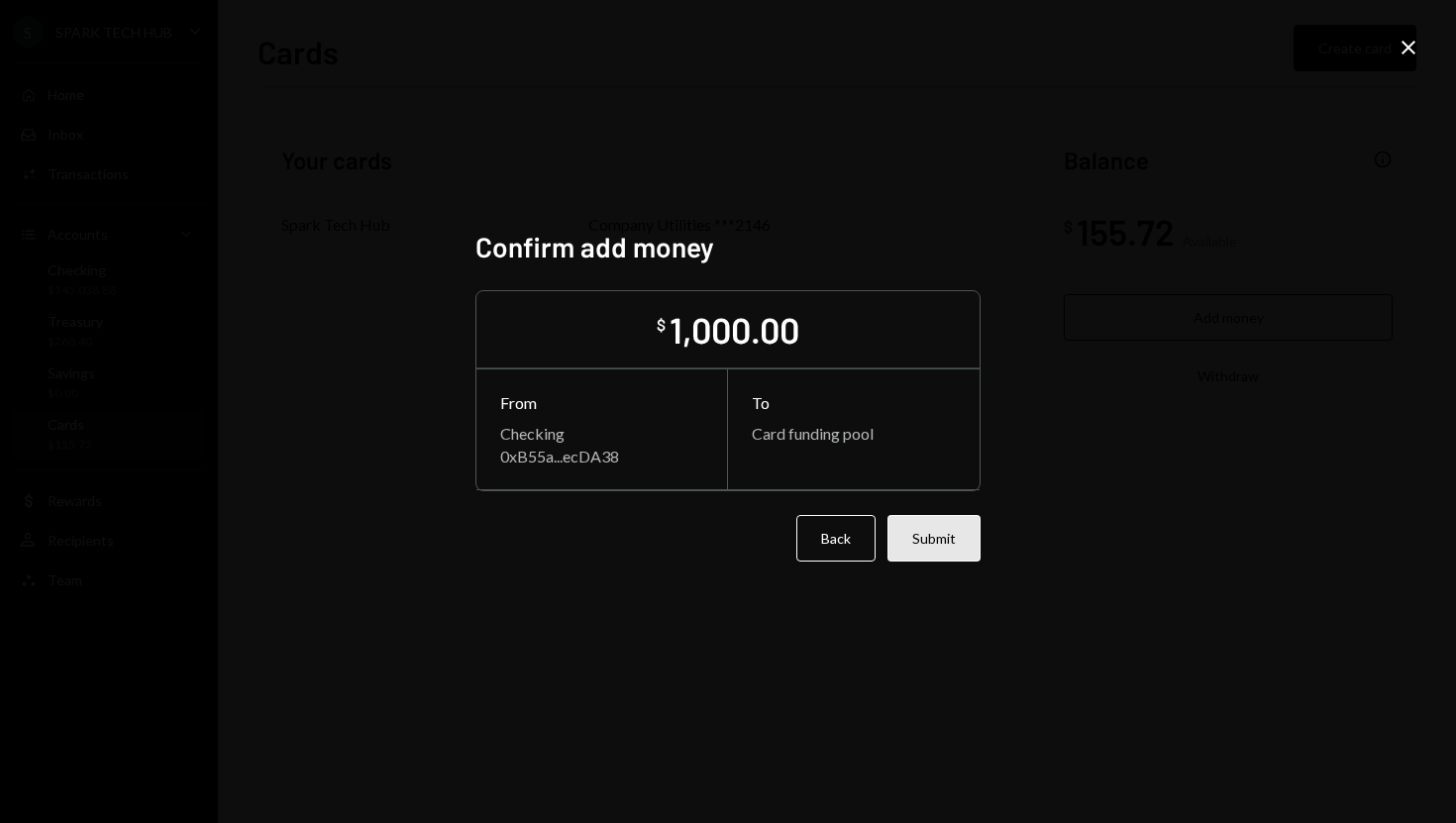click on "Submit" at bounding box center [934, 538] 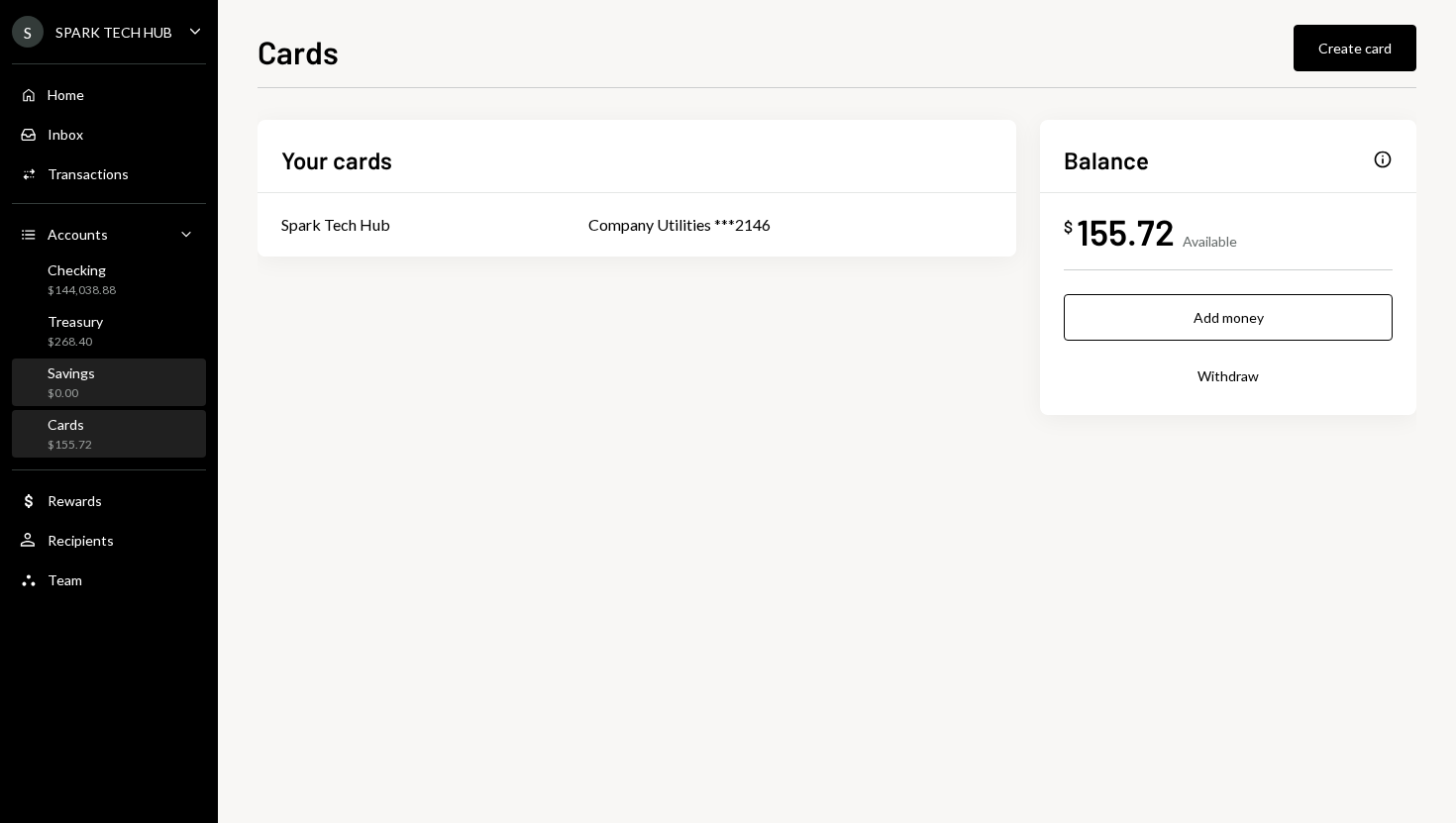 click on "Savings $0.00" at bounding box center (109, 383) 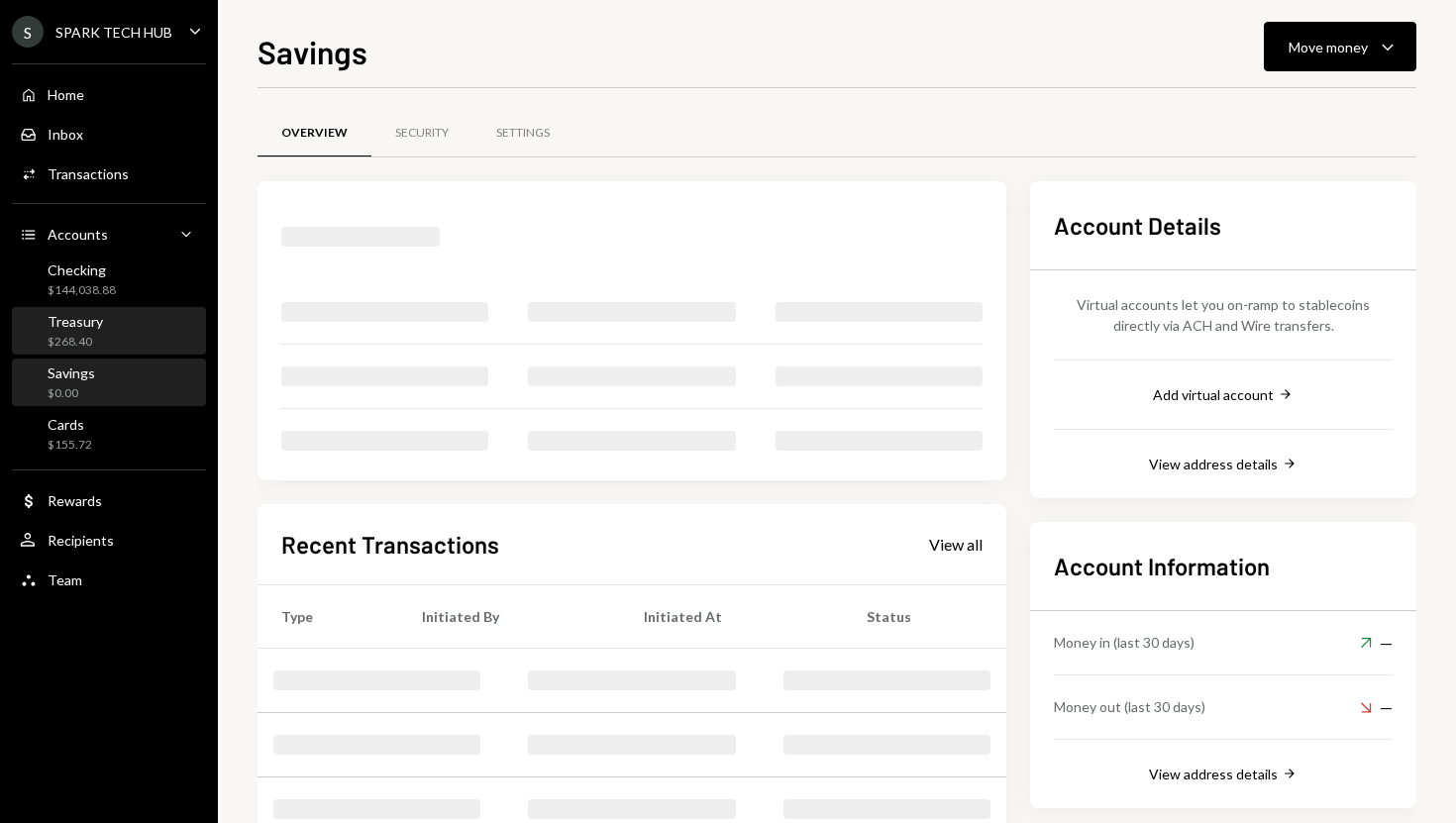 click on "Treasury $268.40" at bounding box center [109, 332] 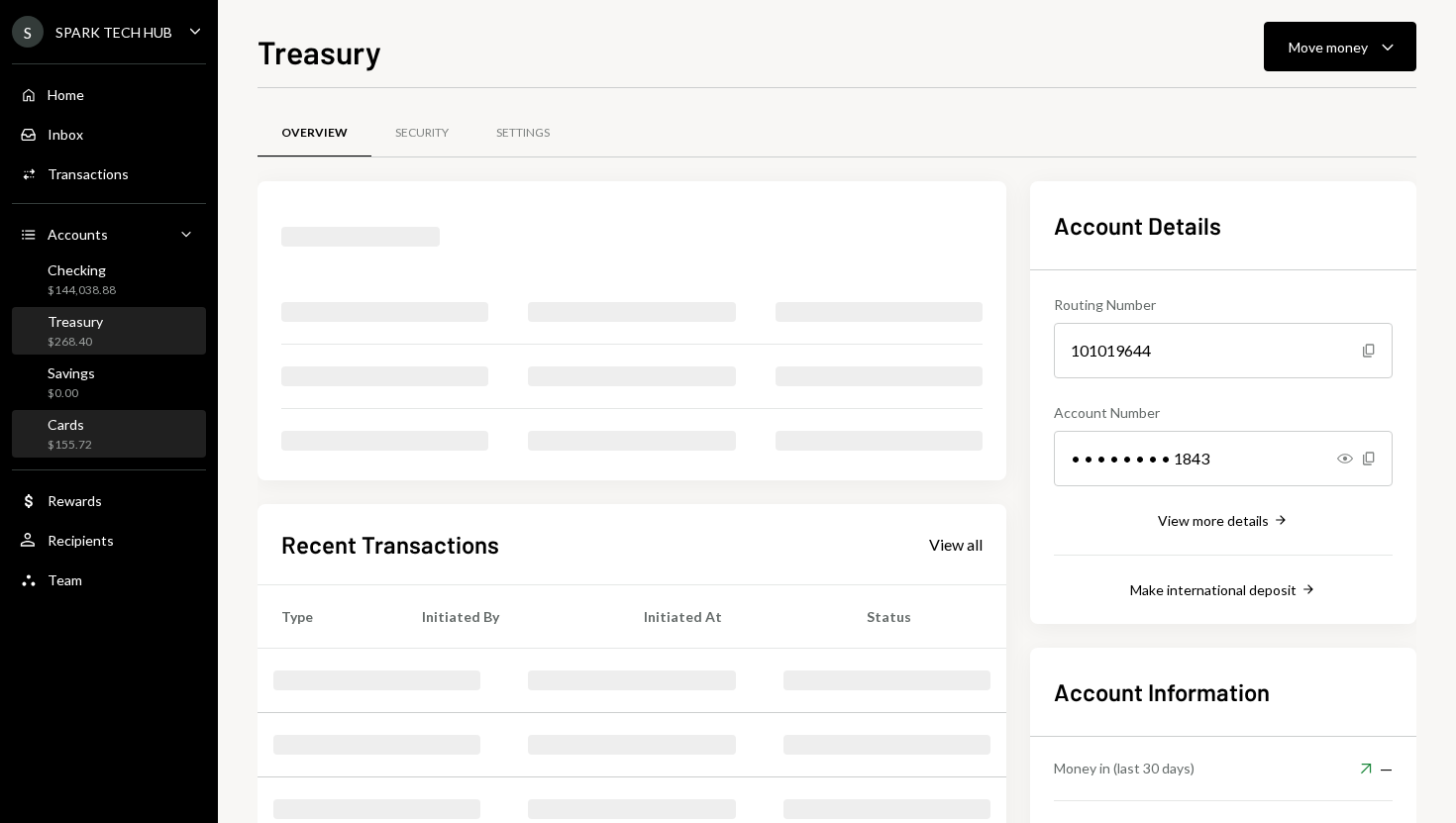 click on "Cards $155.72" at bounding box center [109, 435] 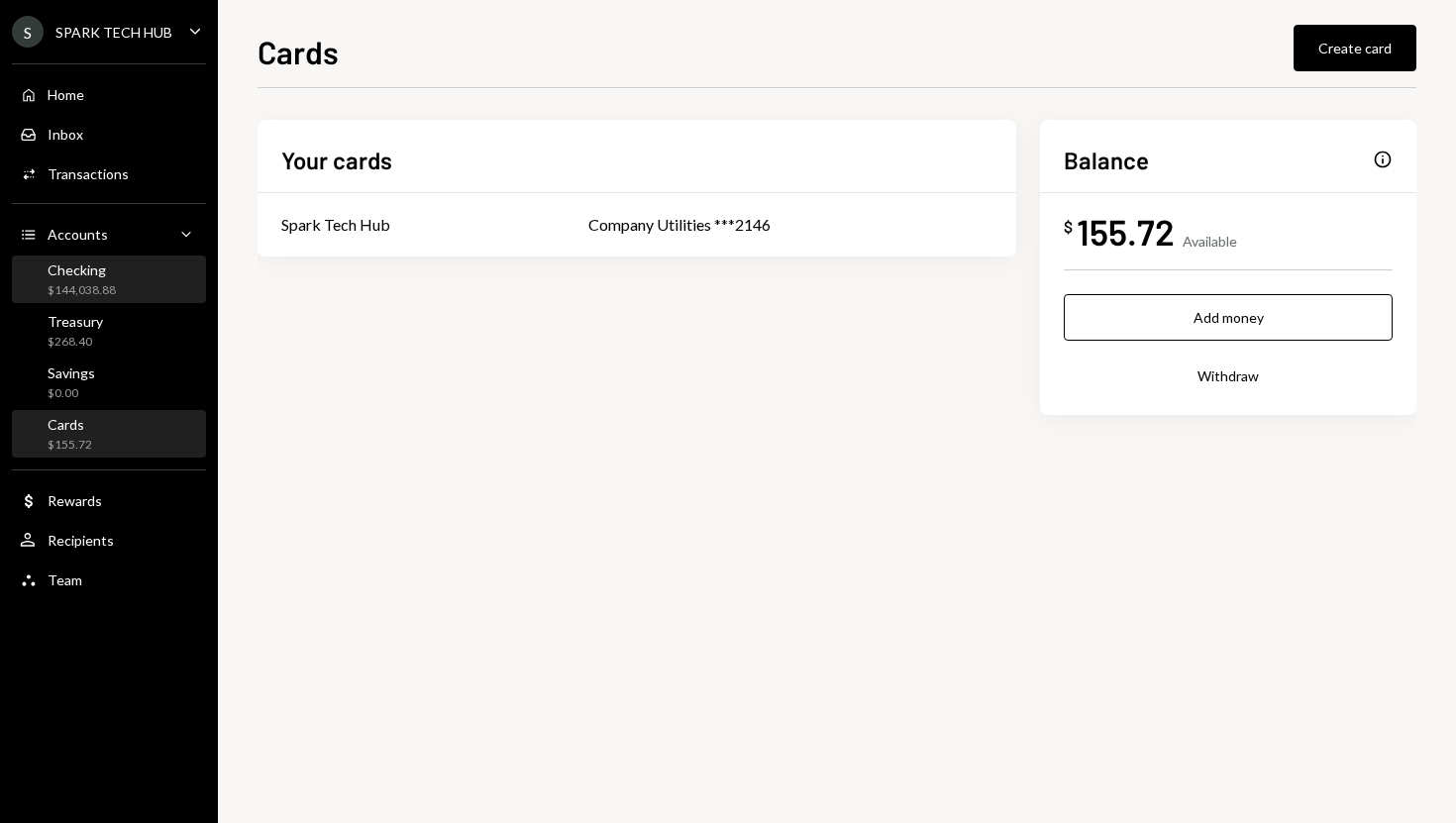 click on "Checking $144,038.88" at bounding box center (109, 280) 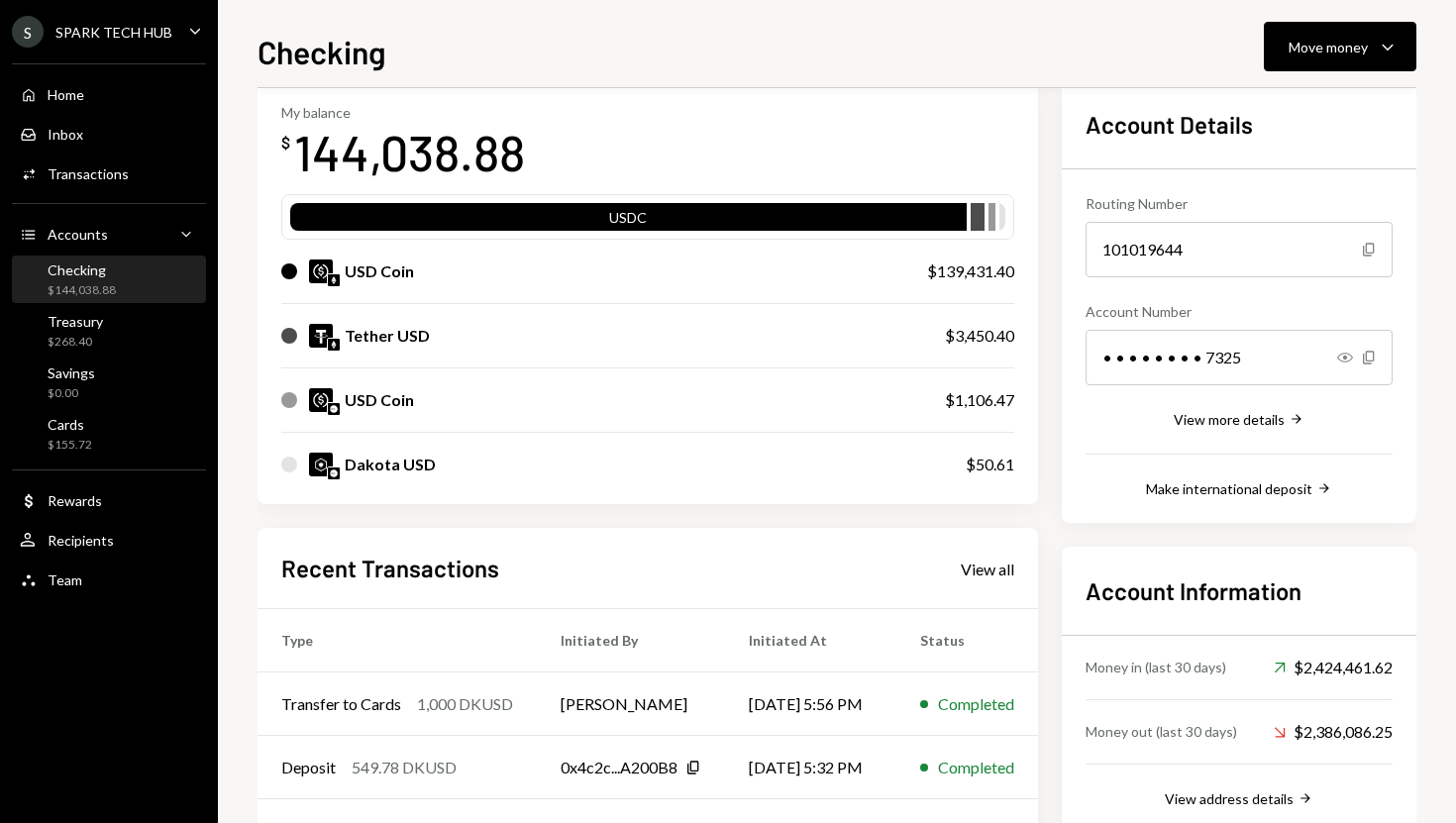 scroll, scrollTop: 104, scrollLeft: 0, axis: vertical 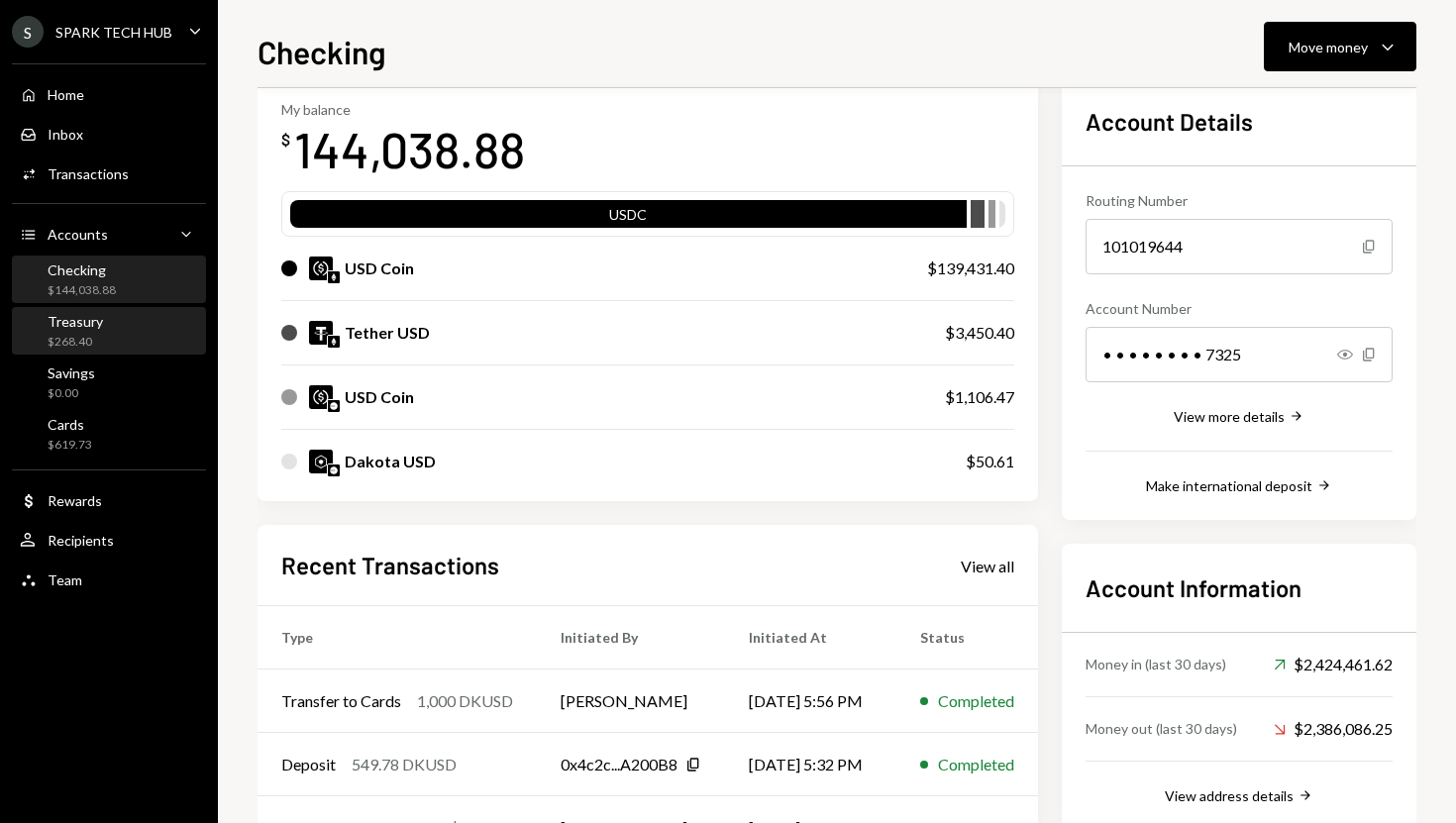 click on "Treasury $268.40" at bounding box center [109, 332] 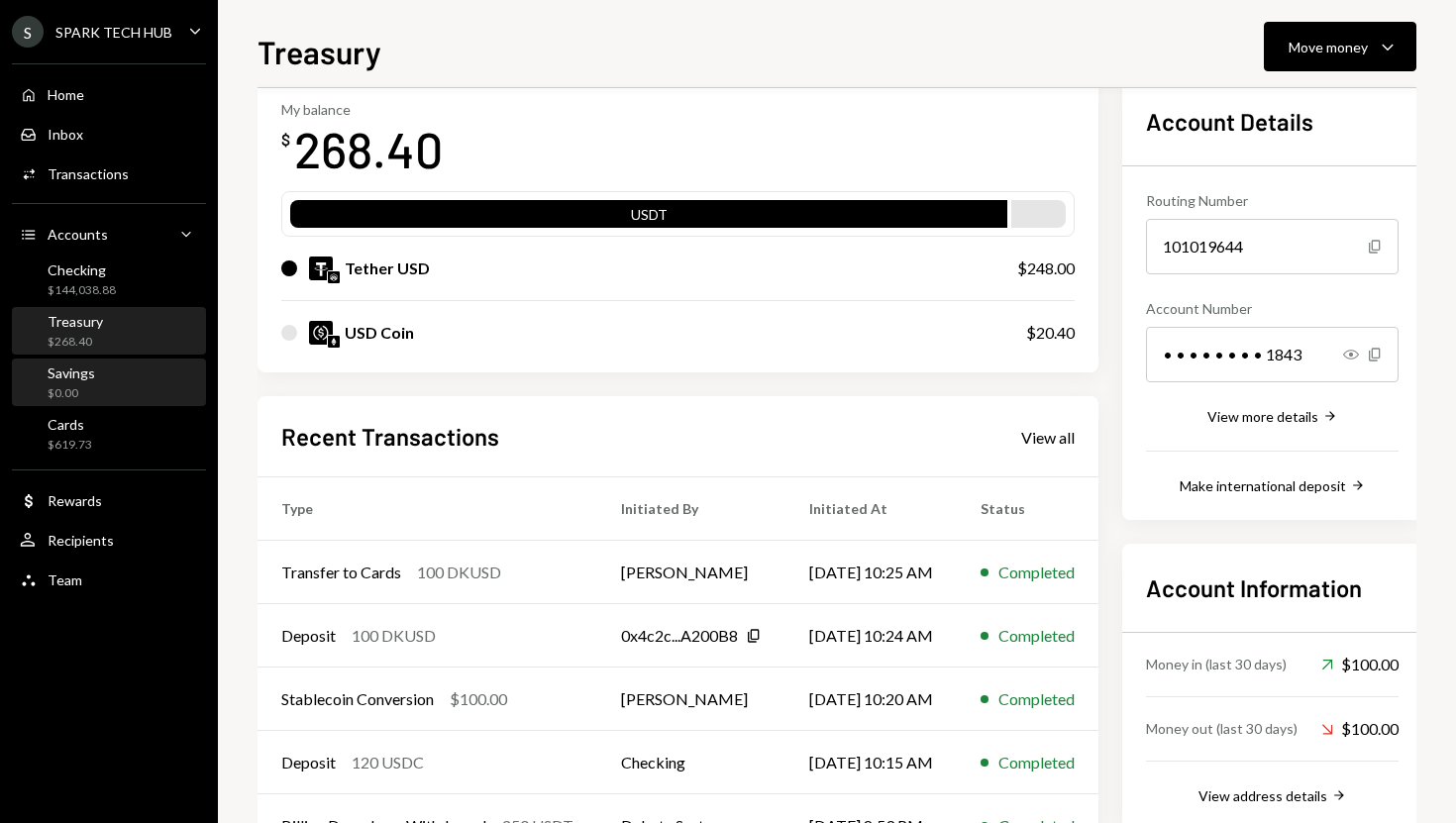 click on "$0.00" at bounding box center (71, 393) 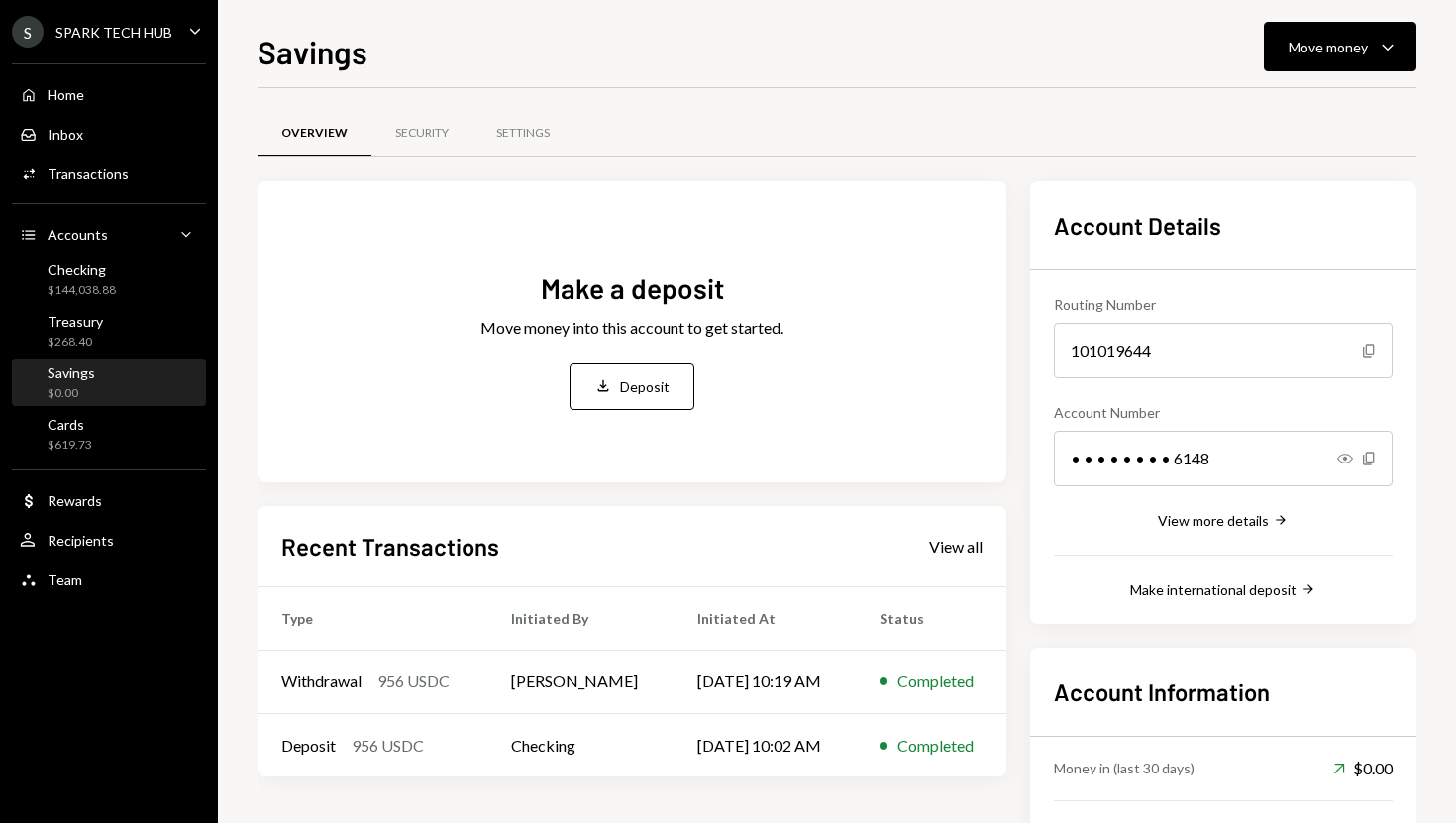 scroll, scrollTop: 0, scrollLeft: 0, axis: both 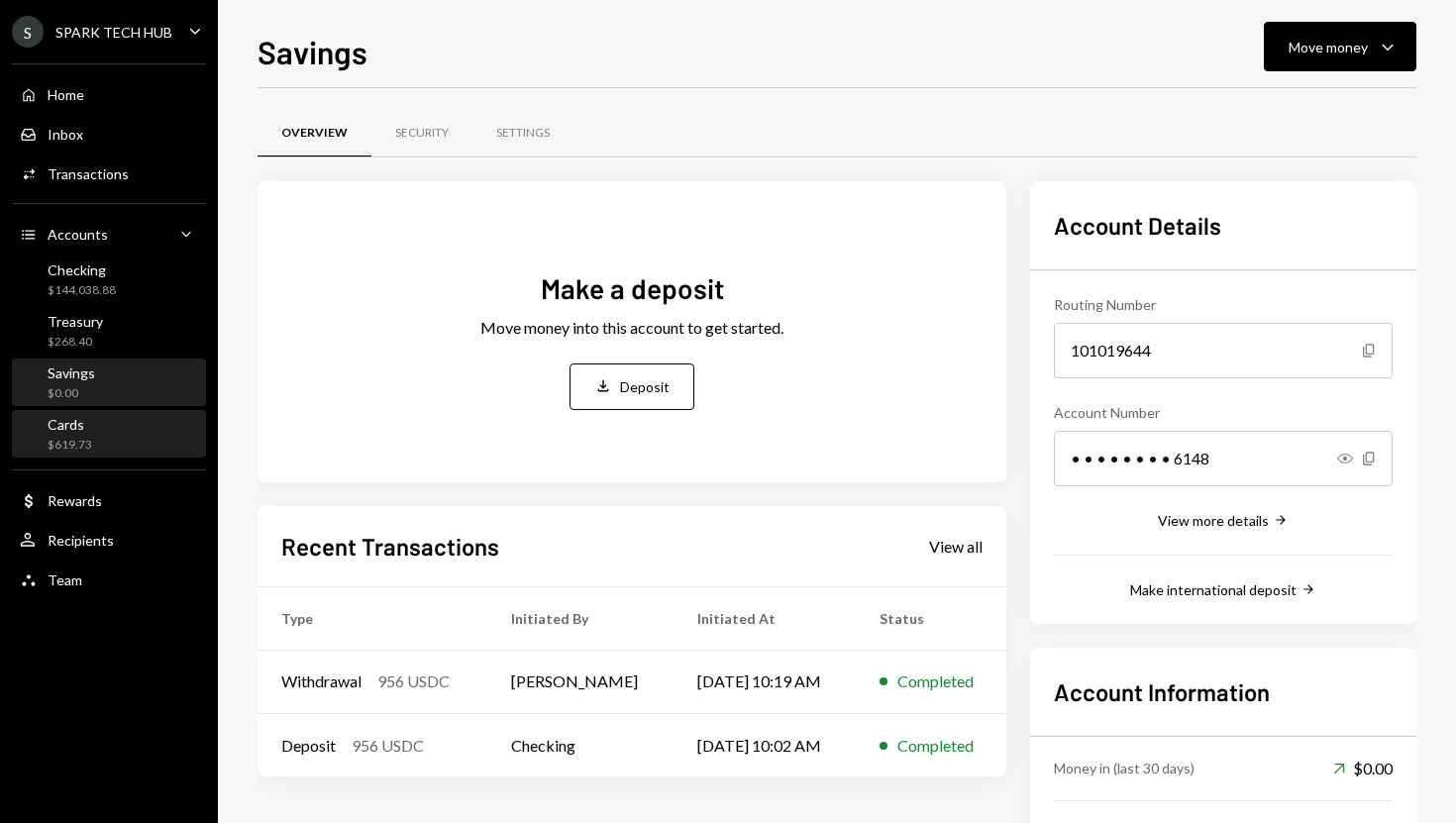click on "Cards $619.73" at bounding box center (109, 435) 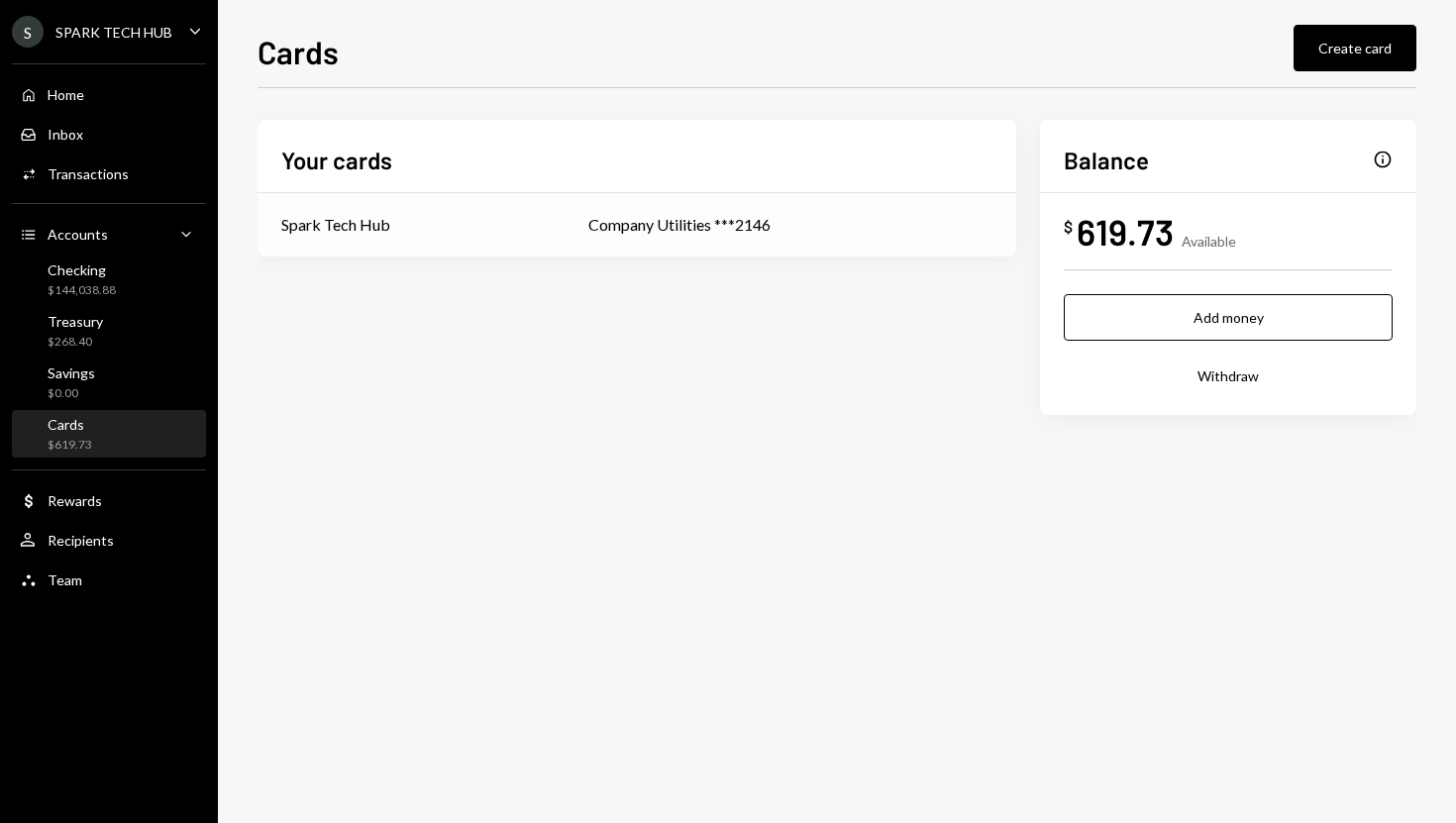 click on "Company Utilities  ***2146" at bounding box center [790, 225] 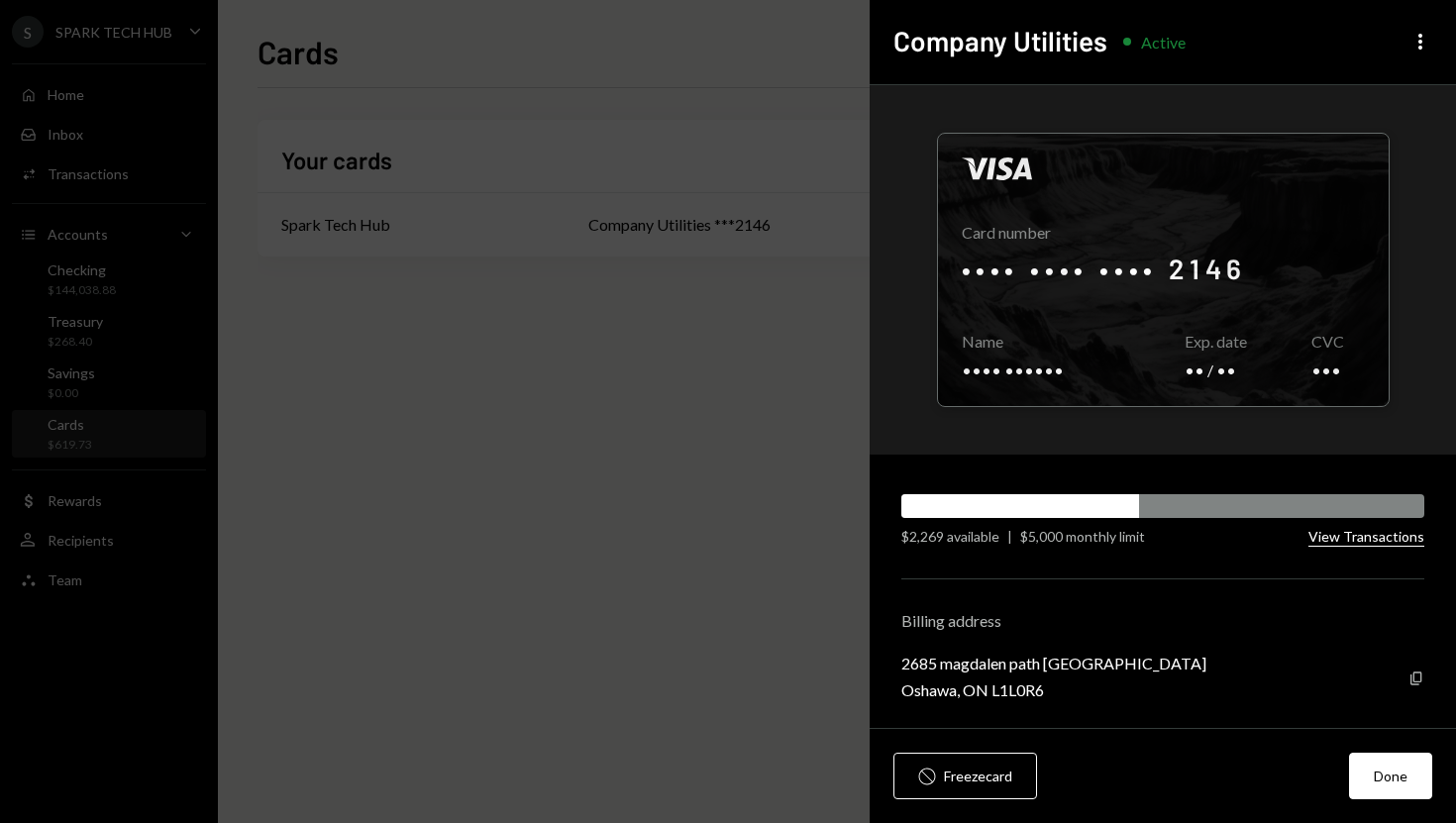 click on "View Transactions" at bounding box center (1366, 537) 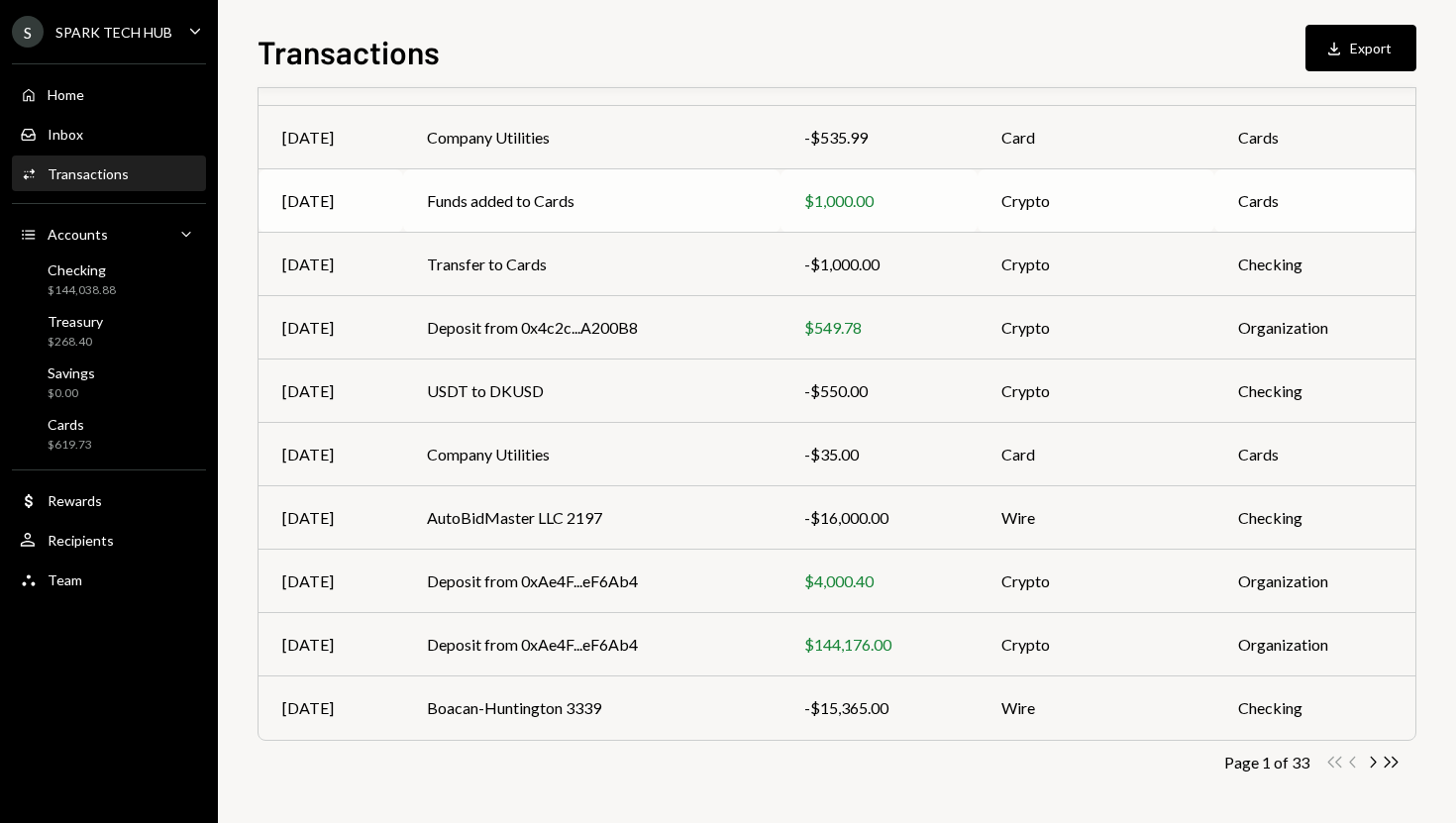 scroll, scrollTop: 0, scrollLeft: 0, axis: both 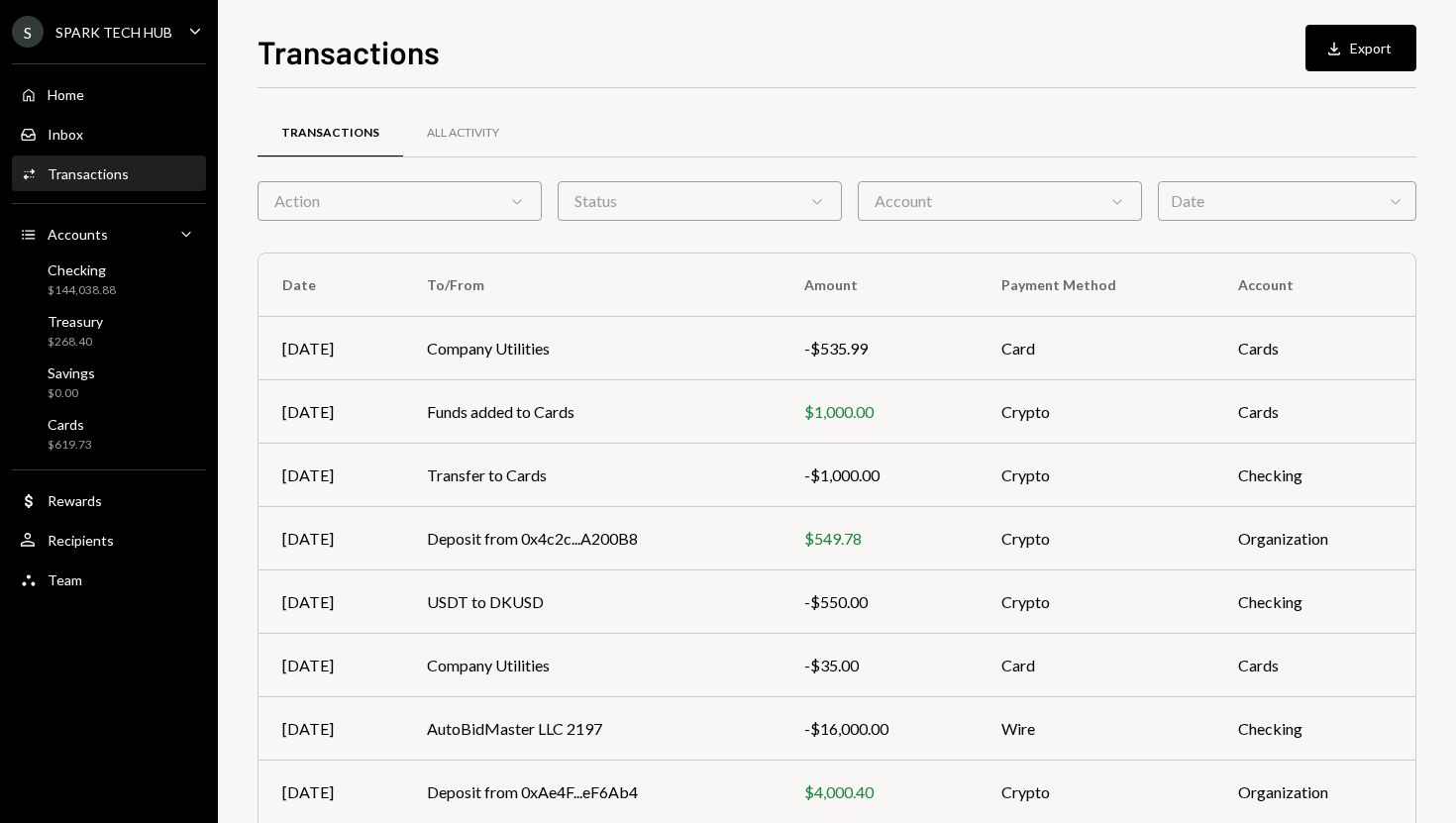 click on "Status Chevron Down" at bounding box center [699, 201] 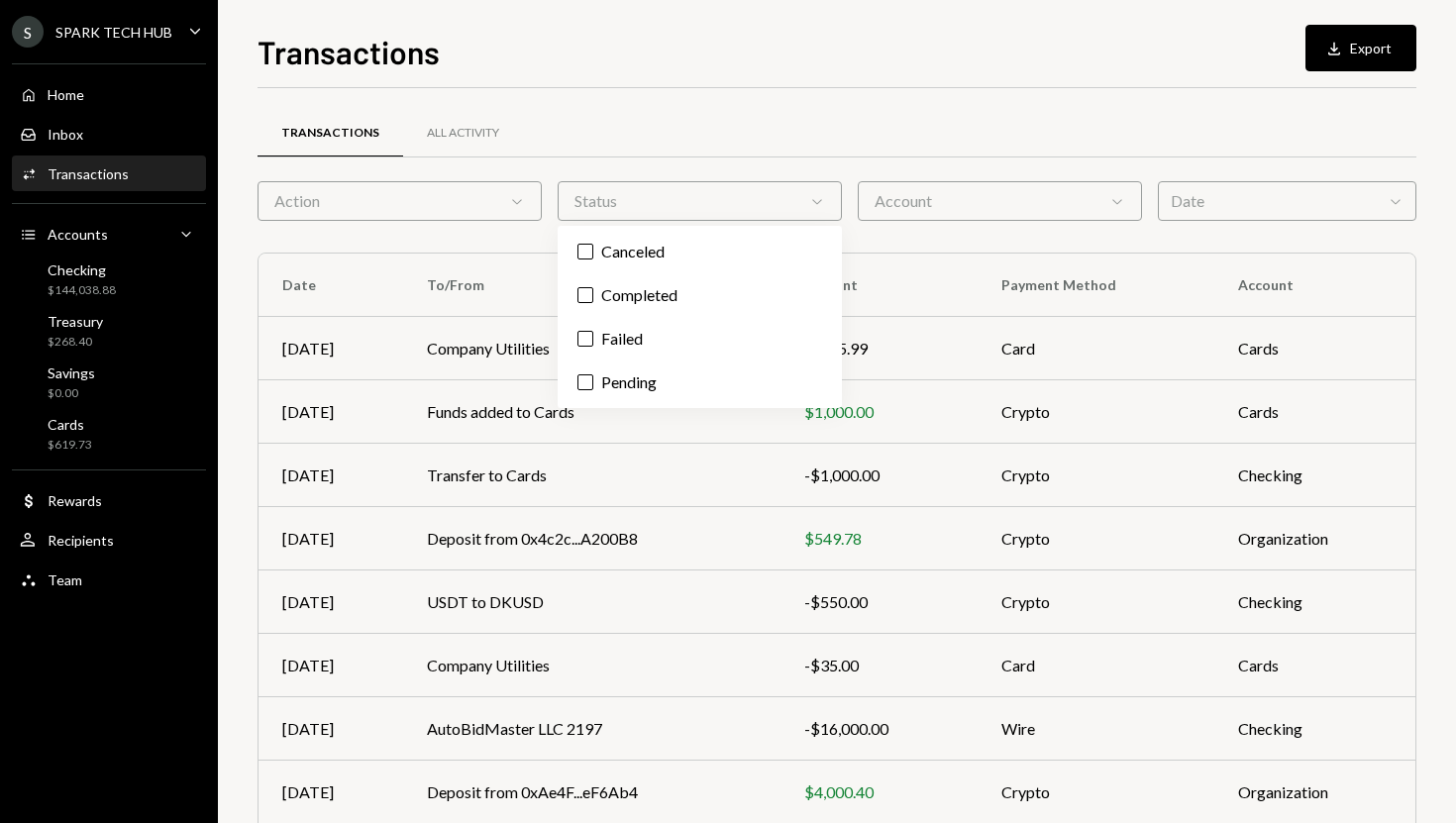 click on "Action Chevron Down" at bounding box center (399, 201) 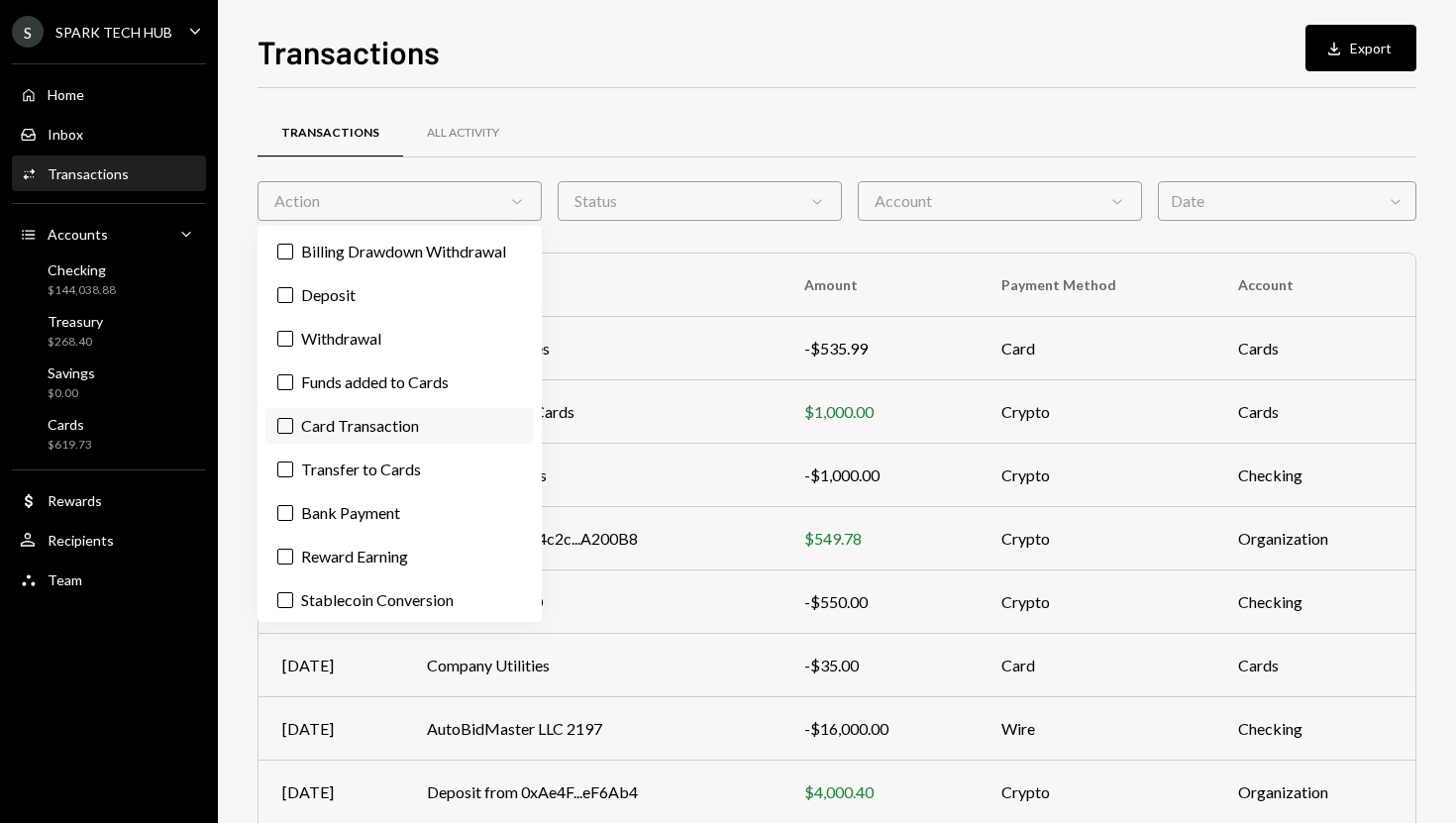 click on "Card Transaction" at bounding box center (399, 426) 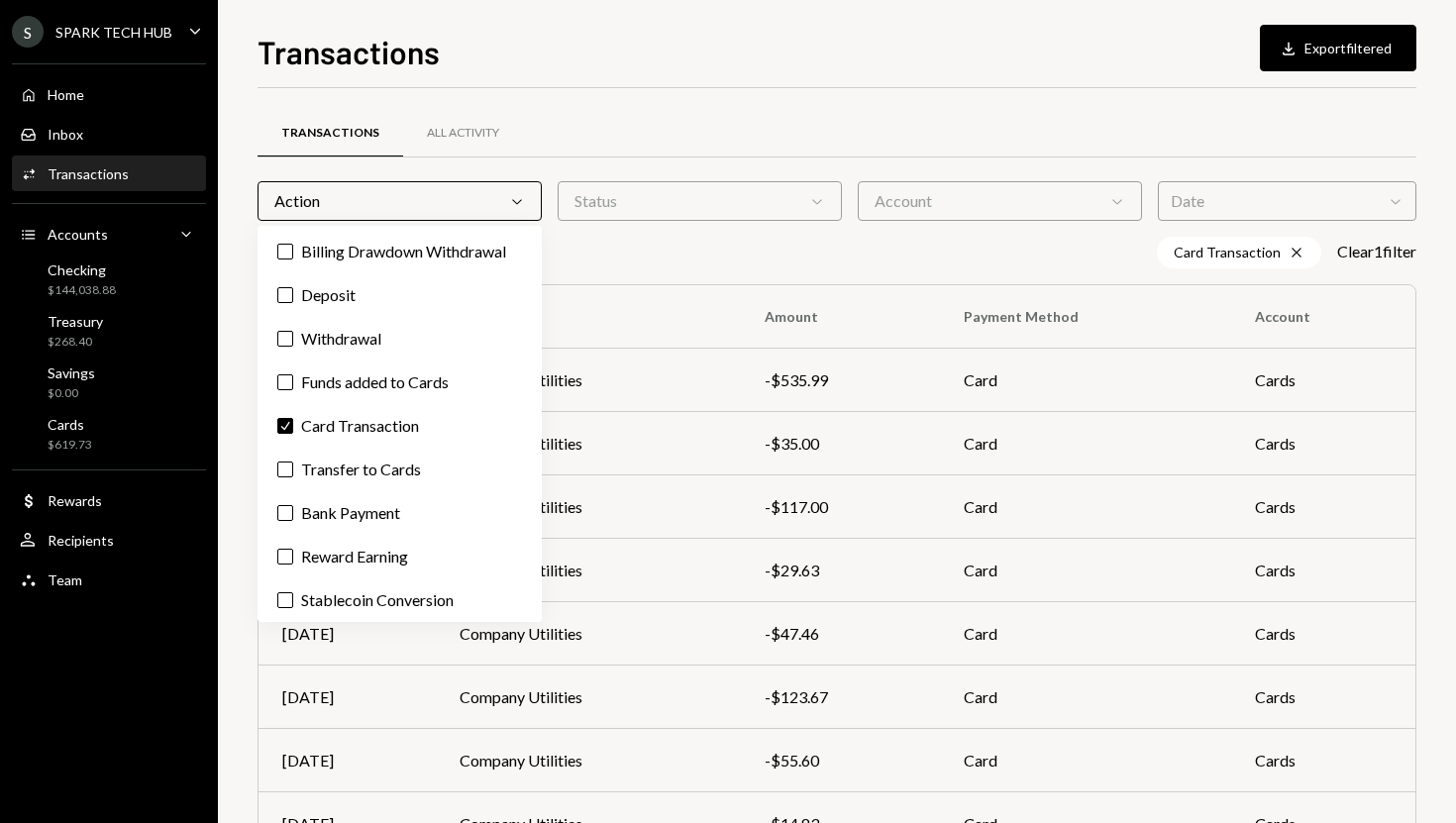 click on "Card Transaction Cross Clear  1  filter" at bounding box center [837, 253] 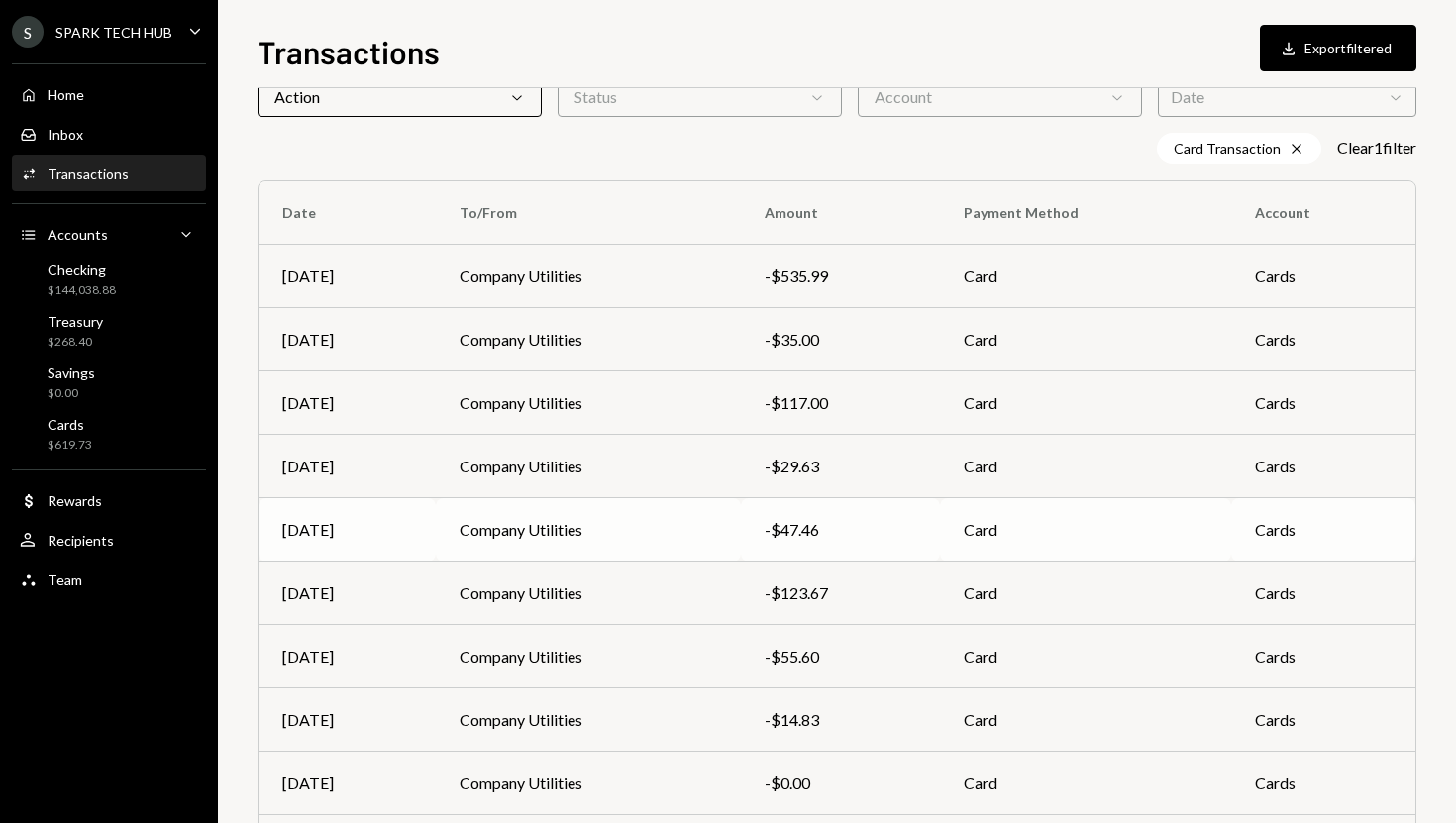 scroll, scrollTop: 0, scrollLeft: 0, axis: both 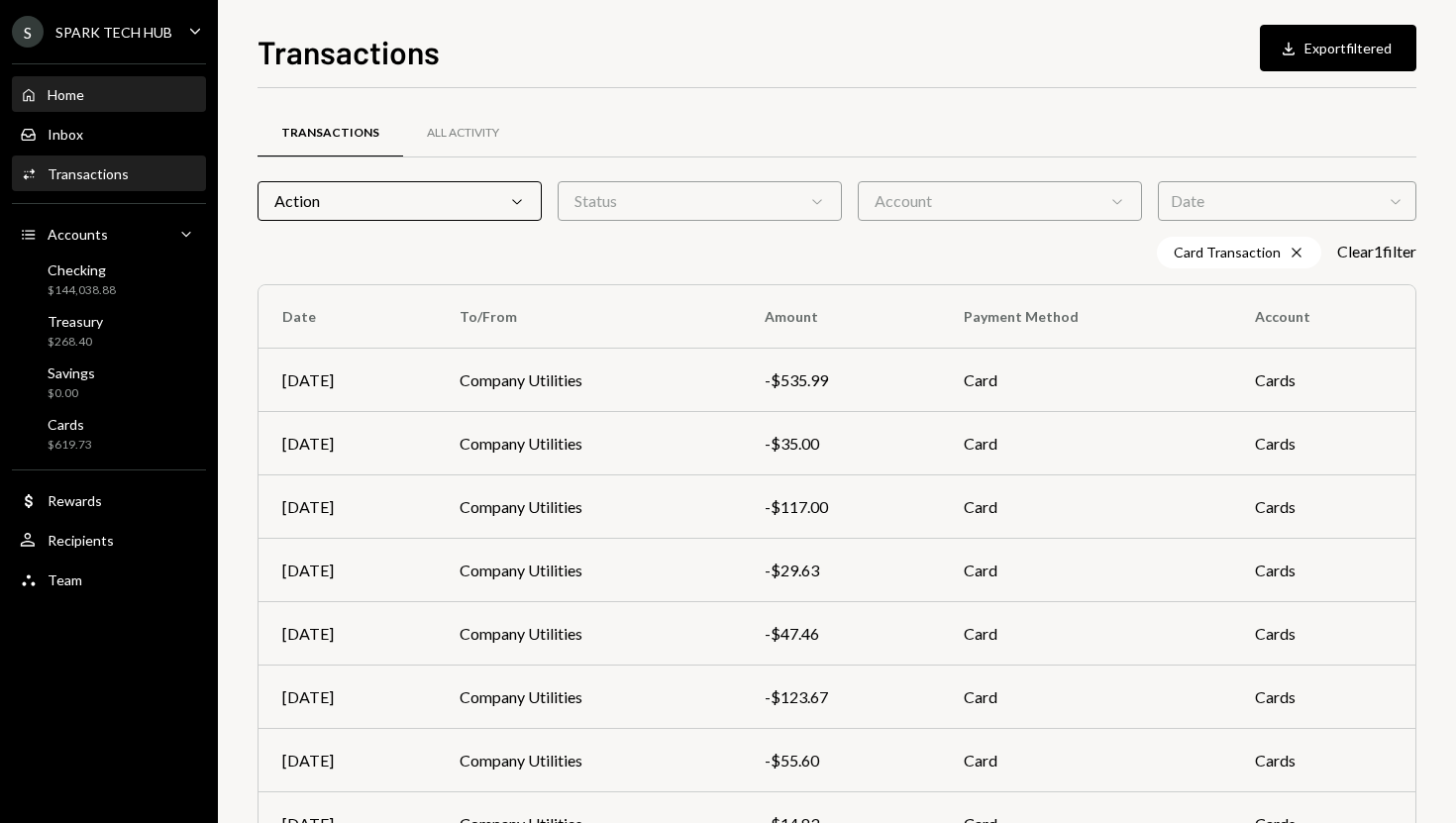 click on "Home Home" at bounding box center [109, 95] 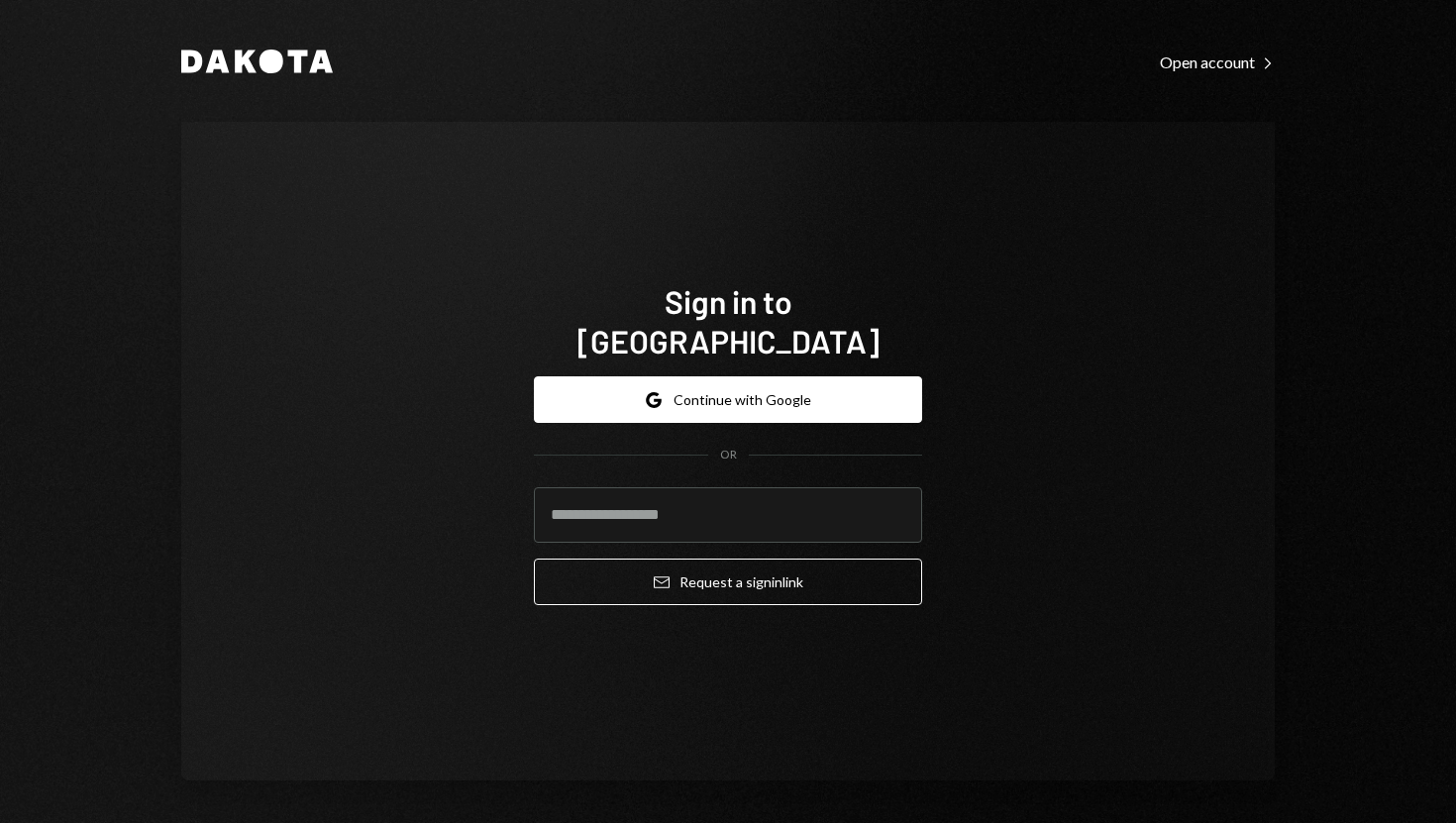 type on "**********" 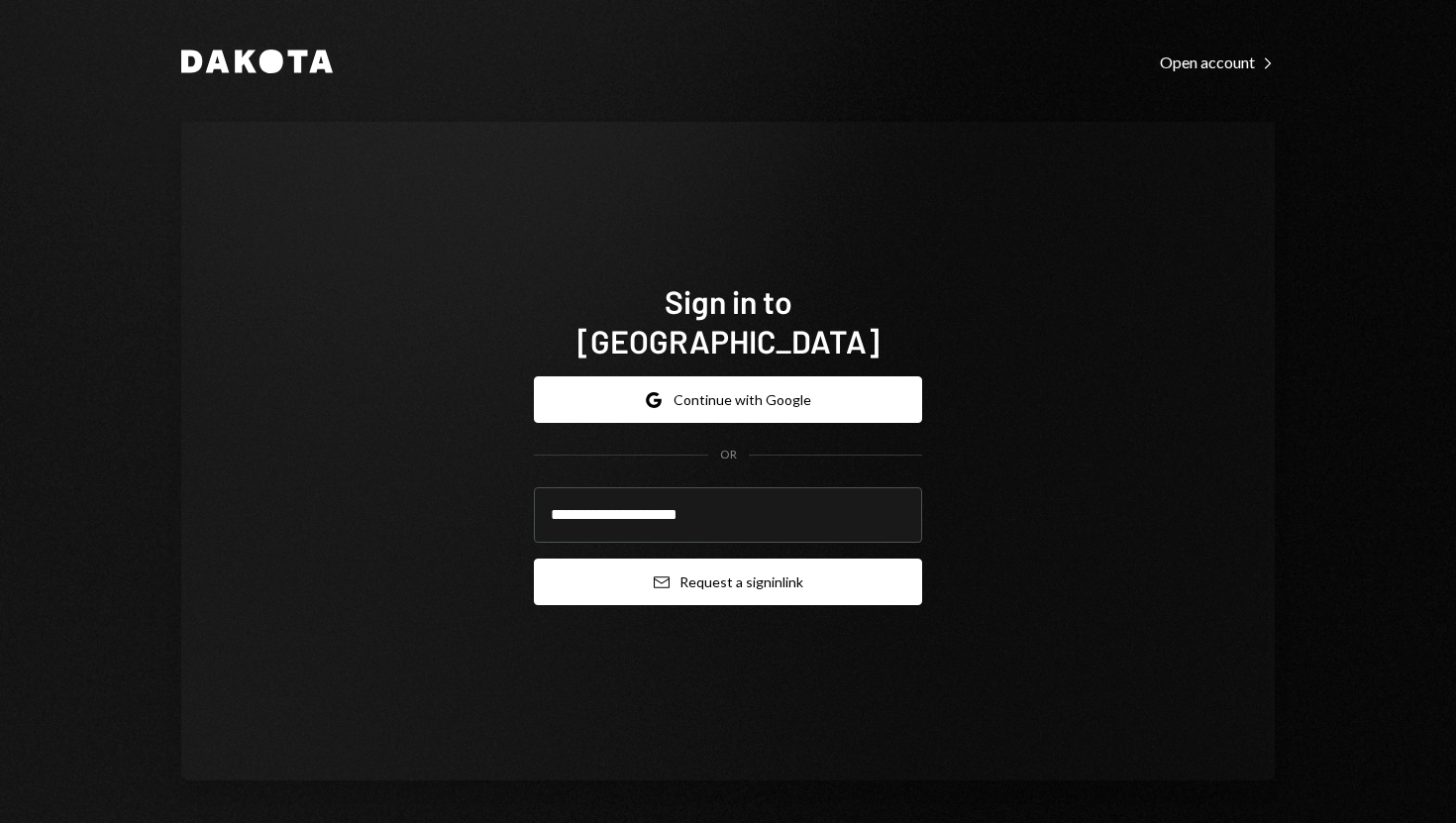 click on "Email Request a sign  in  link" at bounding box center (728, 581) 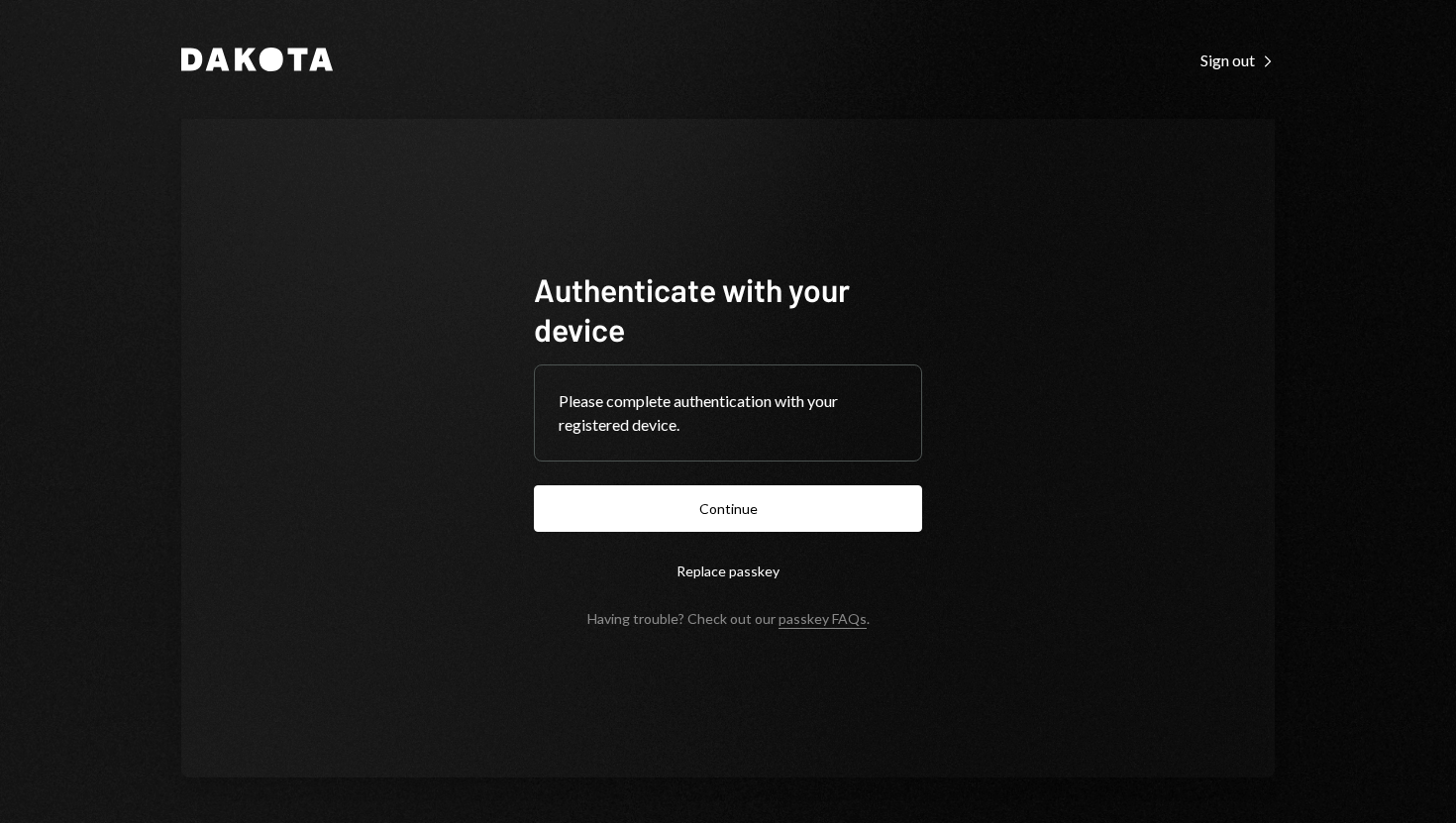 scroll, scrollTop: 0, scrollLeft: 0, axis: both 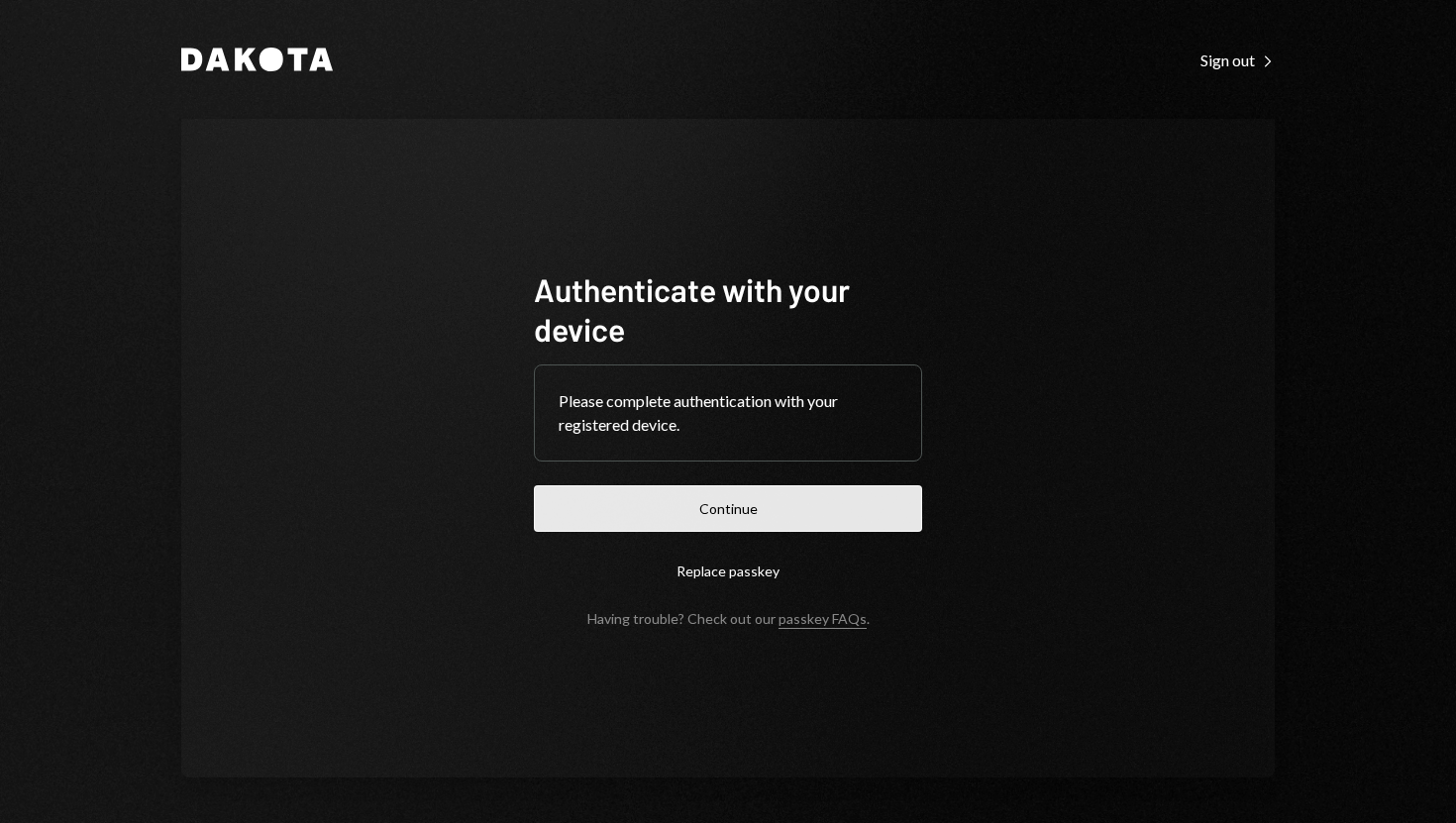 click on "Continue" at bounding box center (728, 508) 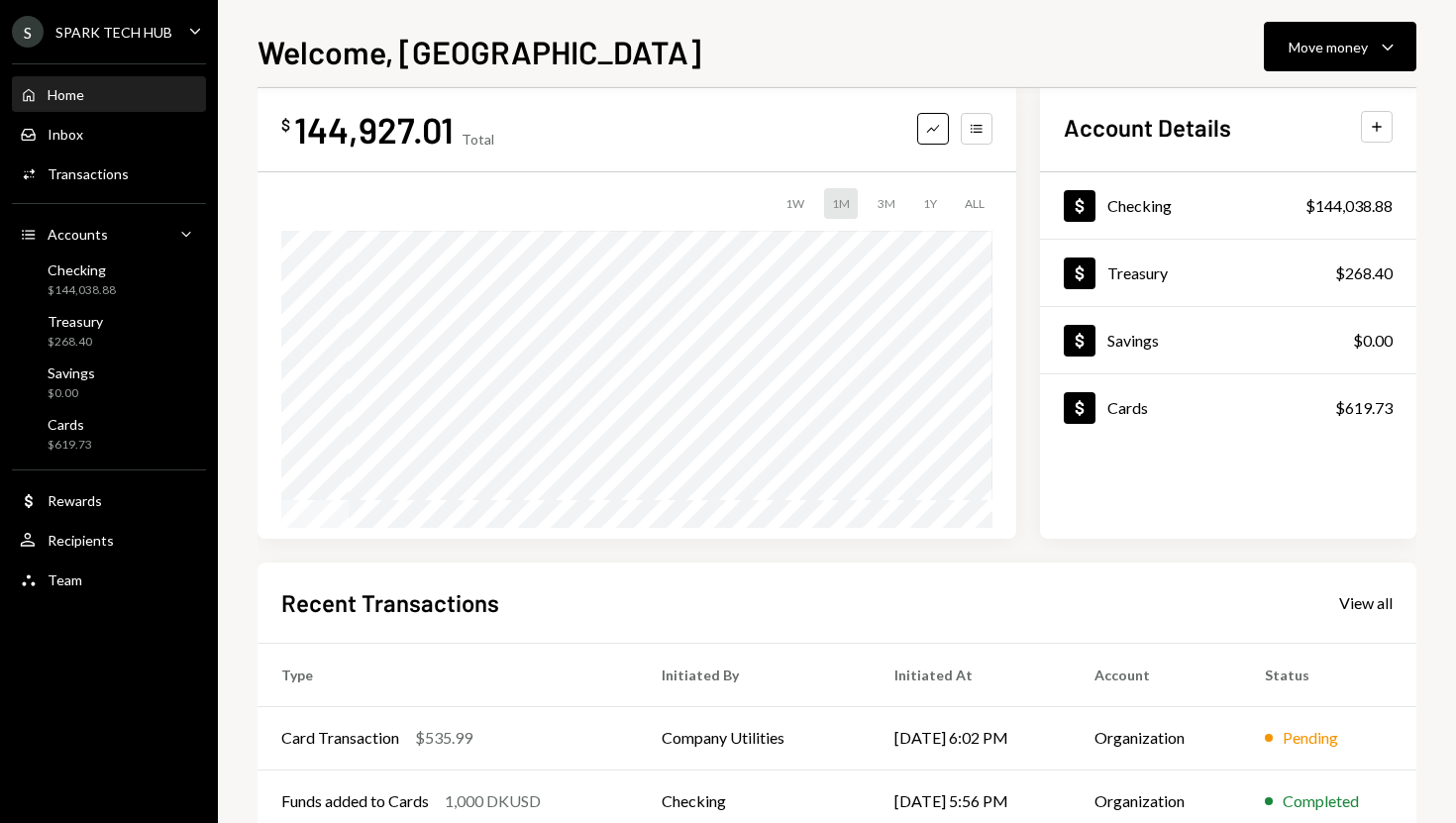 scroll, scrollTop: 0, scrollLeft: 0, axis: both 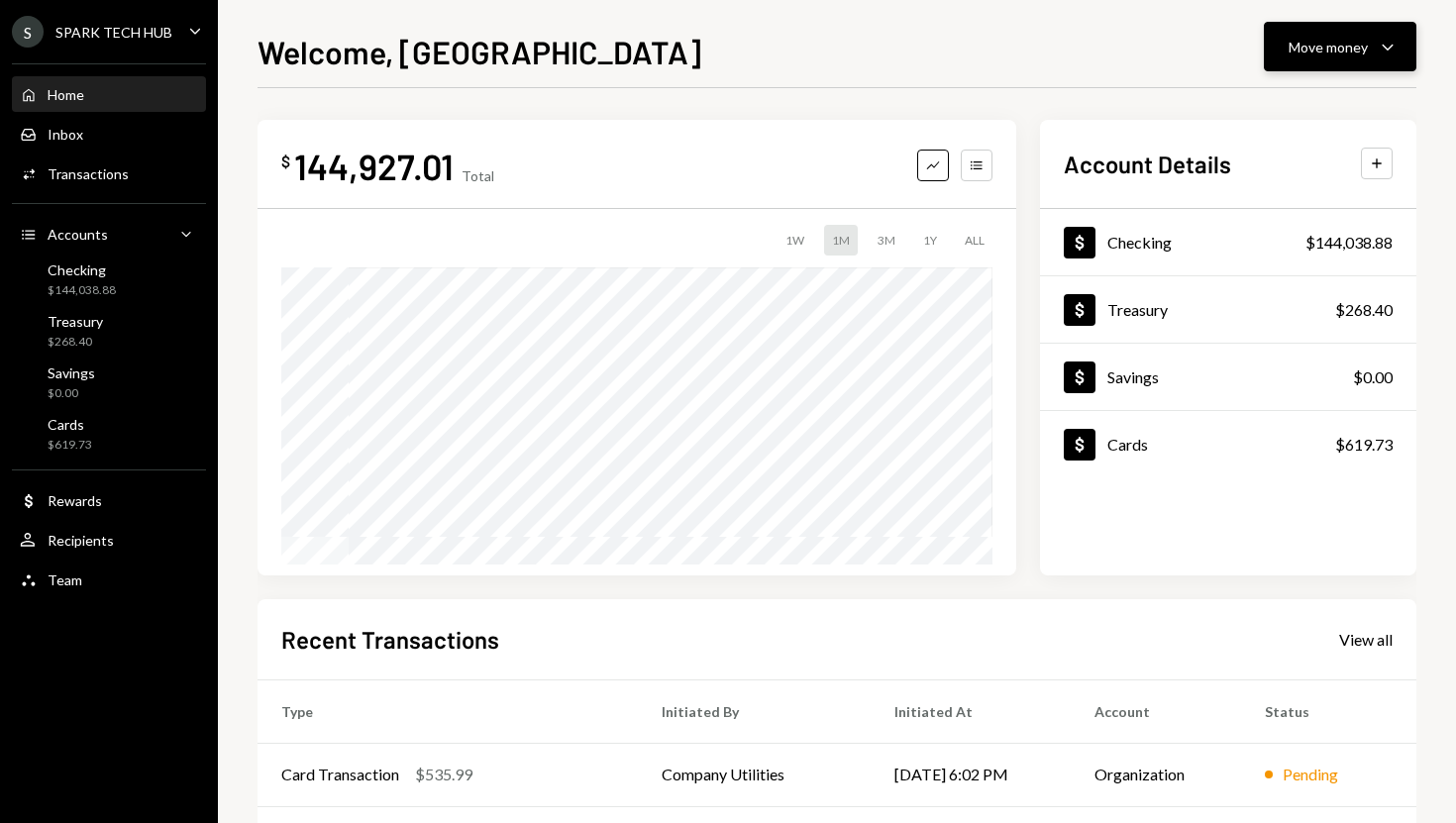 click on "Move money Caret Down" at bounding box center [1340, 47] 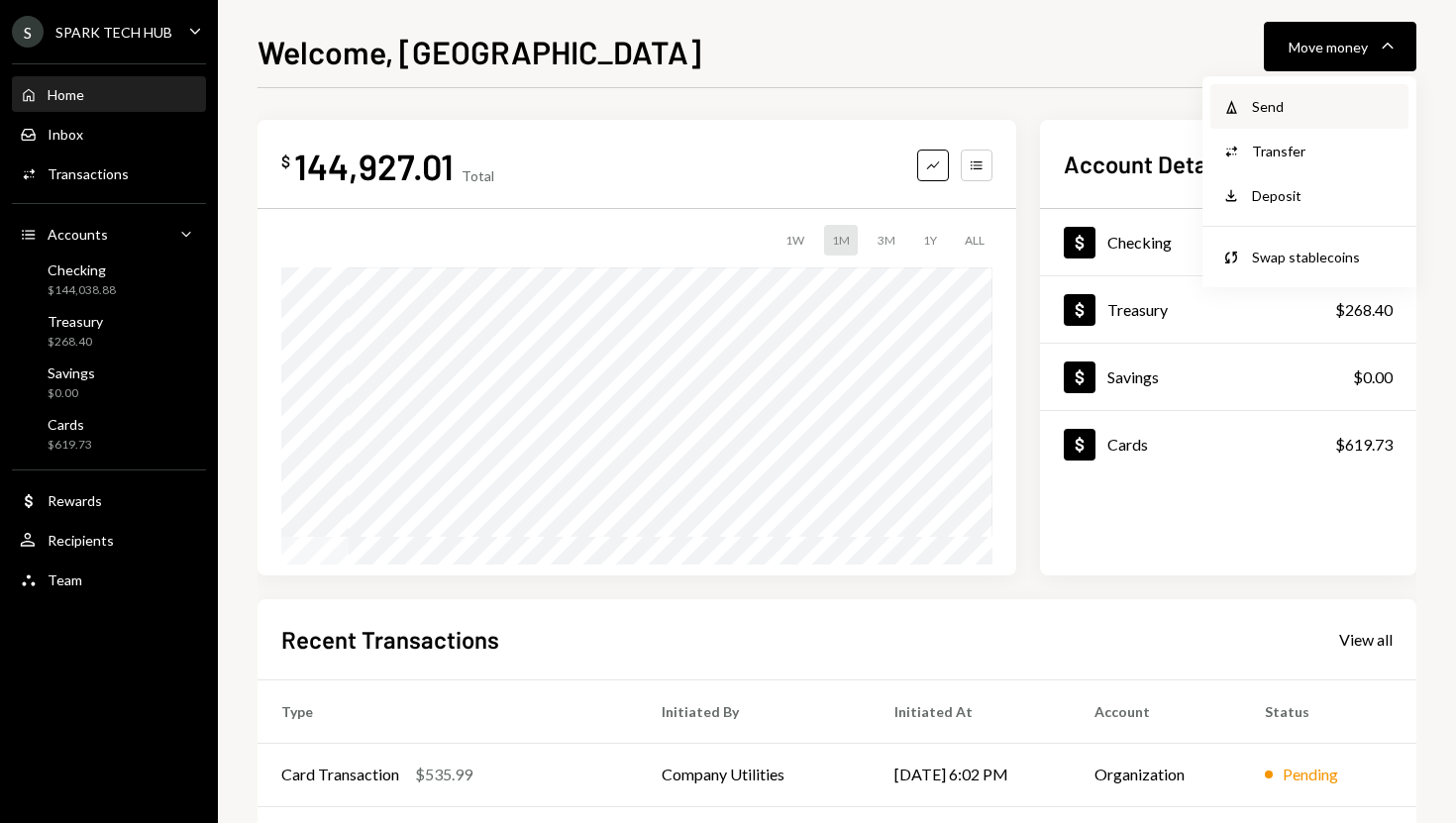 click on "Withdraw Send" at bounding box center [1309, 106] 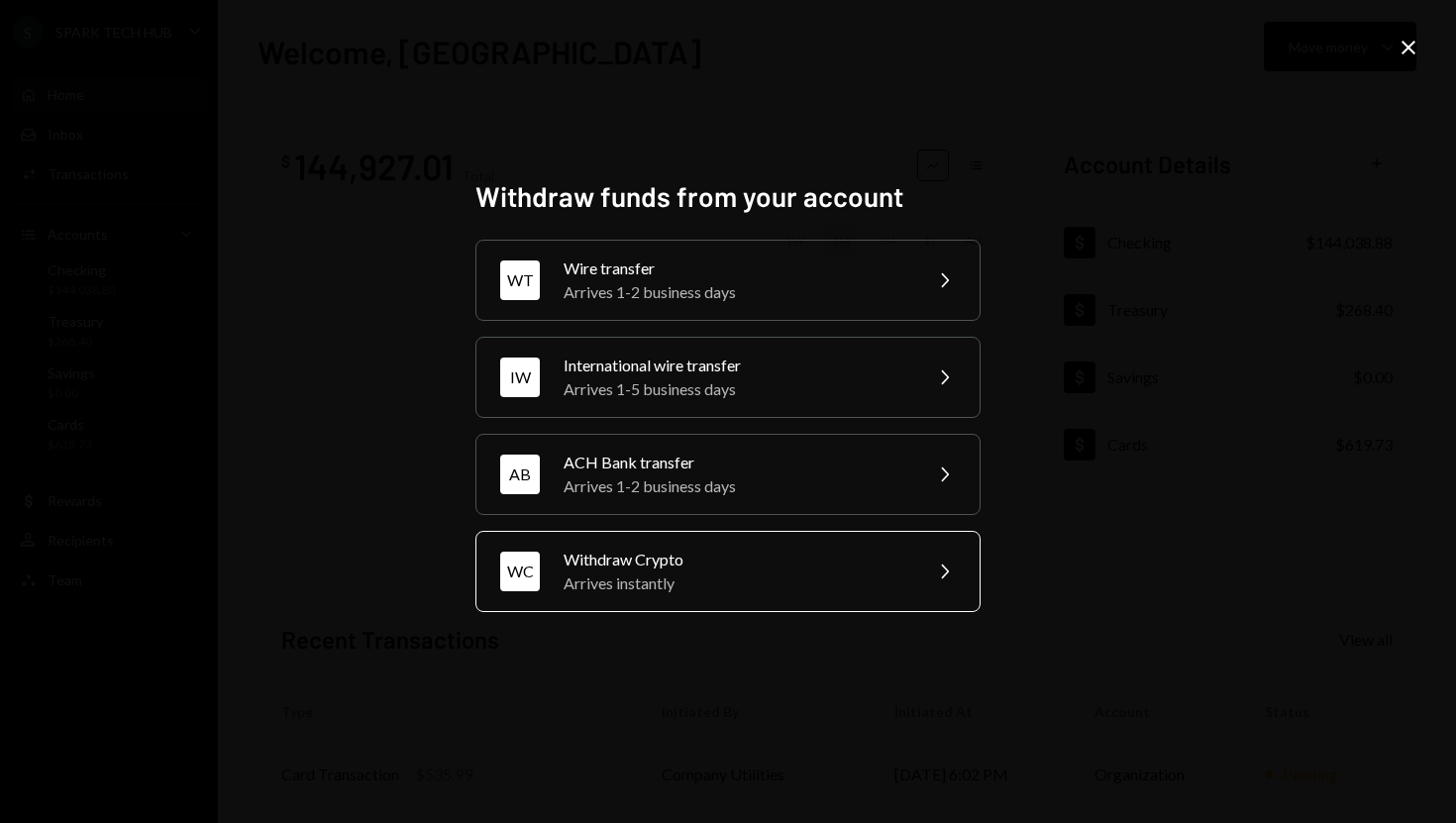 click on "Arrives instantly" at bounding box center [736, 583] 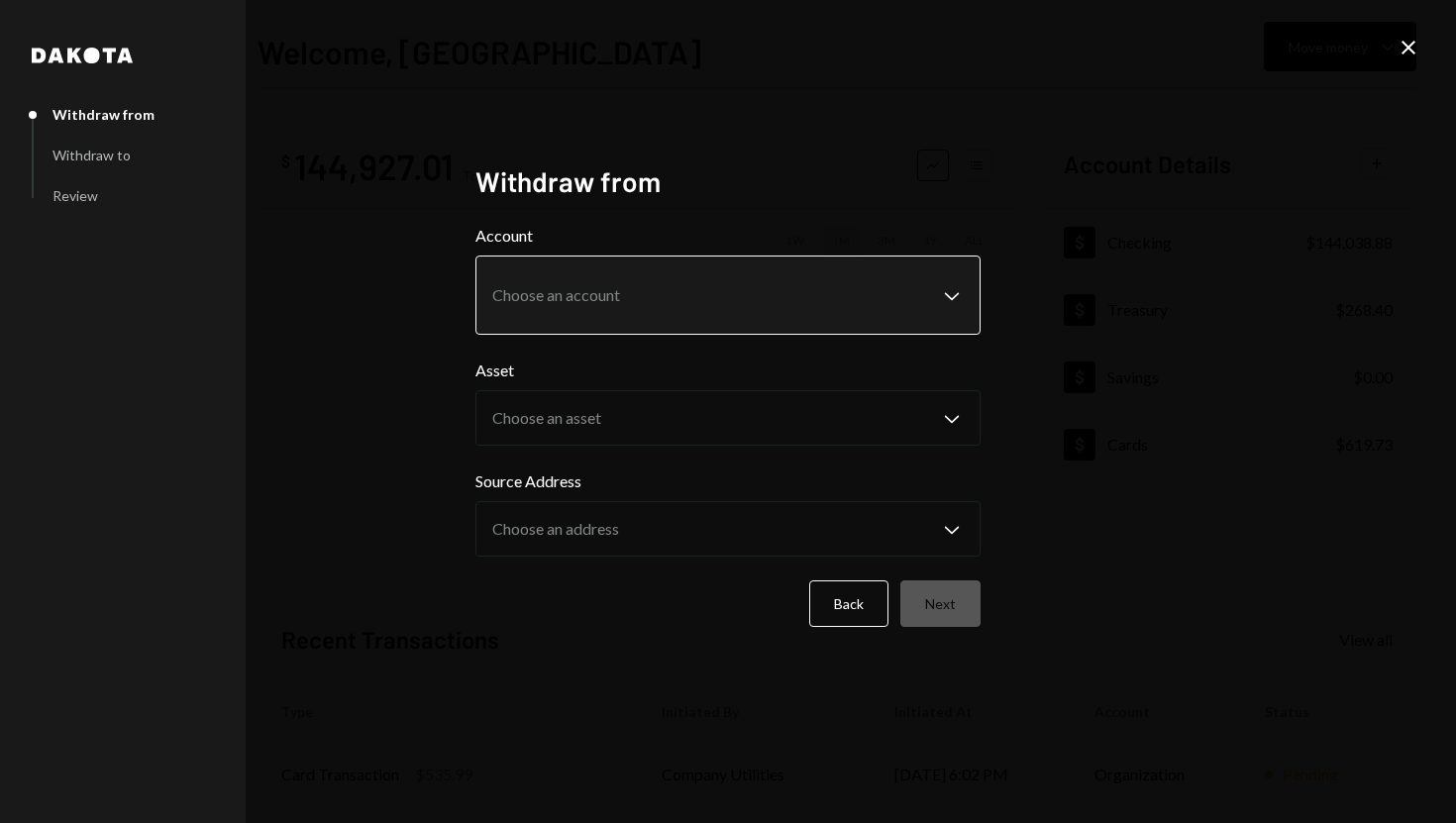 click on "**********" at bounding box center [728, 411] 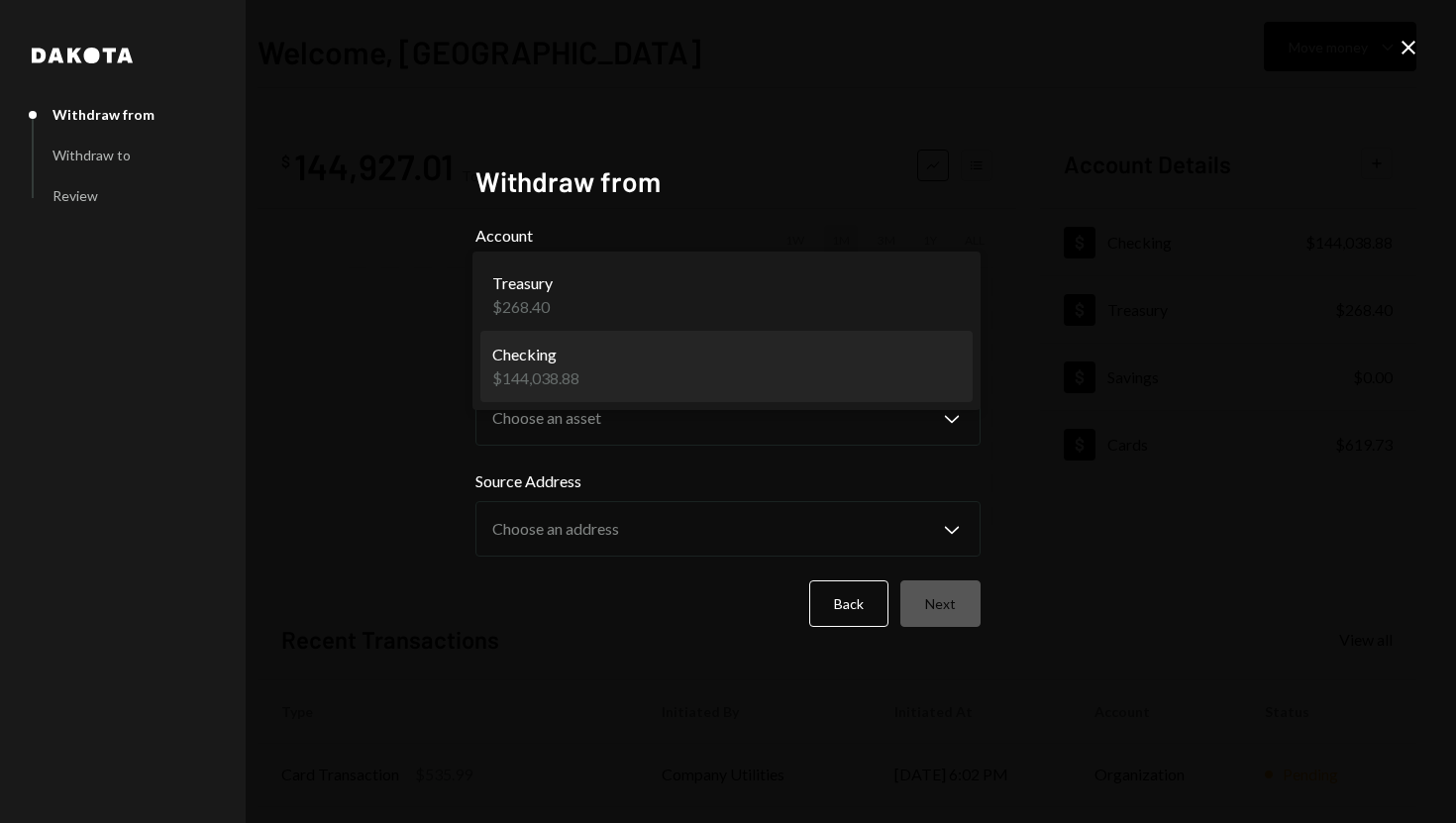 select on "**********" 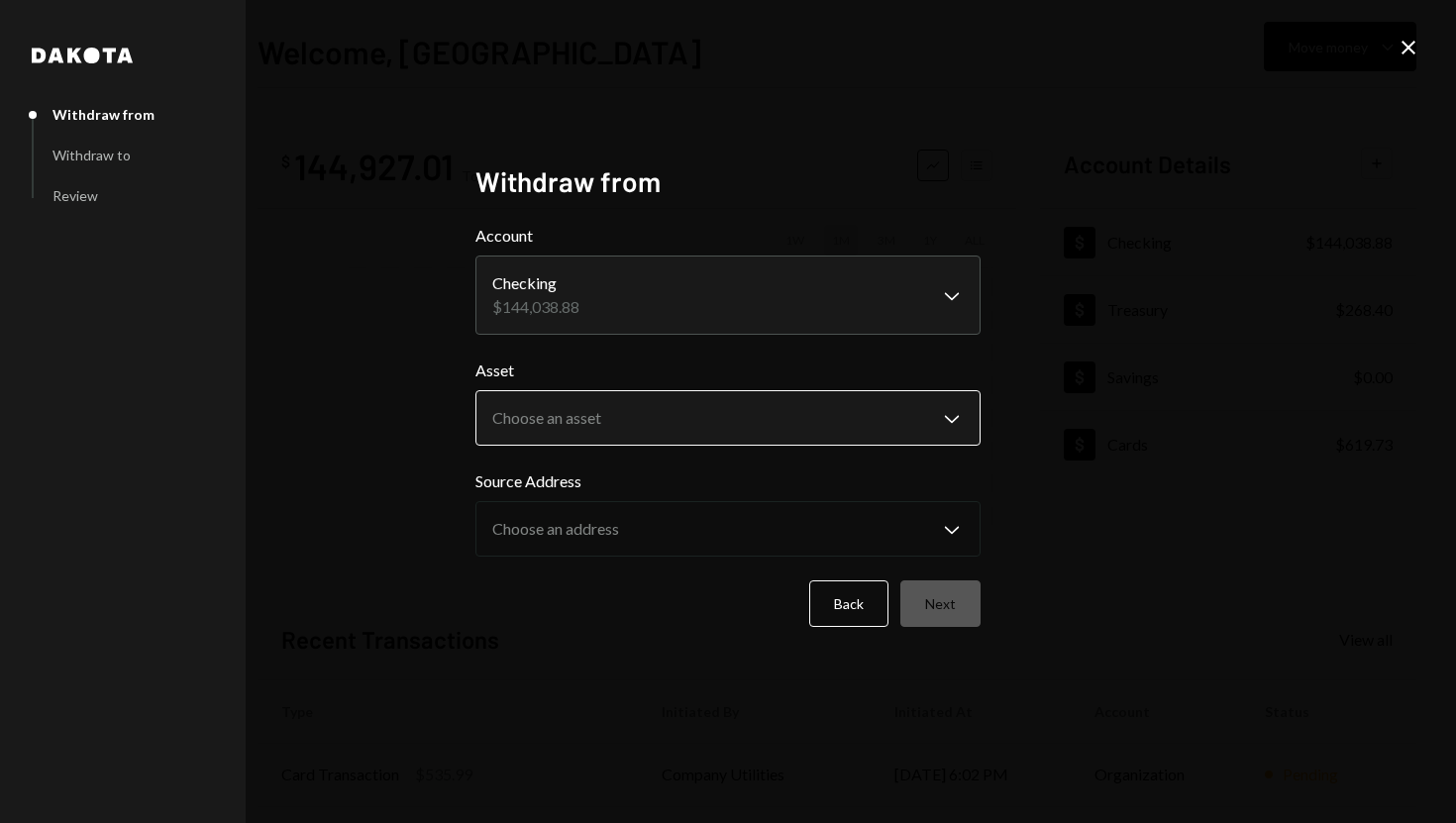 click on "**********" at bounding box center (728, 411) 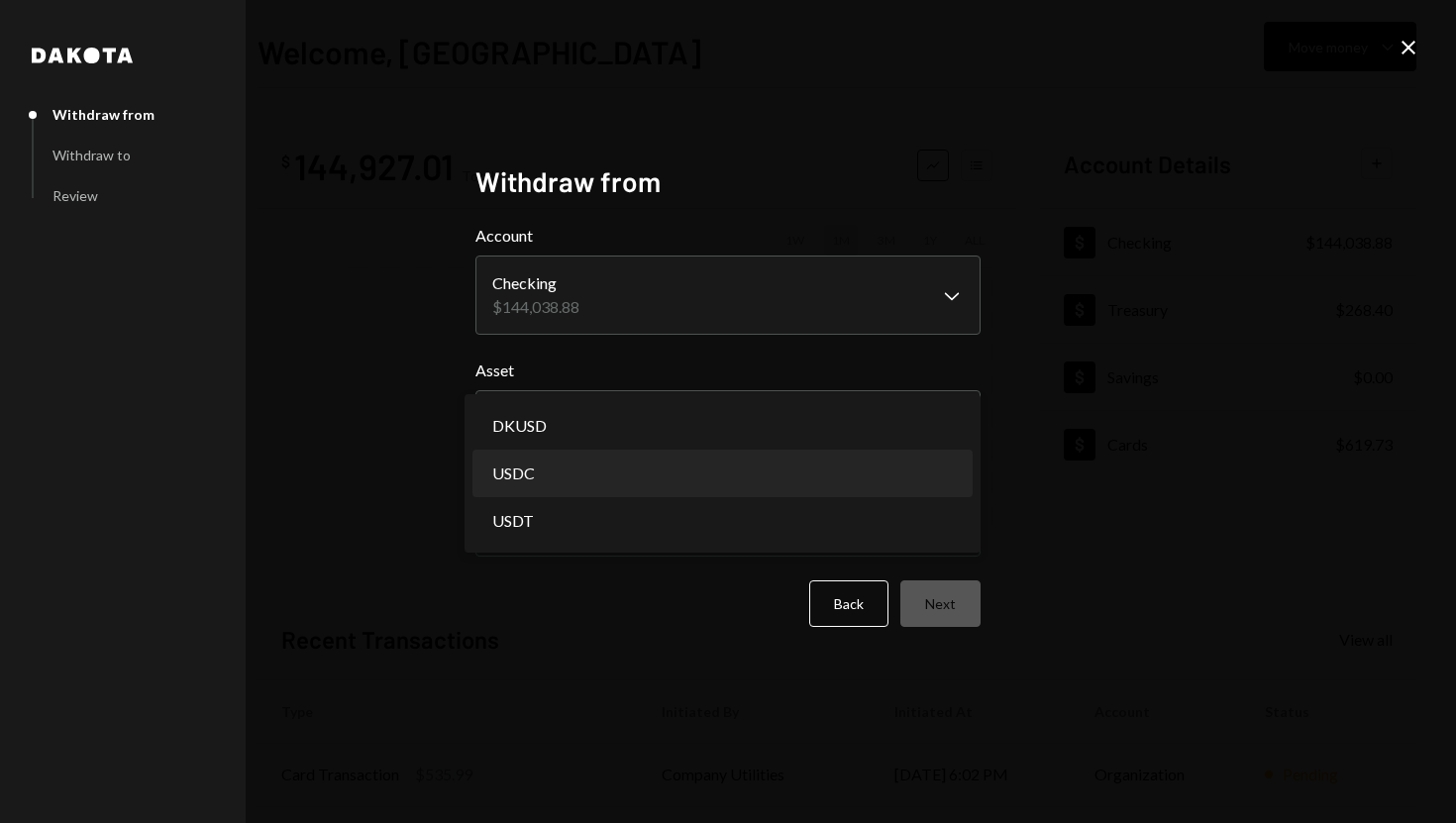 select on "****" 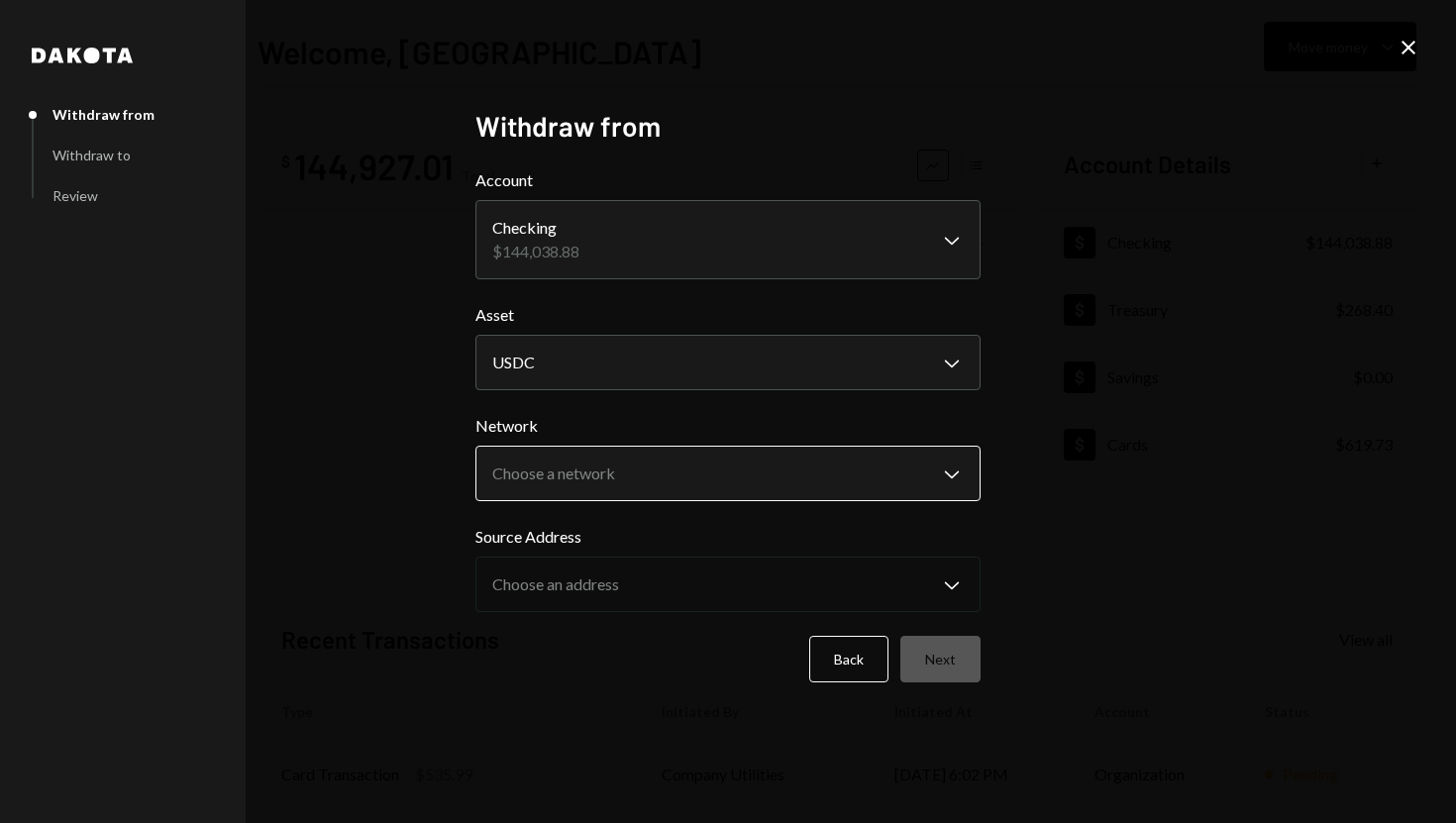 click on "**********" at bounding box center (728, 411) 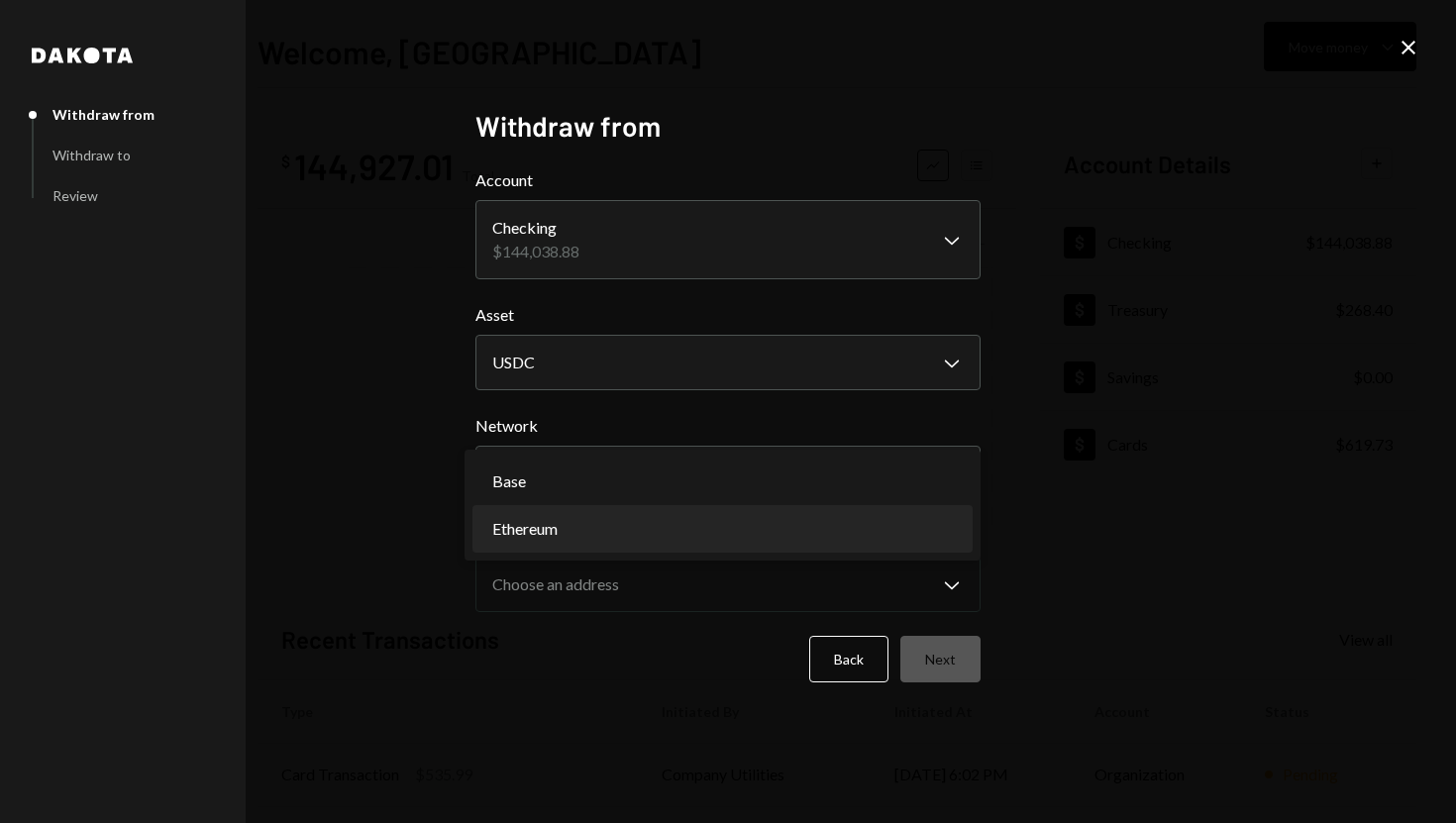 select on "**********" 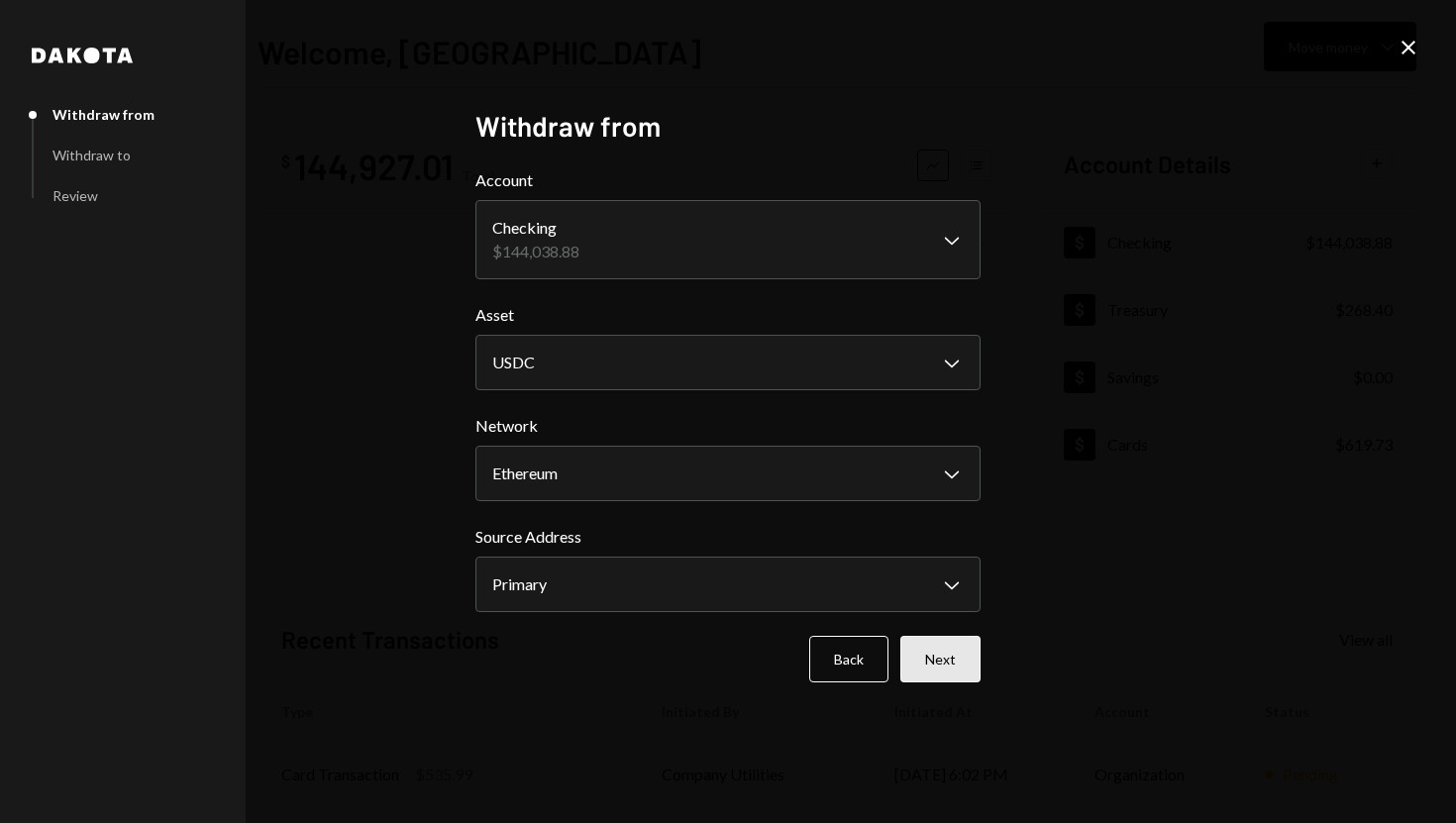 click on "Next" at bounding box center (940, 659) 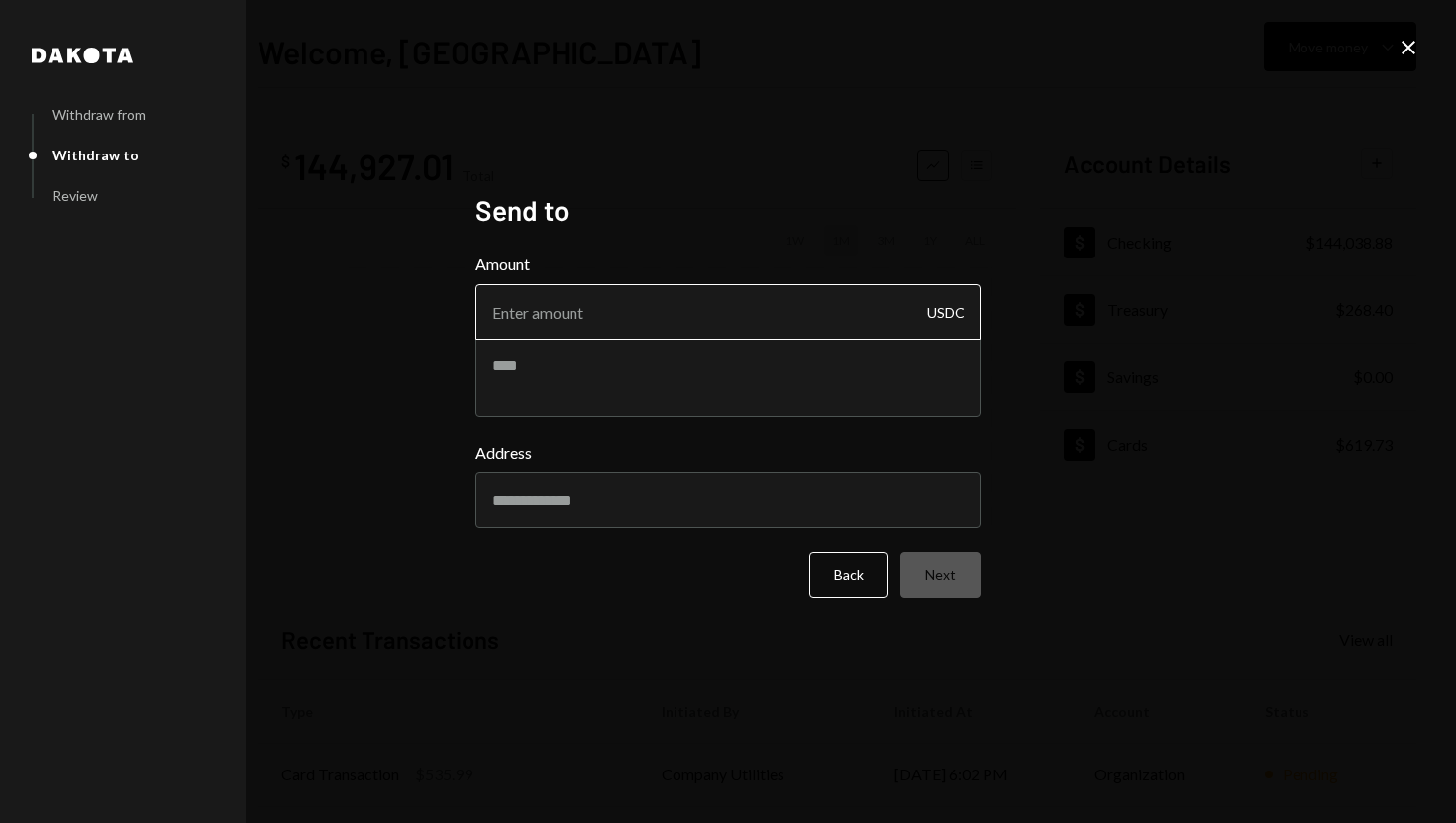 click on "Amount" at bounding box center (728, 312) 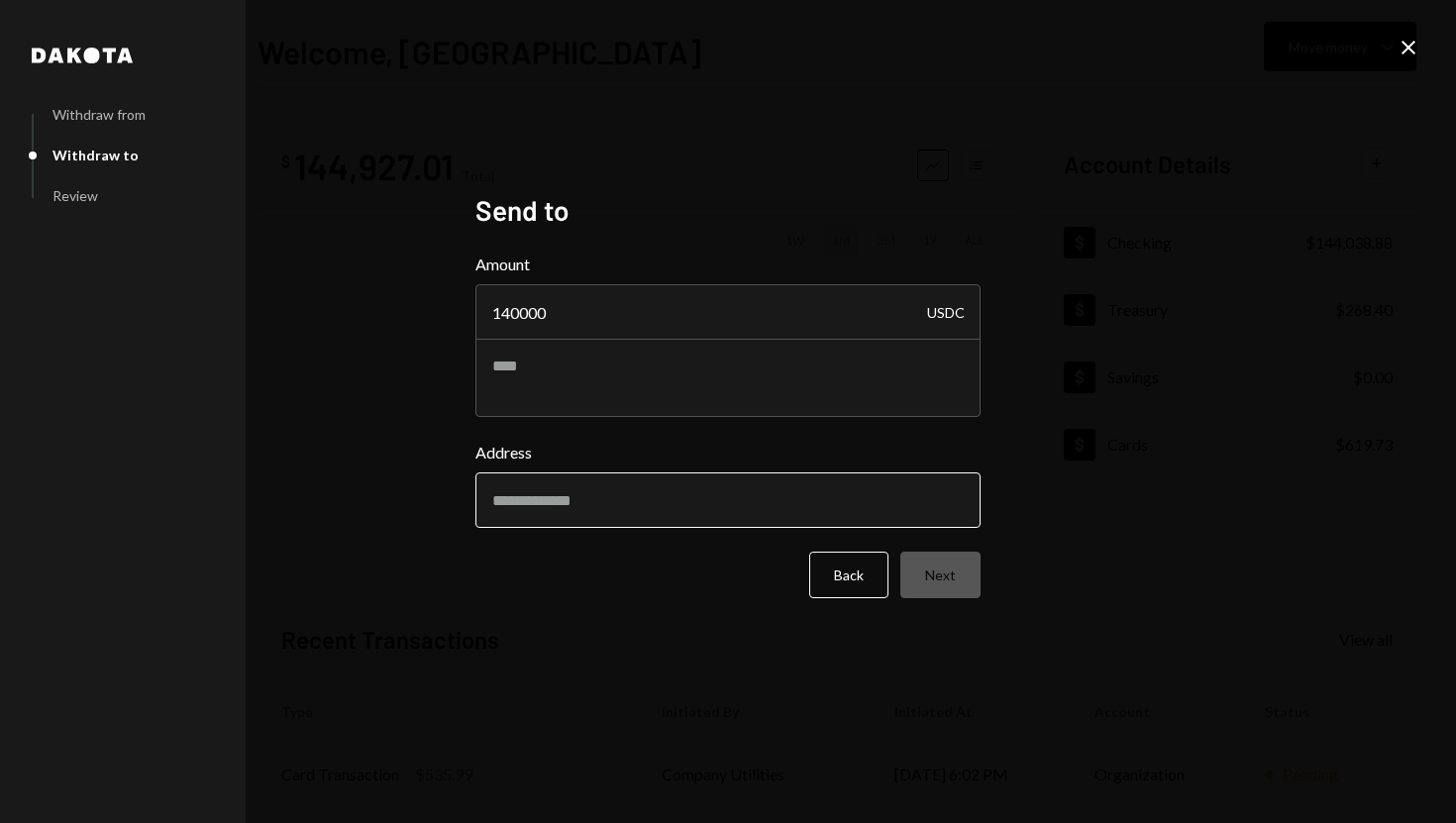 type on "140000" 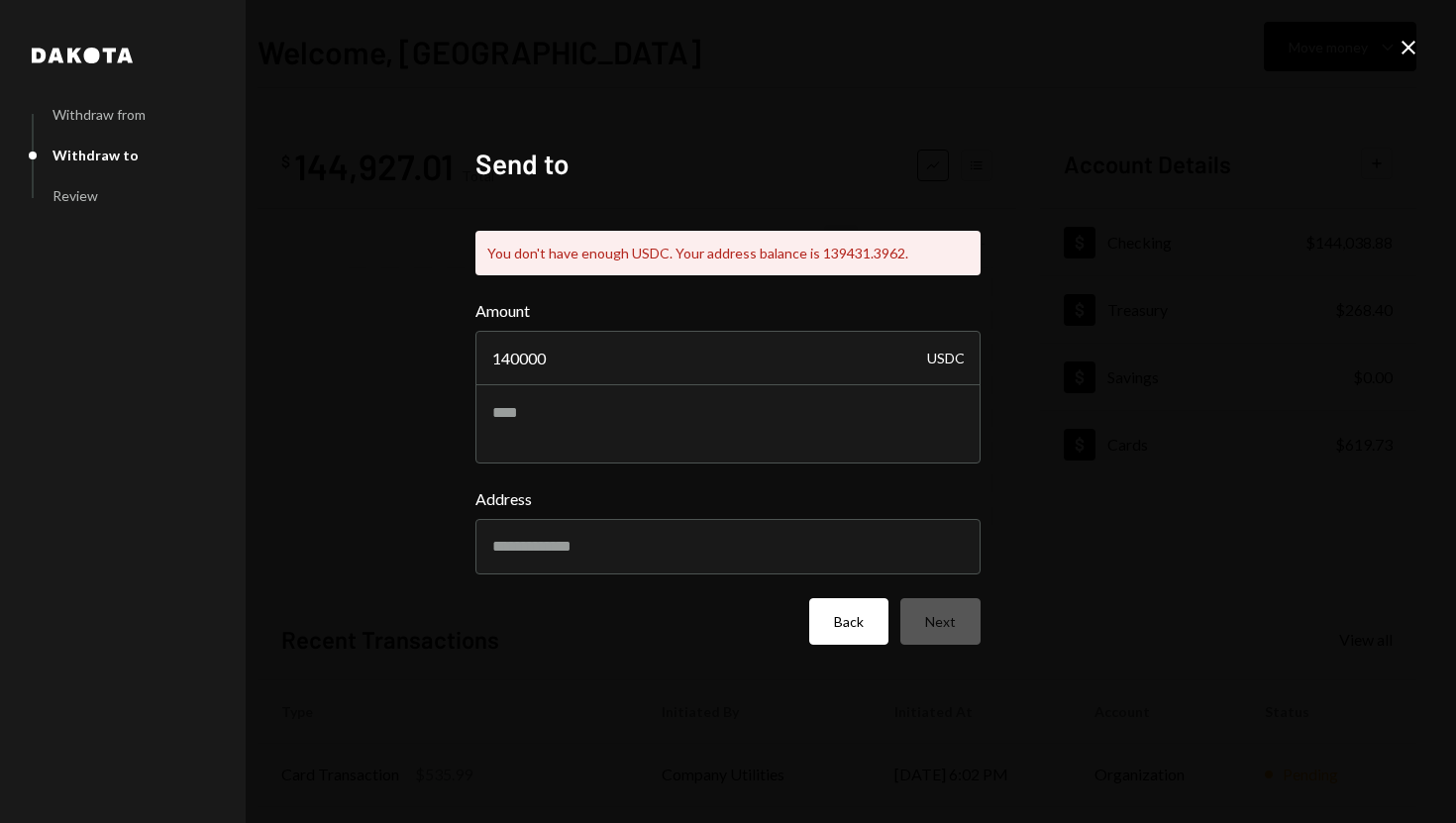 click on "Back" at bounding box center [849, 621] 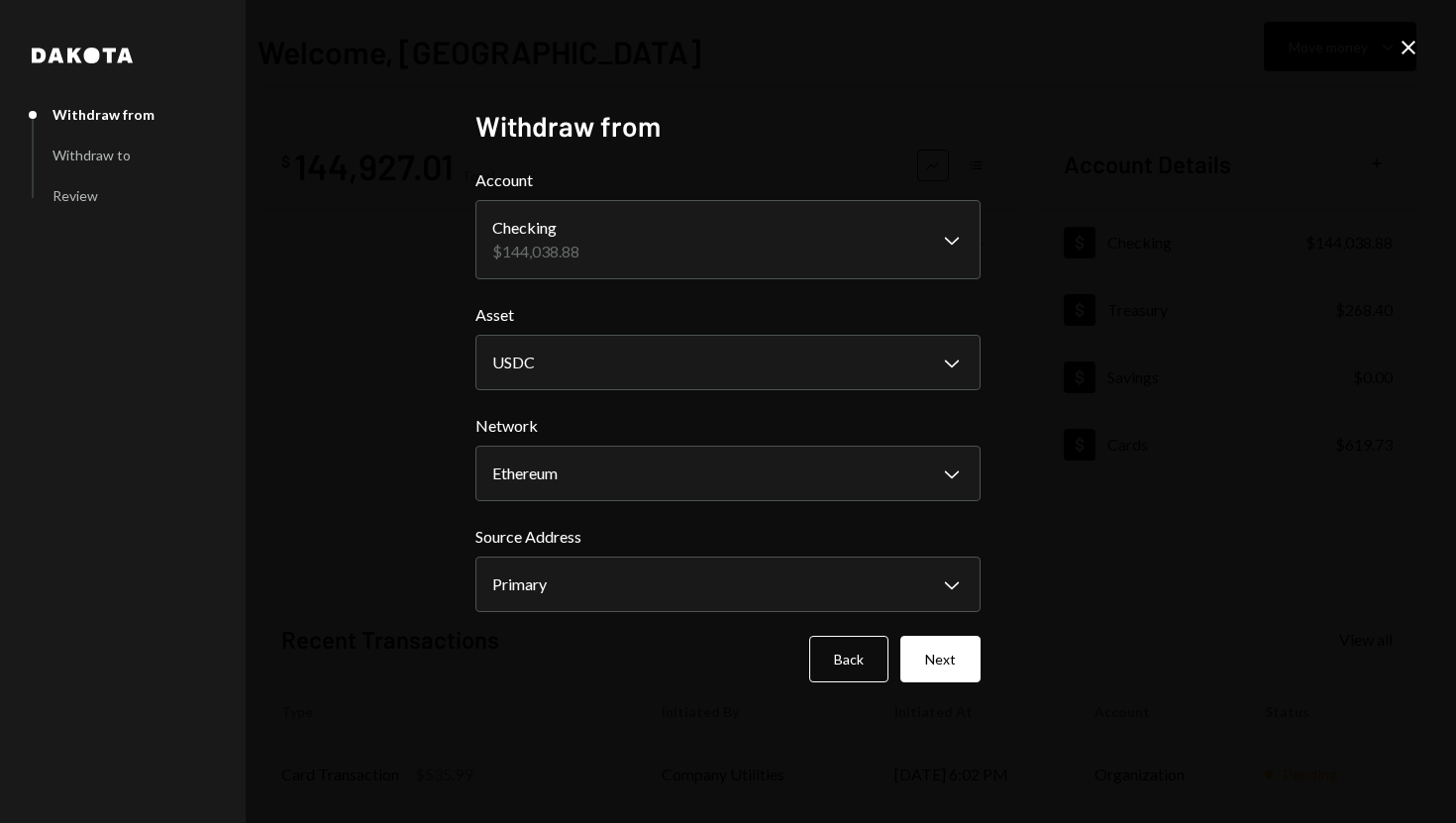 click on "Close" 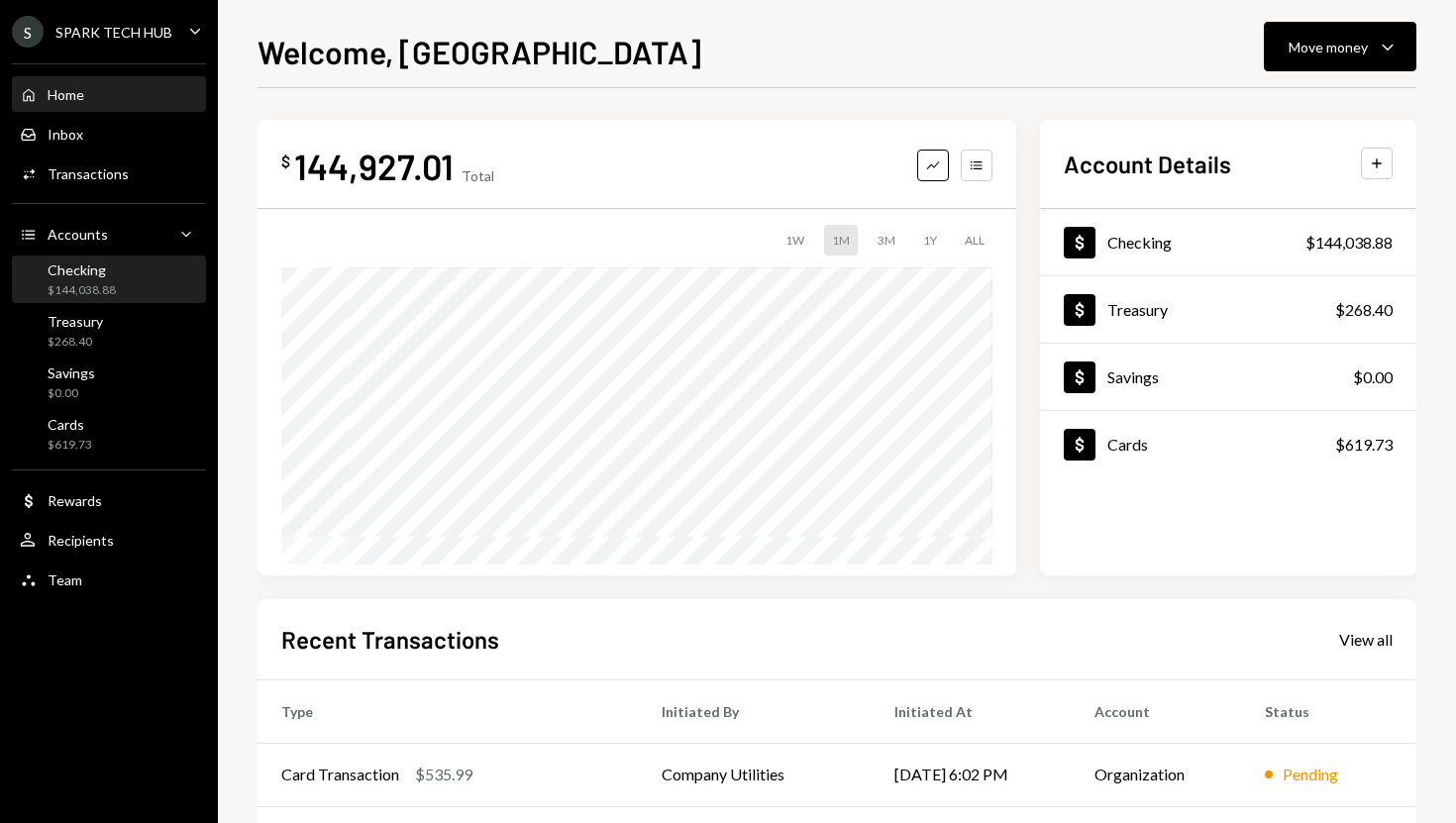 click on "$144,038.88" at bounding box center (81, 290) 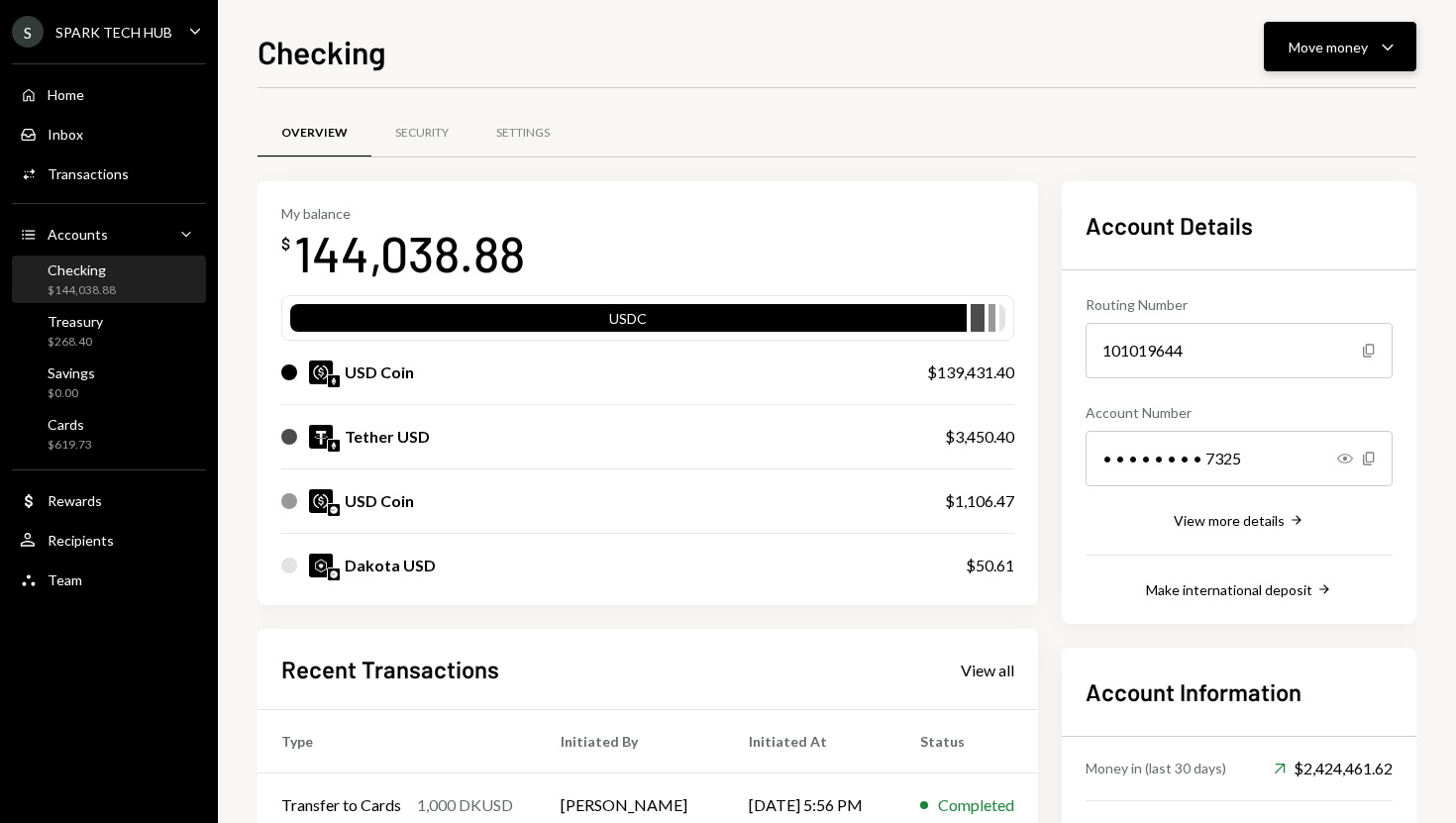 click on "Move money" at bounding box center (1328, 47) 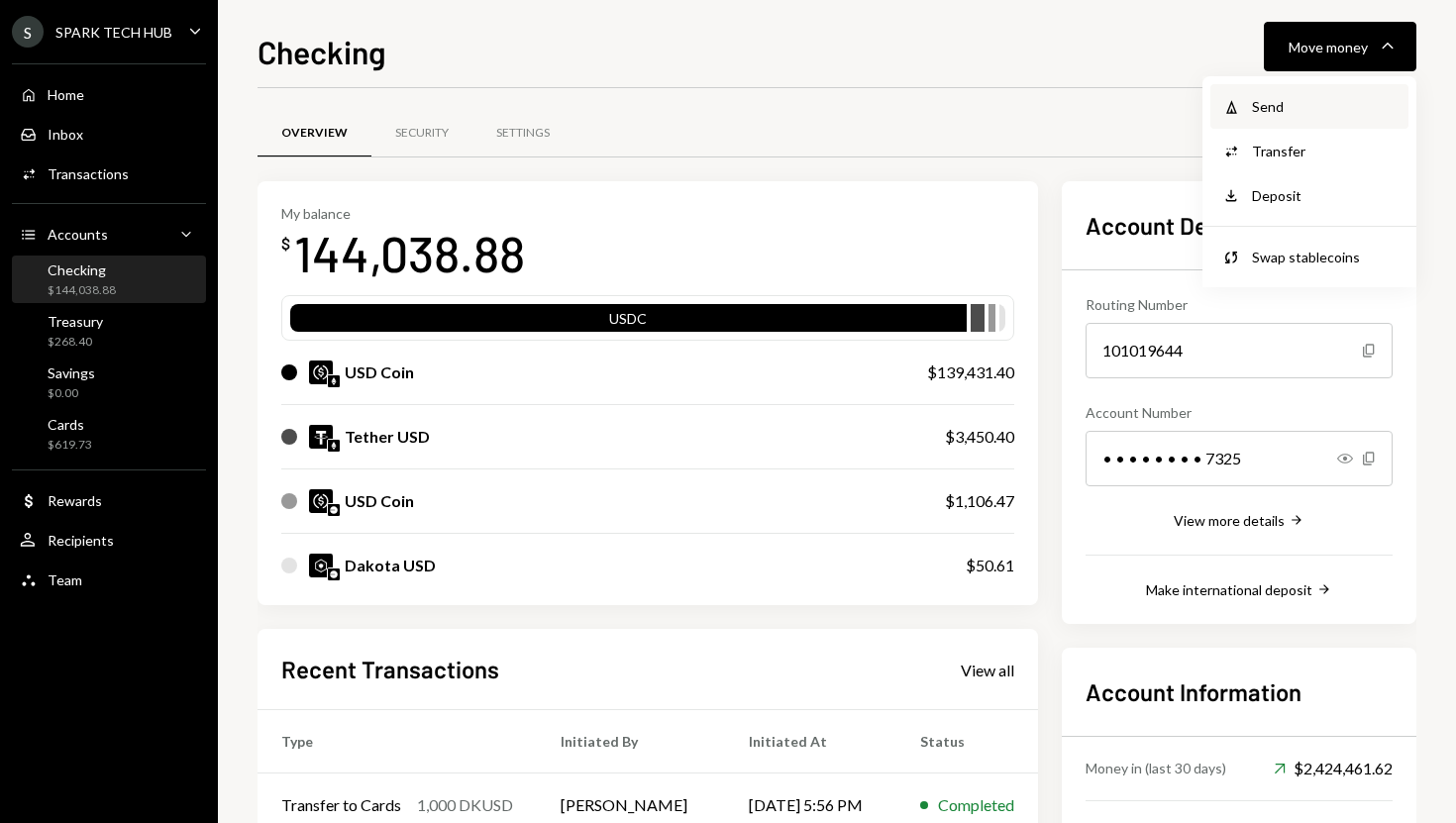 click on "Send" at bounding box center [1324, 106] 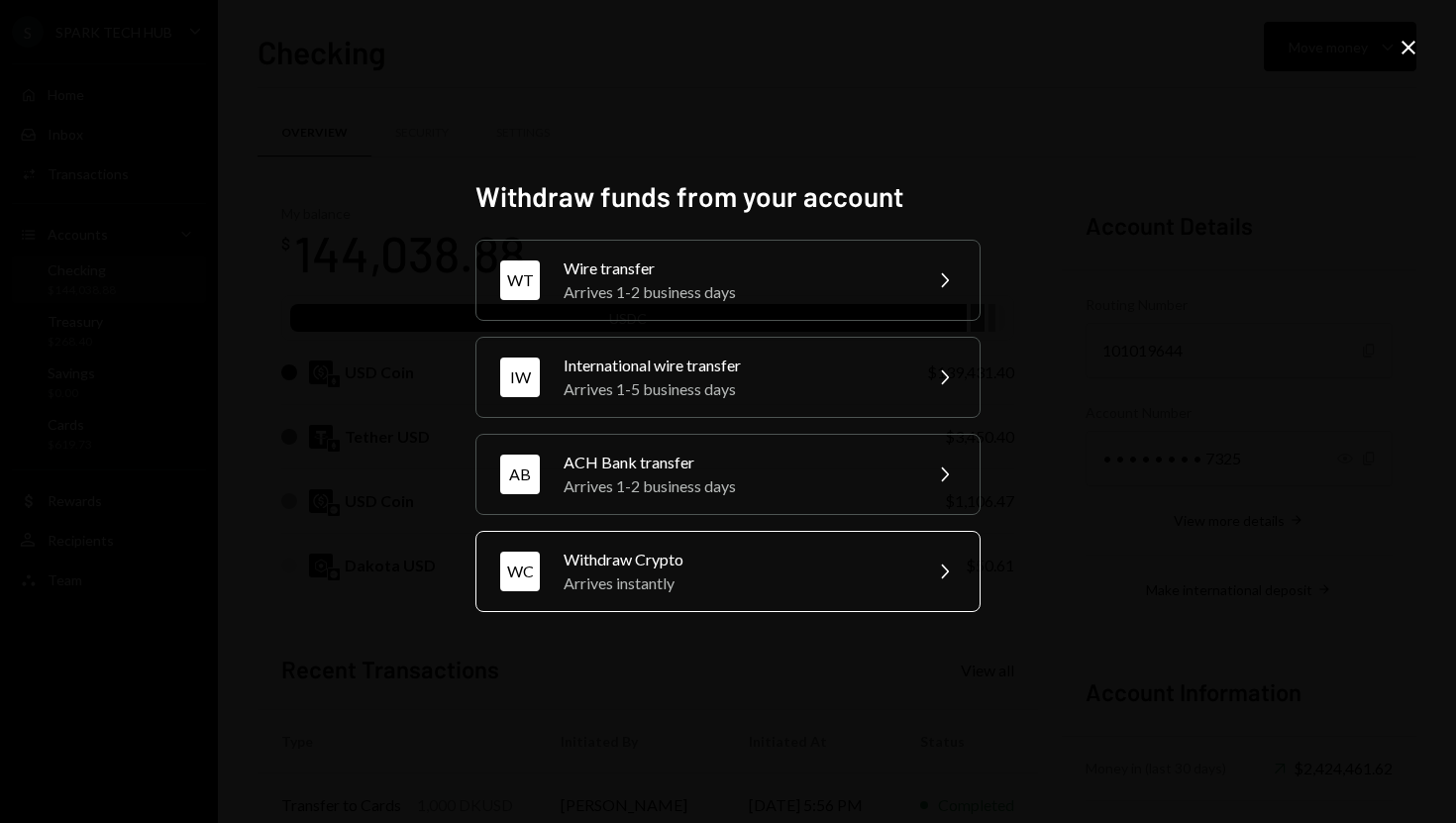click on "WC Withdraw Crypto Arrives instantly Chevron Right" at bounding box center [728, 571] 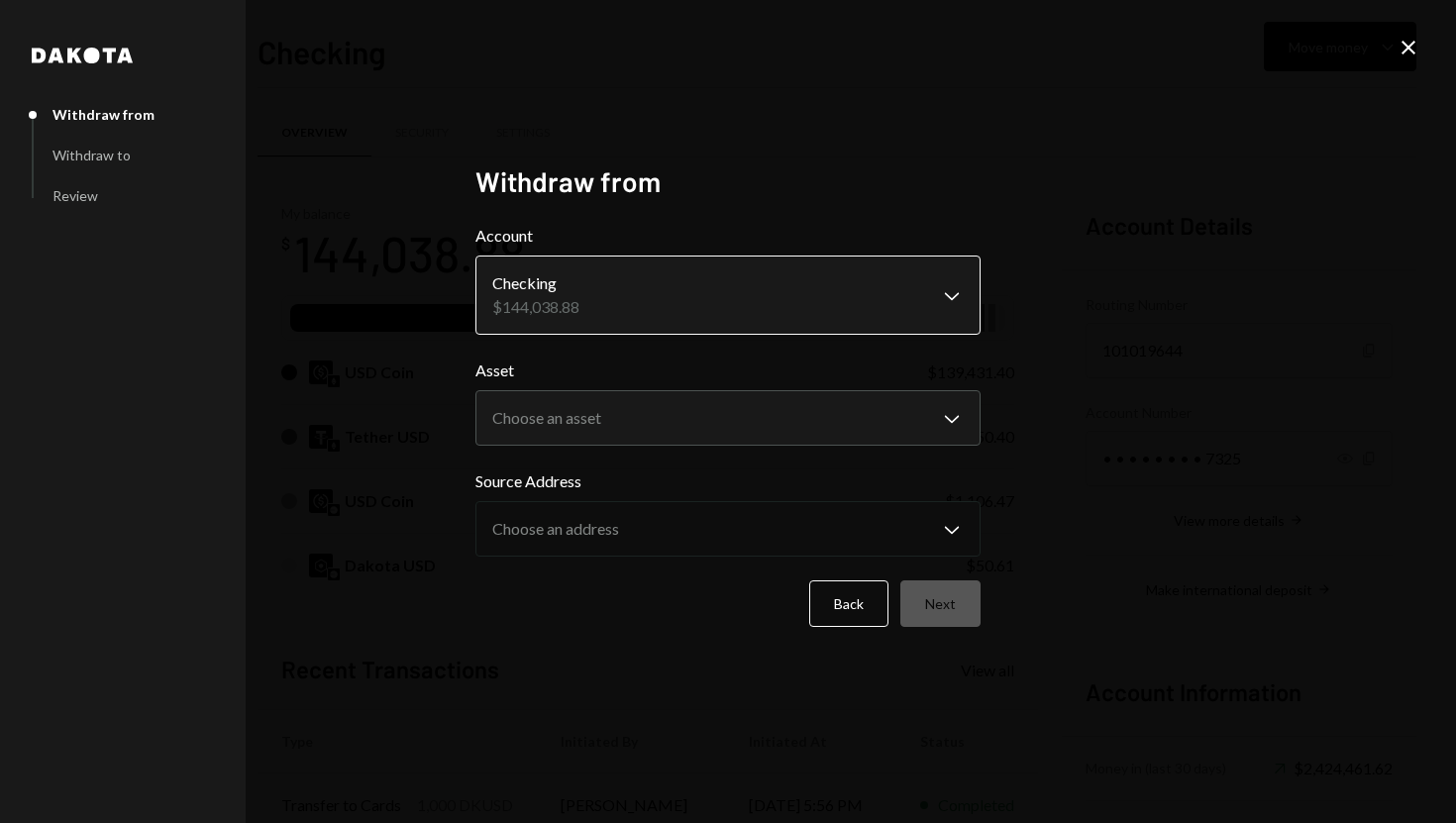 click on "S SPARK TECH HUB Caret Down Home Home Inbox Inbox Activities Transactions Accounts Accounts Caret Down Checking $144,038.88 Treasury $268.40 Savings $0.00 Cards $619.73 Dollar Rewards User Recipients Team Team Checking Move money Caret Down Overview Security Settings My balance $ 144,038.88 USDC USD Coin $139,431.40 Tether USD $3,450.40 USD Coin $1,106.47 Dakota USD $50.61 Recent Transactions View all Type Initiated By Initiated At Status Transfer to Cards 1,000  DKUSD Olusola Kolawole 07/03/25 5:56 PM Completed Deposit 549.78  DKUSD 0x4c2c...A200B8 Copy 07/03/25 5:32 PM Completed Stablecoin Conversion $550.00 Olusola Kolawole 07/03/25 5:26 PM Completed Bank Payment $16,000.00 Adewumi Hammed 07/03/25 11:06 AM Completed Deposit 4,000.4000  USDT 0xAe4F...eF6Ab4 Copy 07/03/25 11:05 AM Completed Account Details Routing Number 101019644 Copy Account Number • • • • • • • •  7325 Show Copy View more details Right Arrow Make international deposit Right Arrow Account Information Money in (last 30 days)" at bounding box center (728, 411) 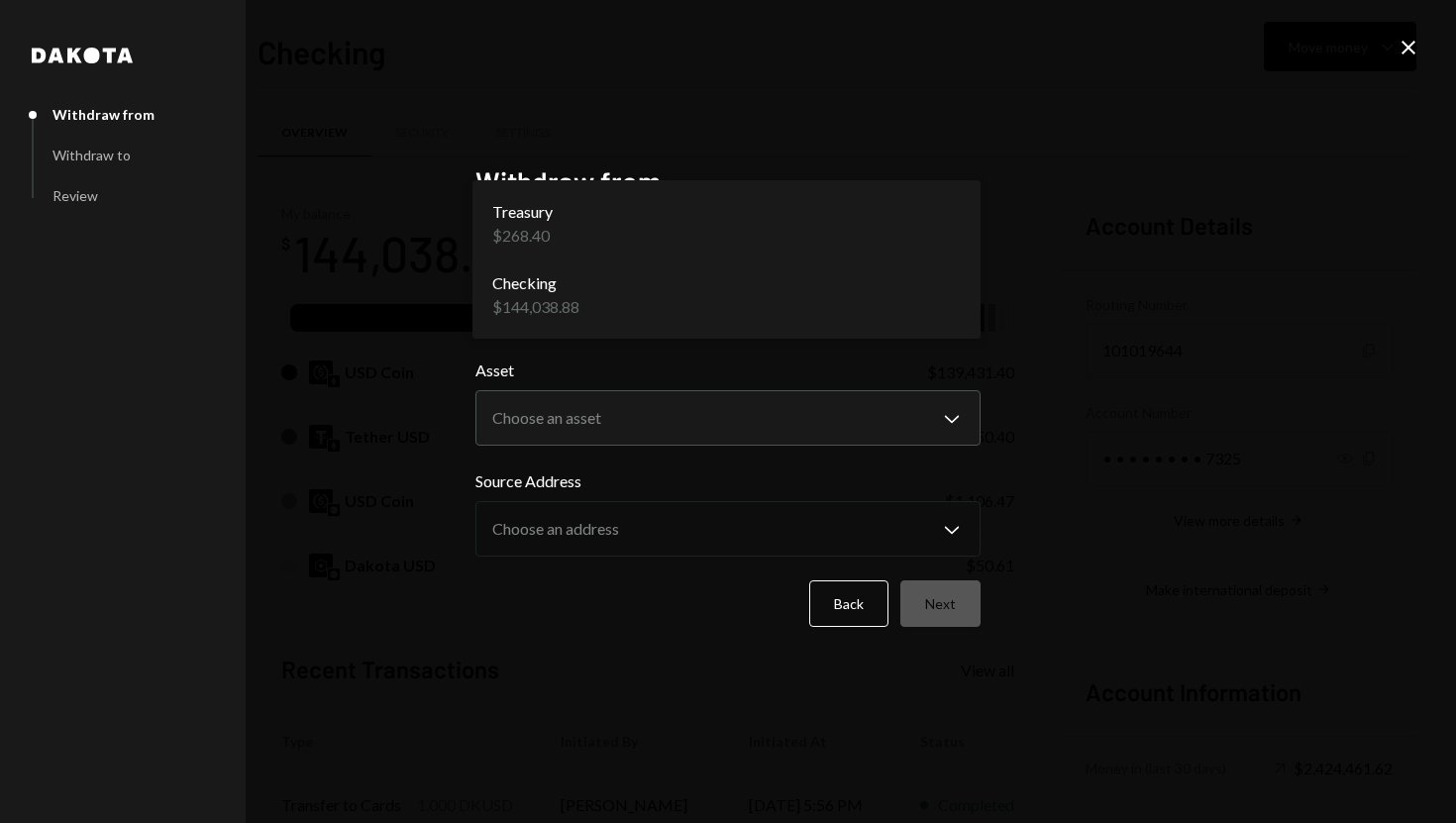 click at bounding box center (728, 411) 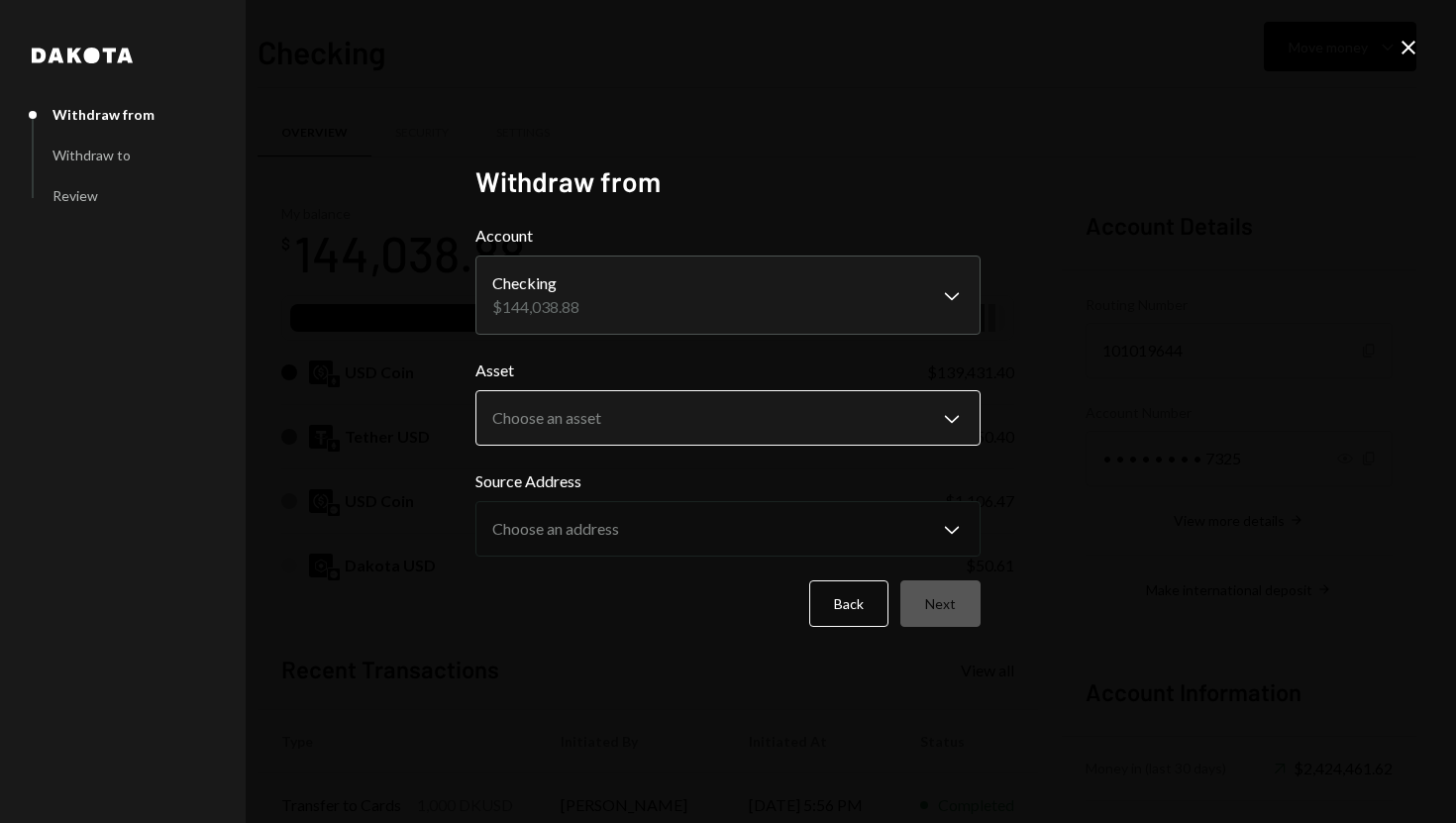 click on "S SPARK TECH HUB Caret Down Home Home Inbox Inbox Activities Transactions Accounts Accounts Caret Down Checking $144,038.88 Treasury $268.40 Savings $0.00 Cards $619.73 Dollar Rewards User Recipients Team Team Checking Move money Caret Down Overview Security Settings My balance $ 144,038.88 USDC USD Coin $139,431.40 Tether USD $3,450.40 USD Coin $1,106.47 Dakota USD $50.61 Recent Transactions View all Type Initiated By Initiated At Status Transfer to Cards 1,000  DKUSD Olusola Kolawole 07/03/25 5:56 PM Completed Deposit 549.78  DKUSD 0x4c2c...A200B8 Copy 07/03/25 5:32 PM Completed Stablecoin Conversion $550.00 Olusola Kolawole 07/03/25 5:26 PM Completed Bank Payment $16,000.00 Adewumi Hammed 07/03/25 11:06 AM Completed Deposit 4,000.4000  USDT 0xAe4F...eF6Ab4 Copy 07/03/25 11:05 AM Completed Account Details Routing Number 101019644 Copy Account Number • • • • • • • •  7325 Show Copy View more details Right Arrow Make international deposit Right Arrow Account Information Money in (last 30 days)" at bounding box center [728, 411] 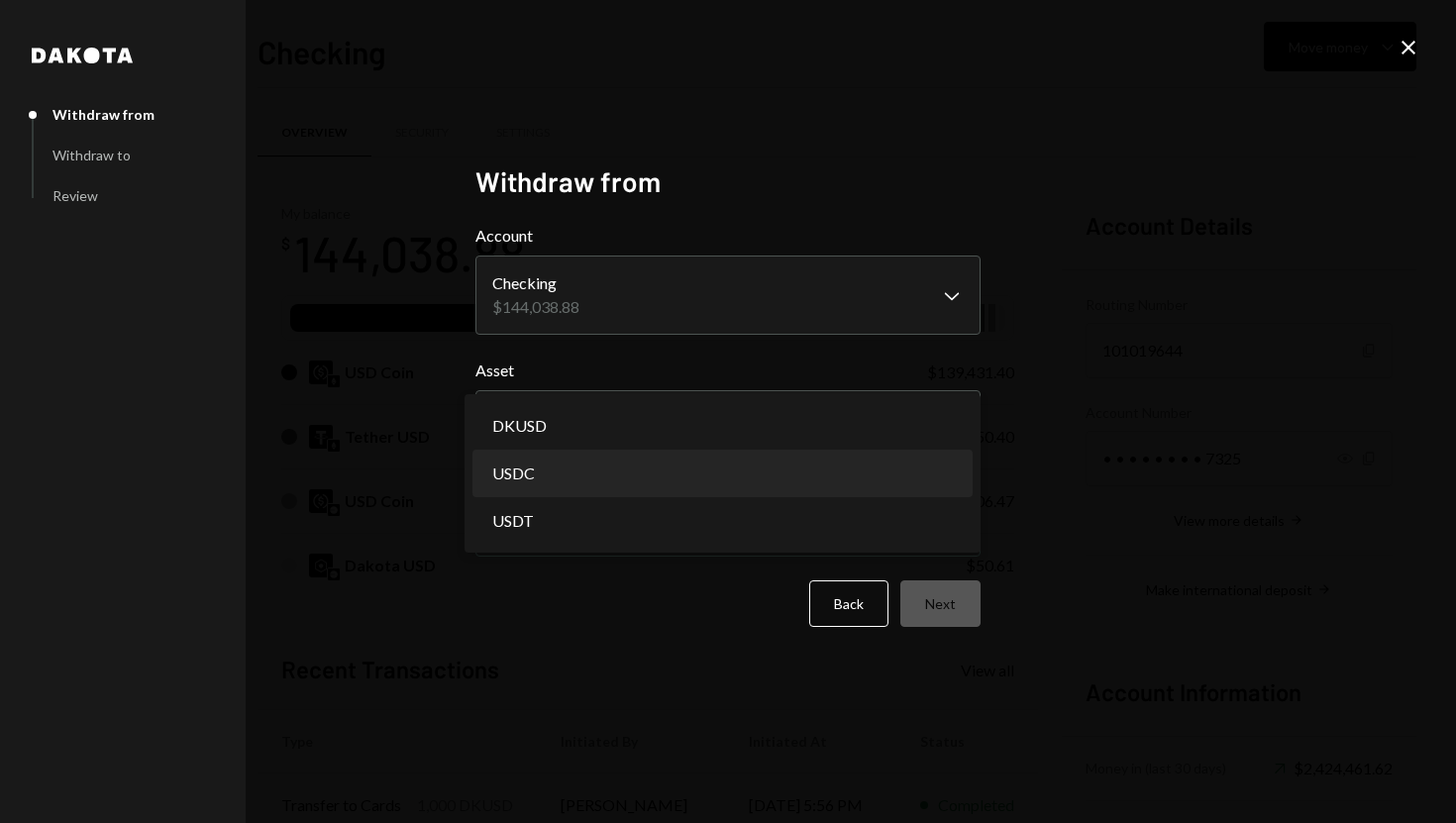 select on "****" 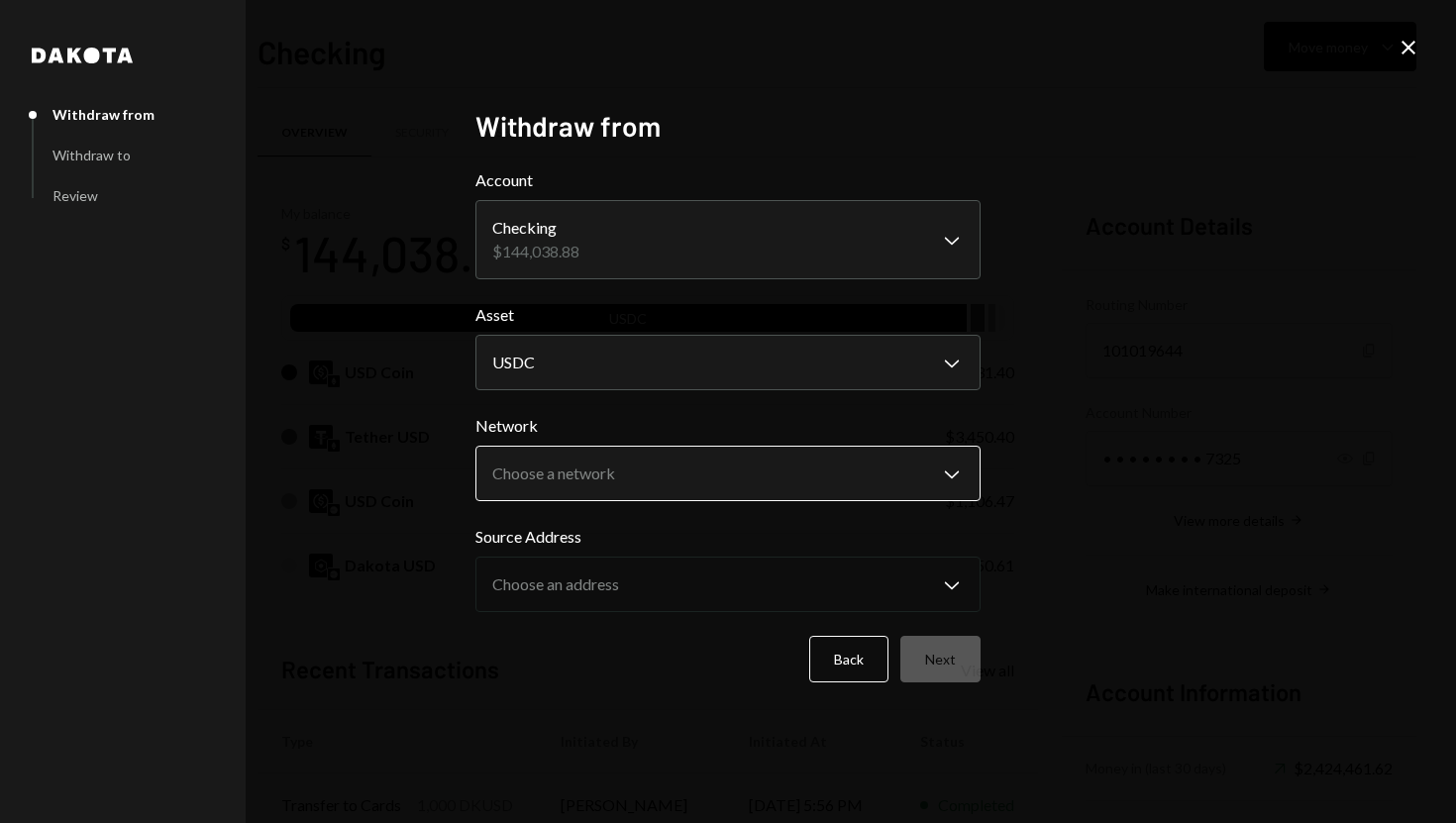 click on "S SPARK TECH HUB Caret Down Home Home Inbox Inbox Activities Transactions Accounts Accounts Caret Down Checking $144,038.88 Treasury $268.40 Savings $0.00 Cards $619.73 Dollar Rewards User Recipients Team Team Checking Move money Caret Down Overview Security Settings My balance $ 144,038.88 USDC USD Coin $139,431.40 Tether USD $3,450.40 USD Coin $1,106.47 Dakota USD $50.61 Recent Transactions View all Type Initiated By Initiated At Status Transfer to Cards 1,000  DKUSD Olusola Kolawole 07/03/25 5:56 PM Completed Deposit 549.78  DKUSD 0x4c2c...A200B8 Copy 07/03/25 5:32 PM Completed Stablecoin Conversion $550.00 Olusola Kolawole 07/03/25 5:26 PM Completed Bank Payment $16,000.00 Adewumi Hammed 07/03/25 11:06 AM Completed Deposit 4,000.4000  USDT 0xAe4F...eF6Ab4 Copy 07/03/25 11:05 AM Completed Account Details Routing Number 101019644 Copy Account Number • • • • • • • •  7325 Show Copy View more details Right Arrow Make international deposit Right Arrow Account Information Money in (last 30 days)" at bounding box center (728, 411) 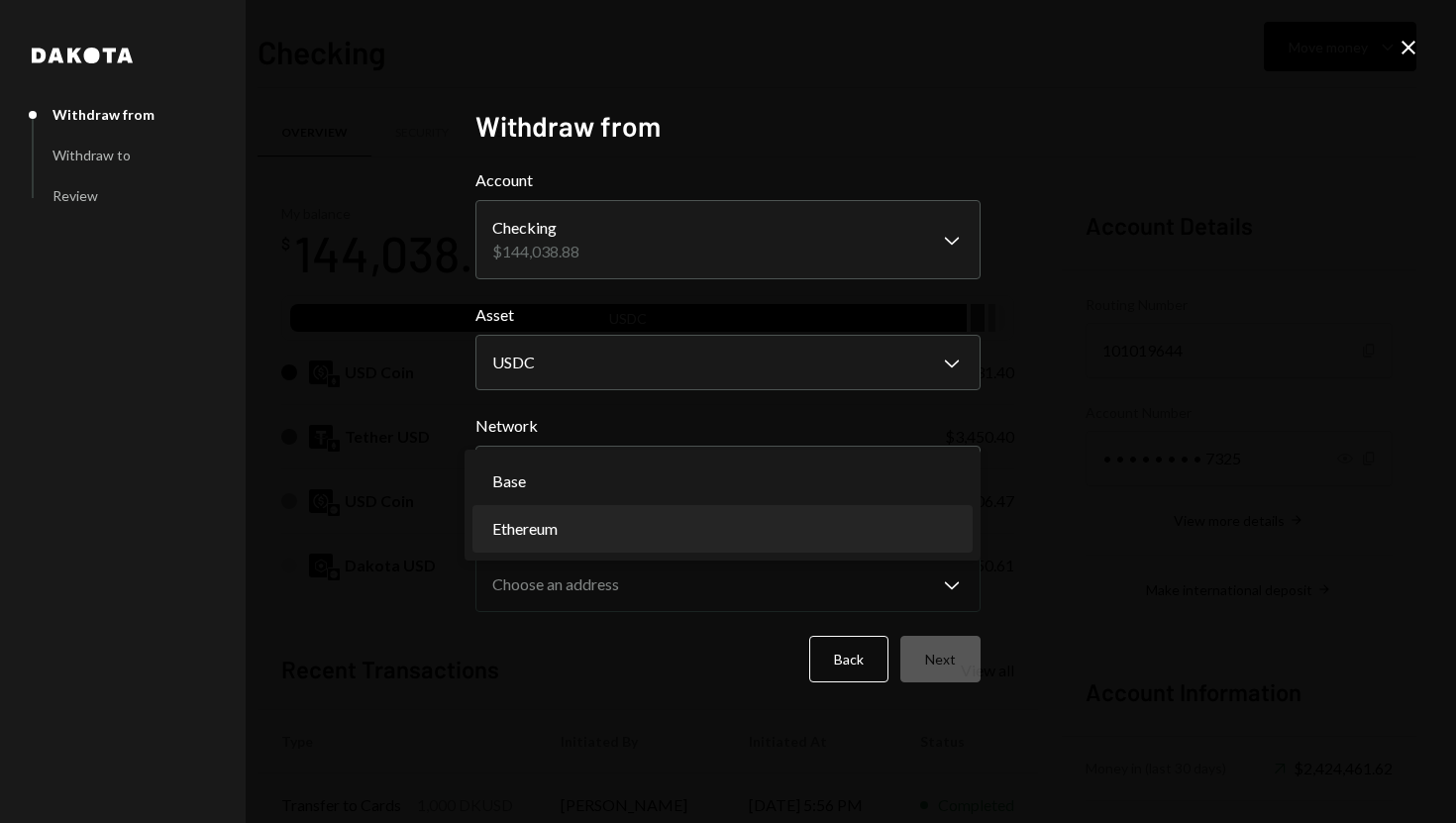 select on "**********" 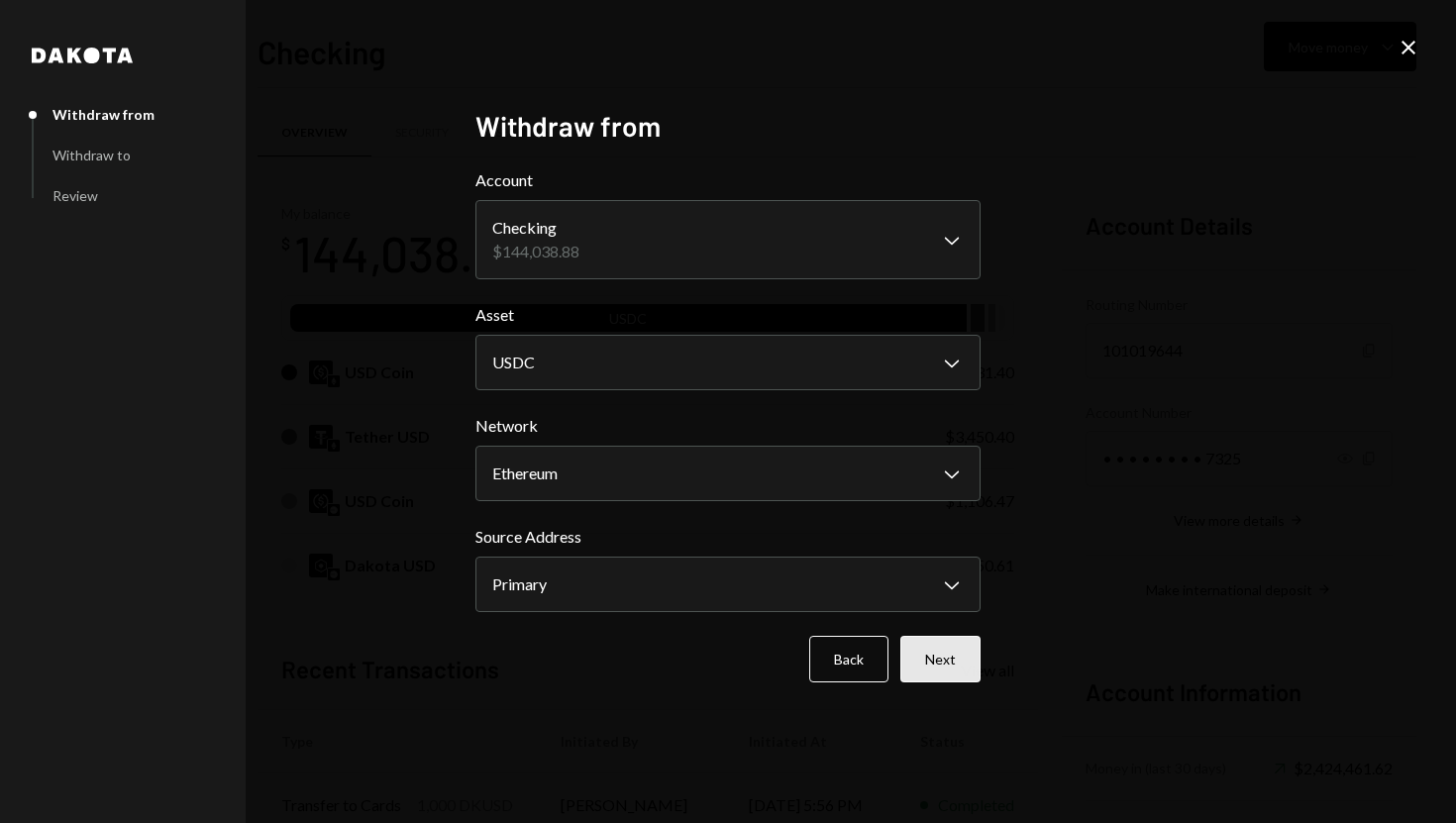 click on "Next" at bounding box center [940, 659] 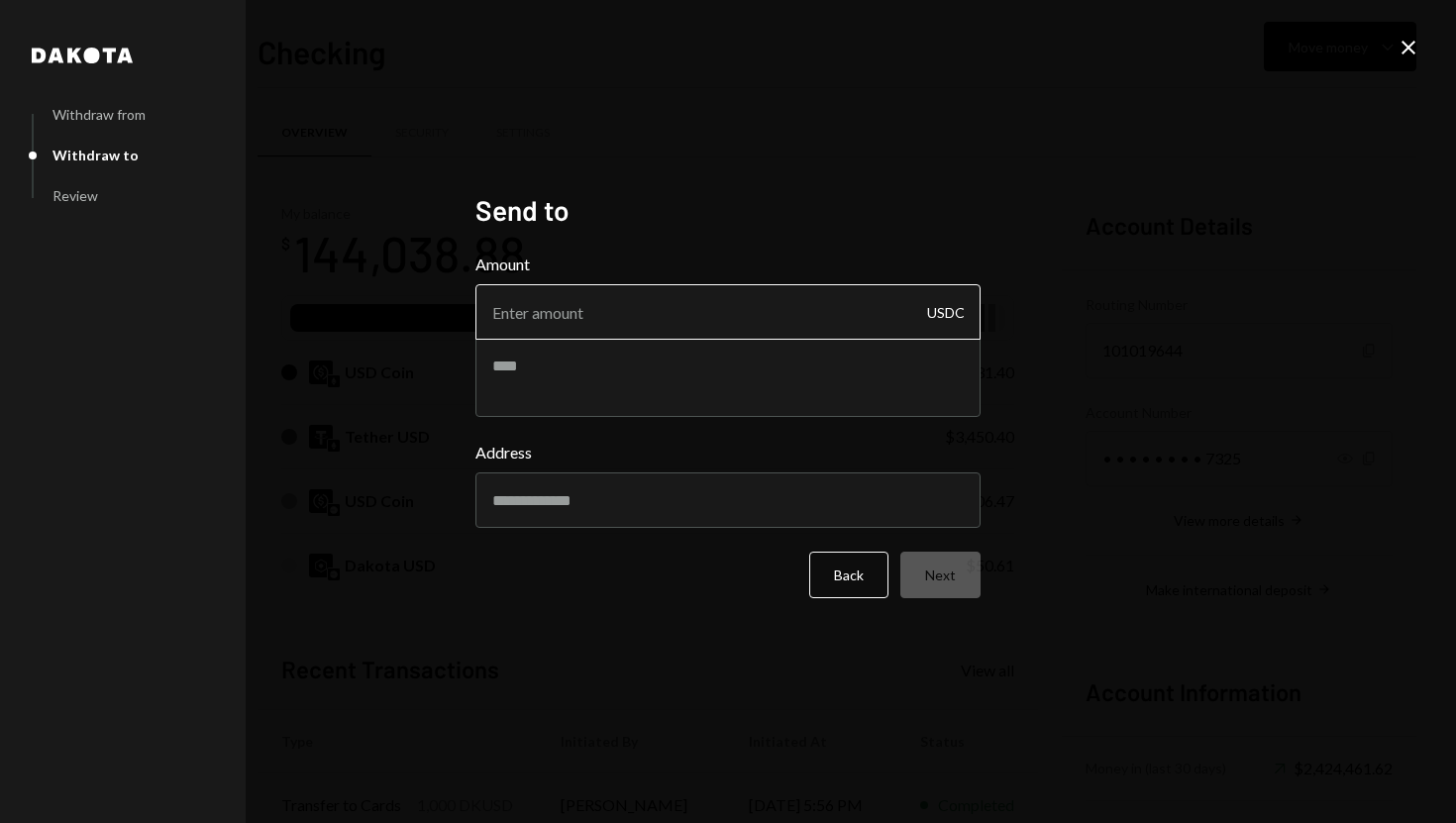 click on "Amount" at bounding box center [728, 312] 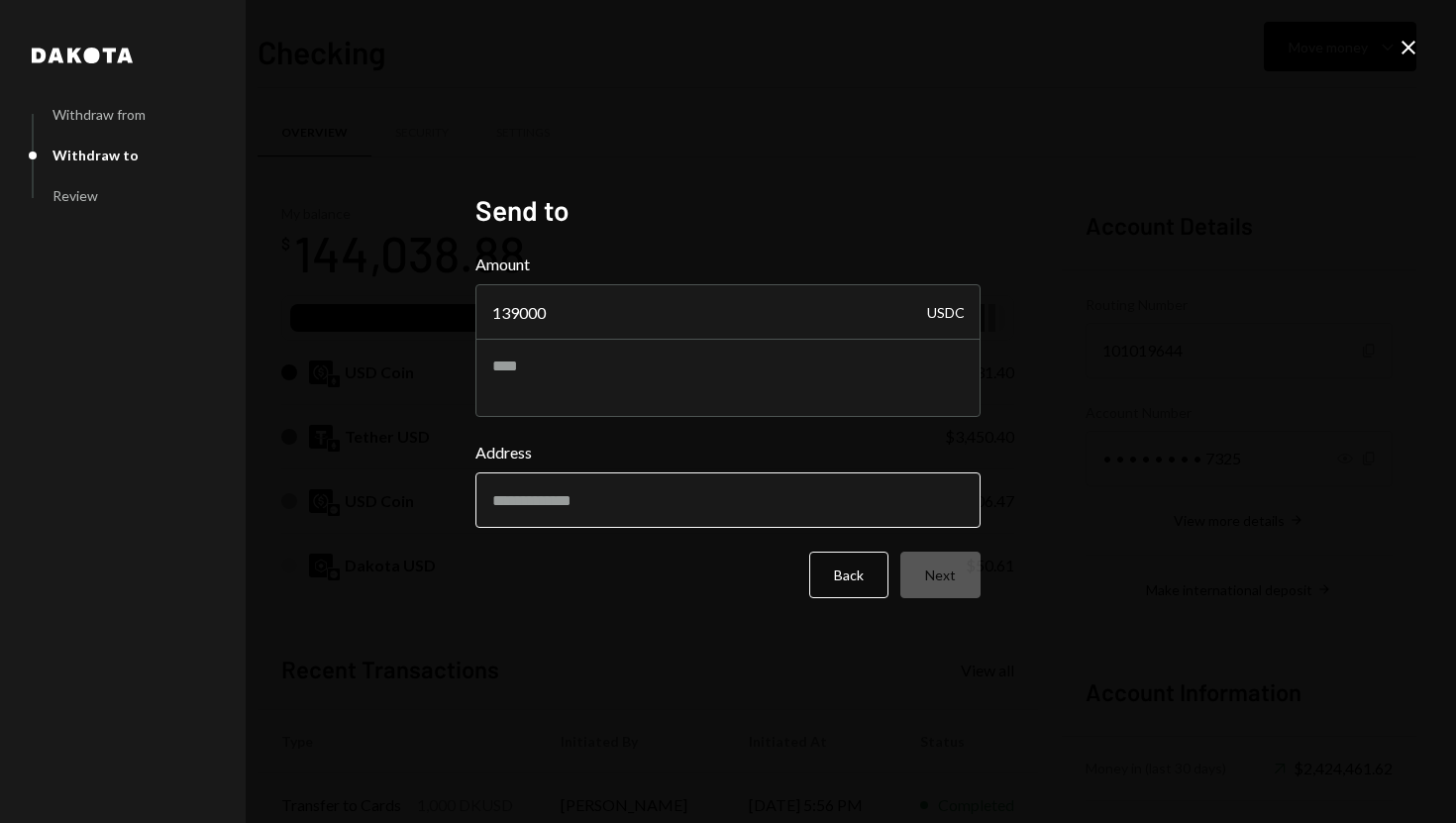 type on "139000" 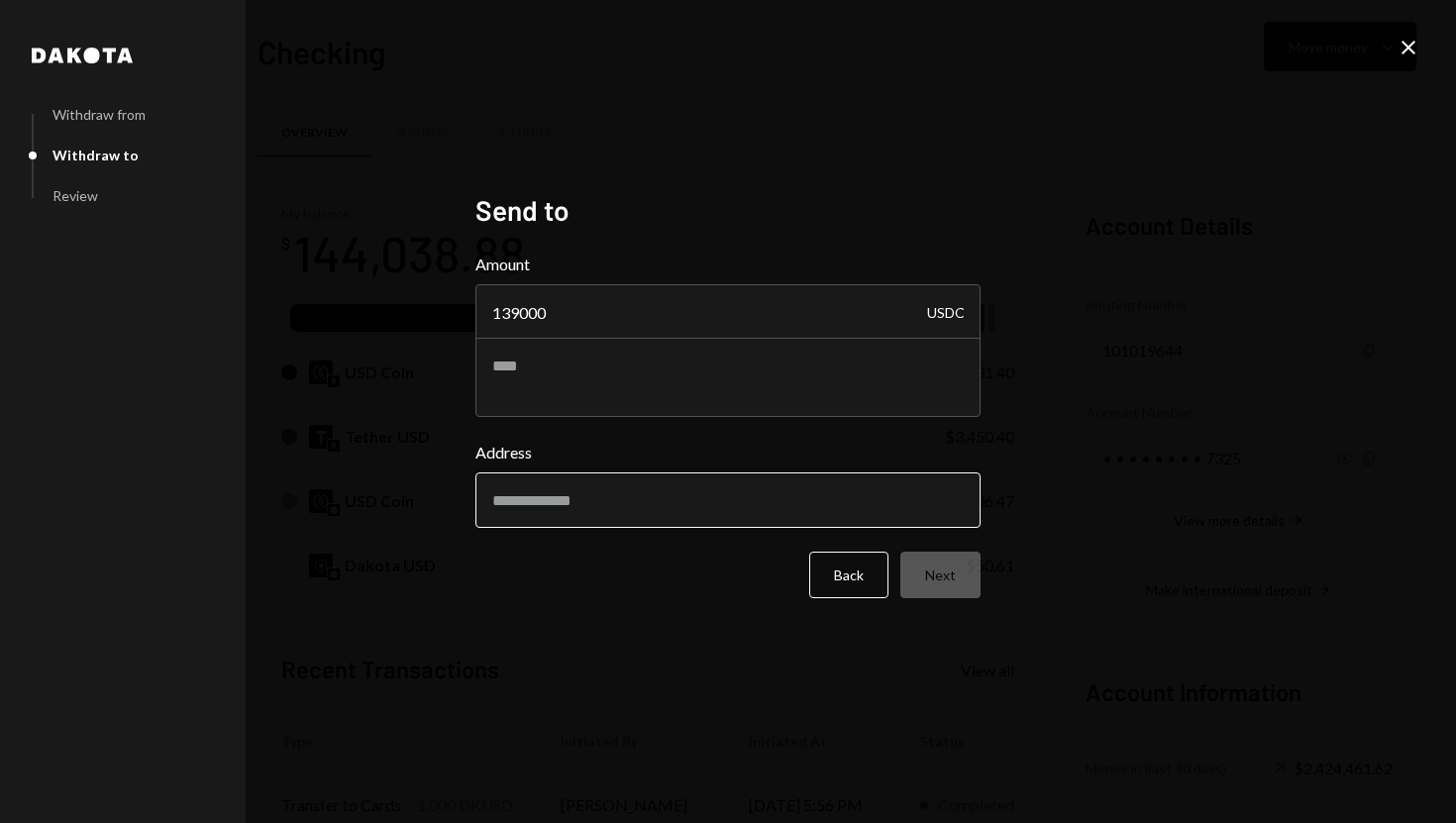 click on "Address" at bounding box center [728, 500] 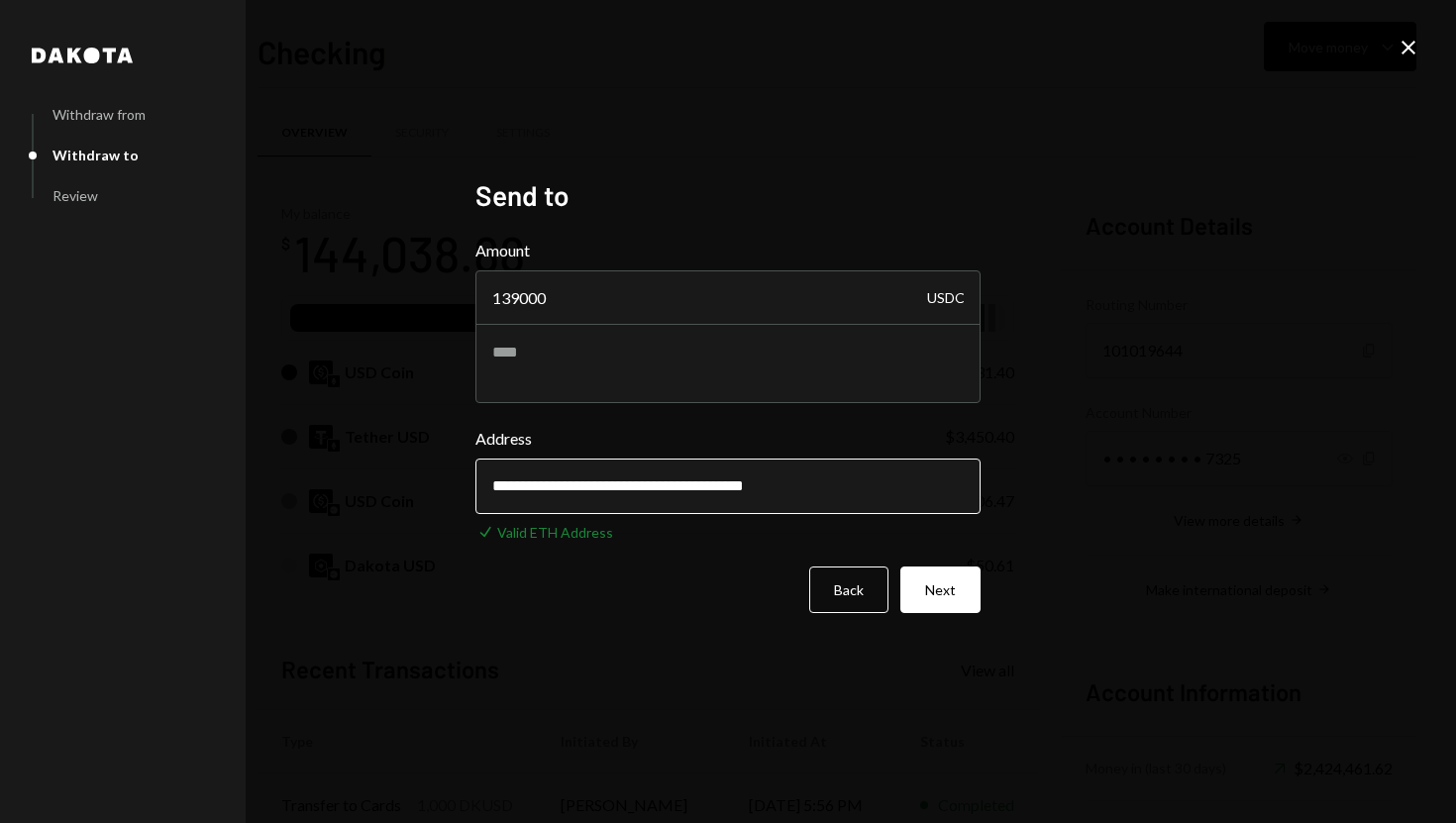 click on "**********" at bounding box center (728, 486) 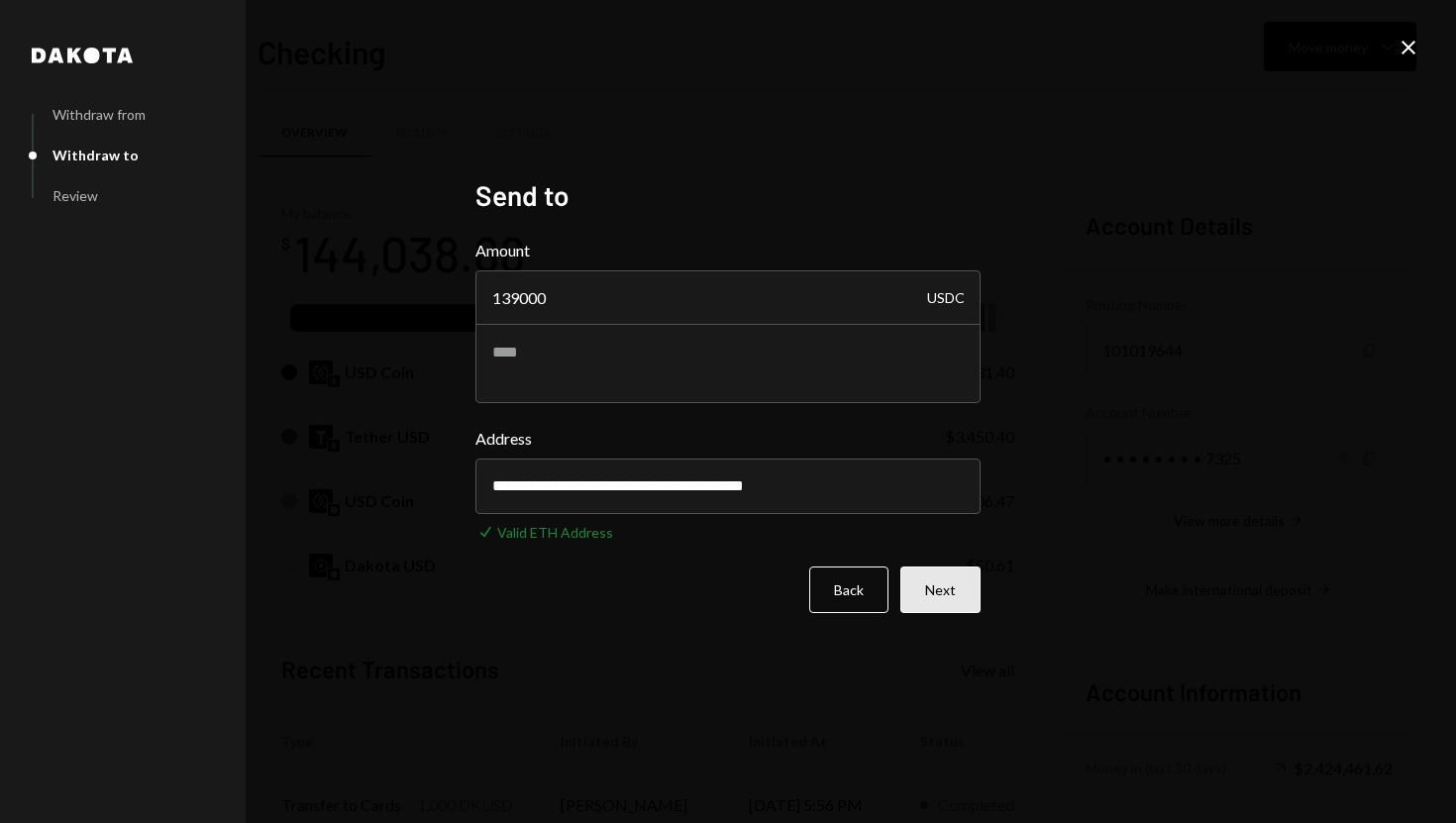 click on "Next" at bounding box center (940, 589) 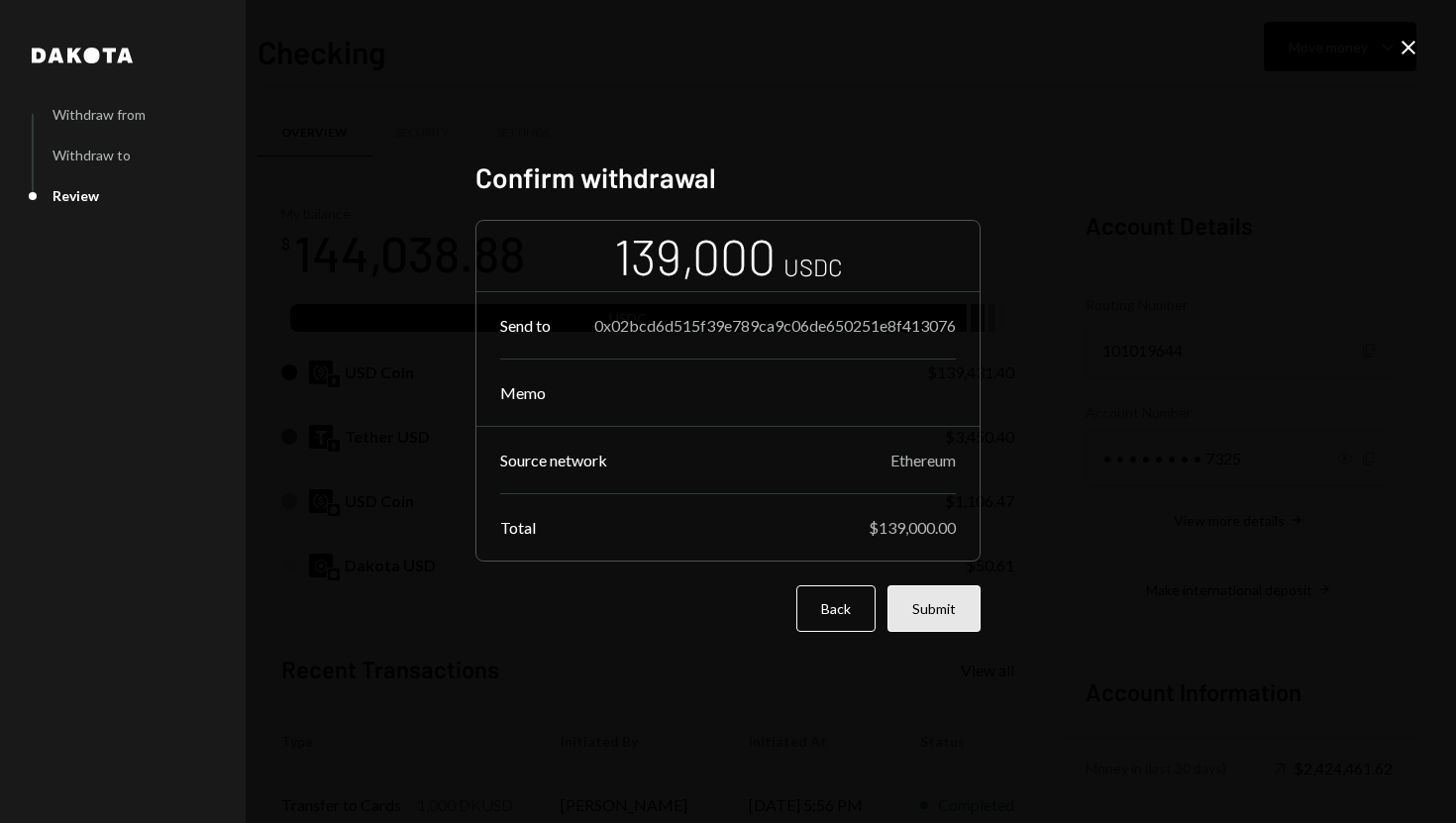 click on "Submit" at bounding box center [934, 608] 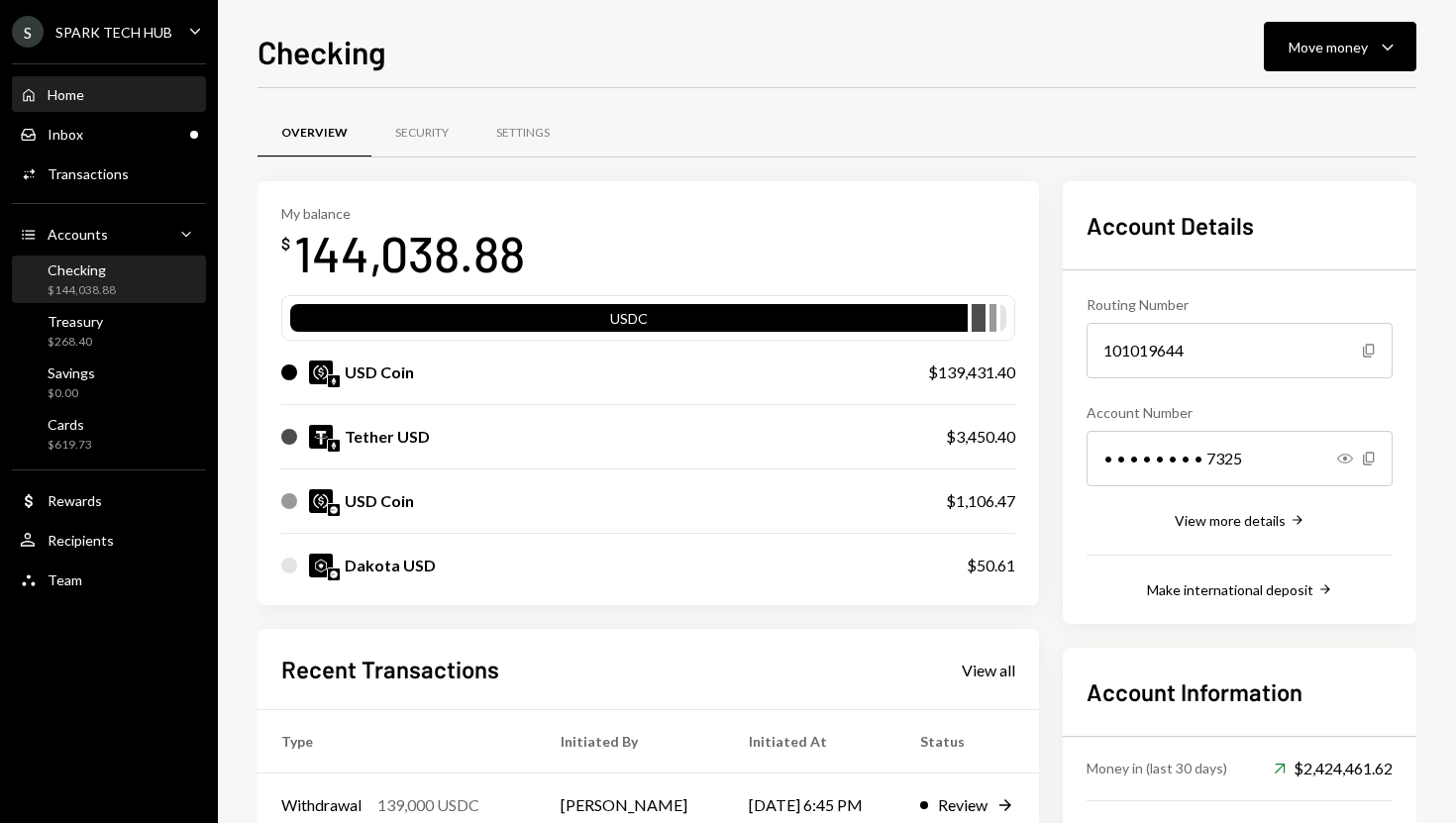 click on "Home Home" at bounding box center (109, 95) 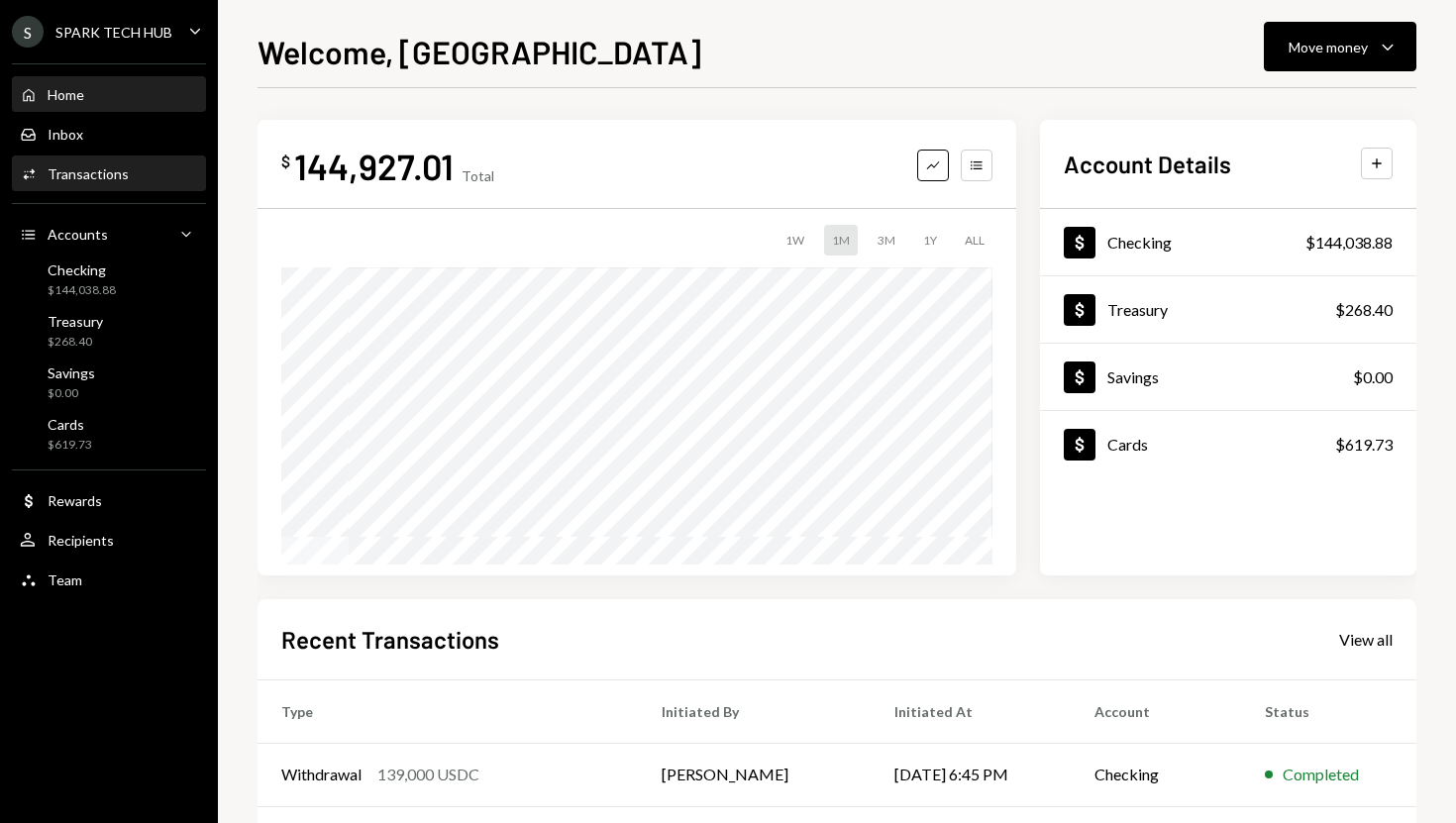 click on "Activities Transactions" at bounding box center [109, 174] 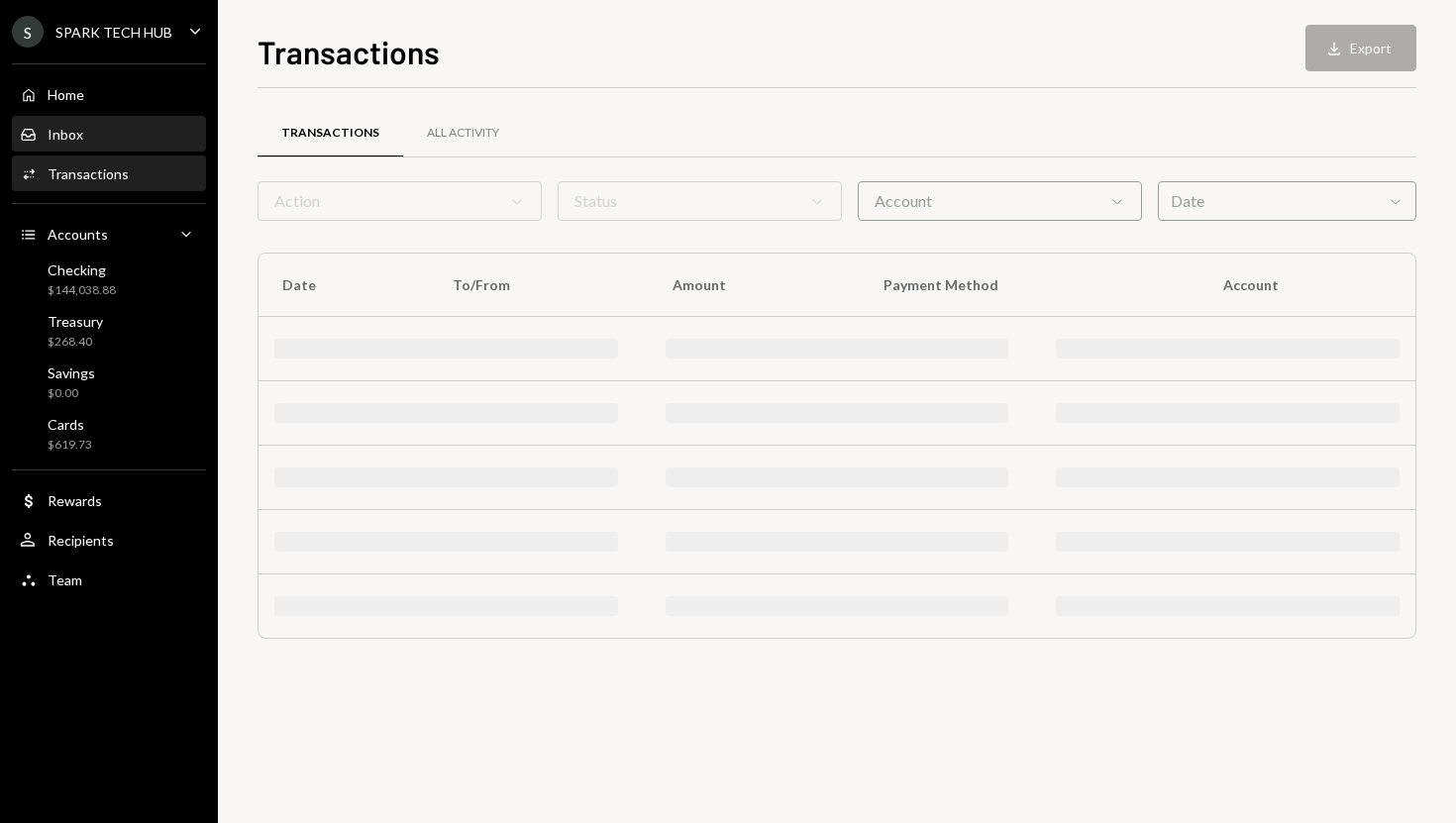 click on "Inbox Inbox" at bounding box center [109, 135] 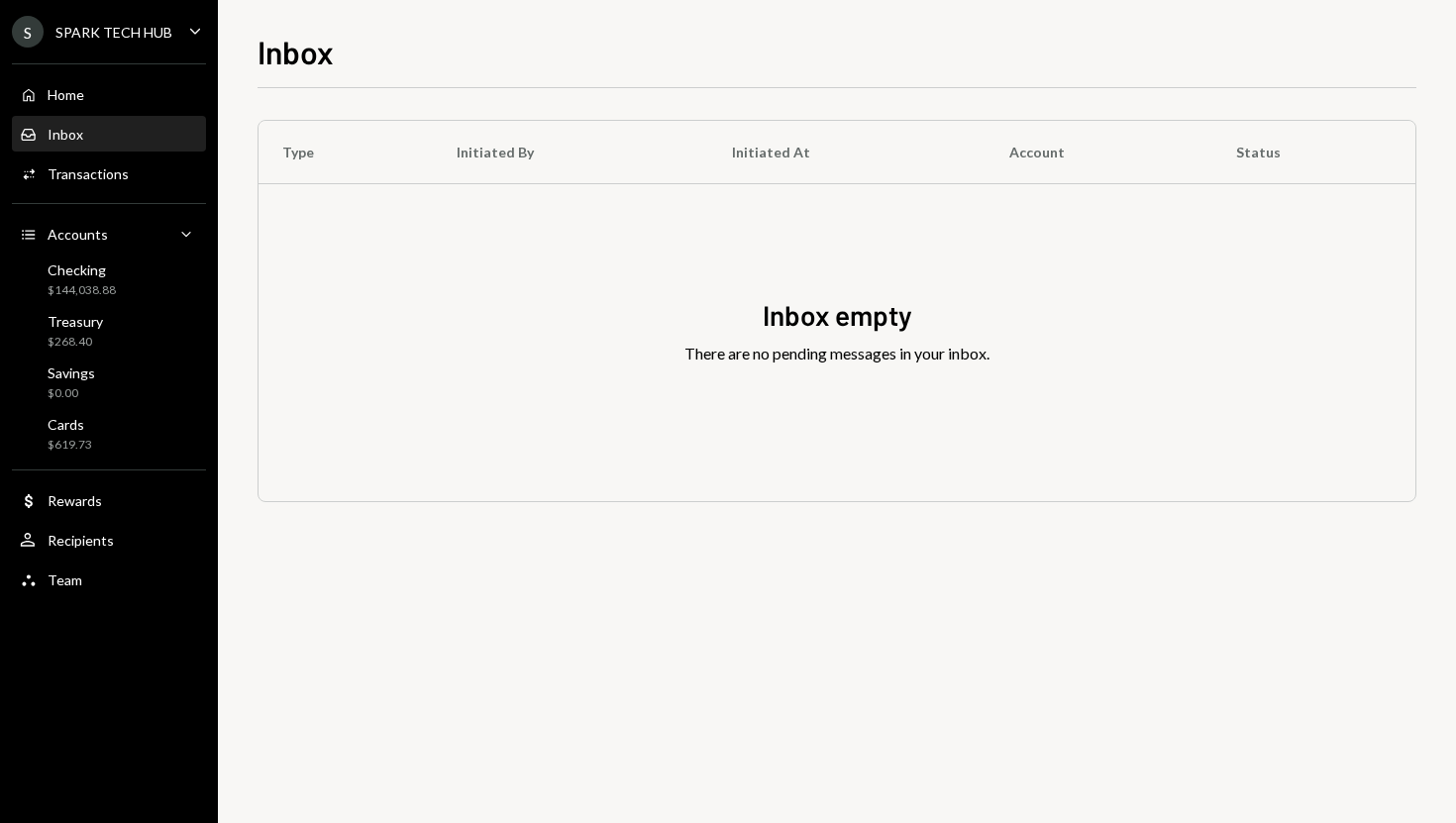 click on "Home Home Inbox Inbox Activities Transactions Accounts Accounts Caret Down Checking $144,038.88 Treasury $268.40 Savings $0.00 Cards $619.73 Dollar Rewards User Recipients Team Team" at bounding box center [109, 326] 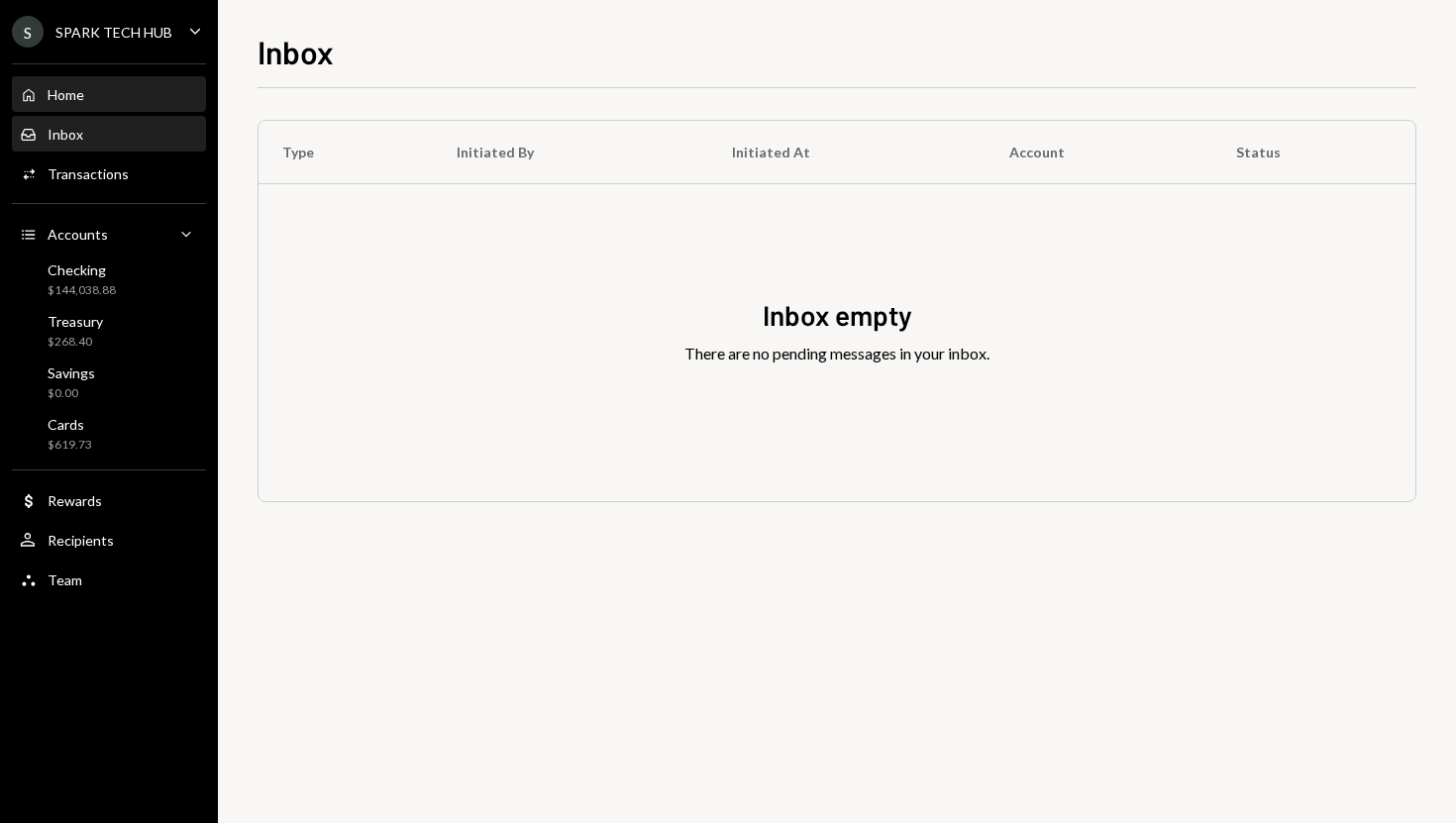 click on "Home Home" at bounding box center [109, 95] 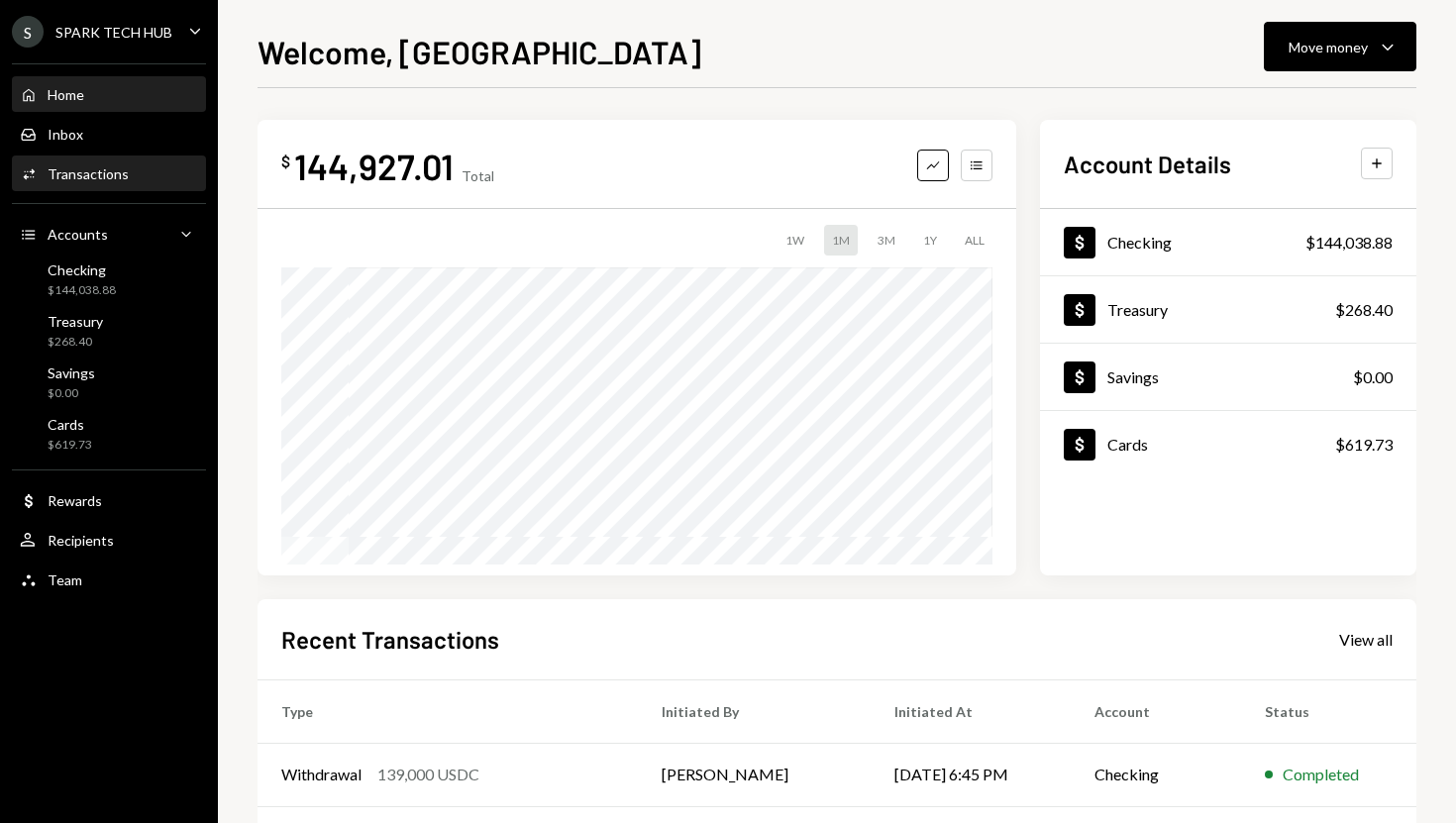 click on "Transactions" at bounding box center (88, 173) 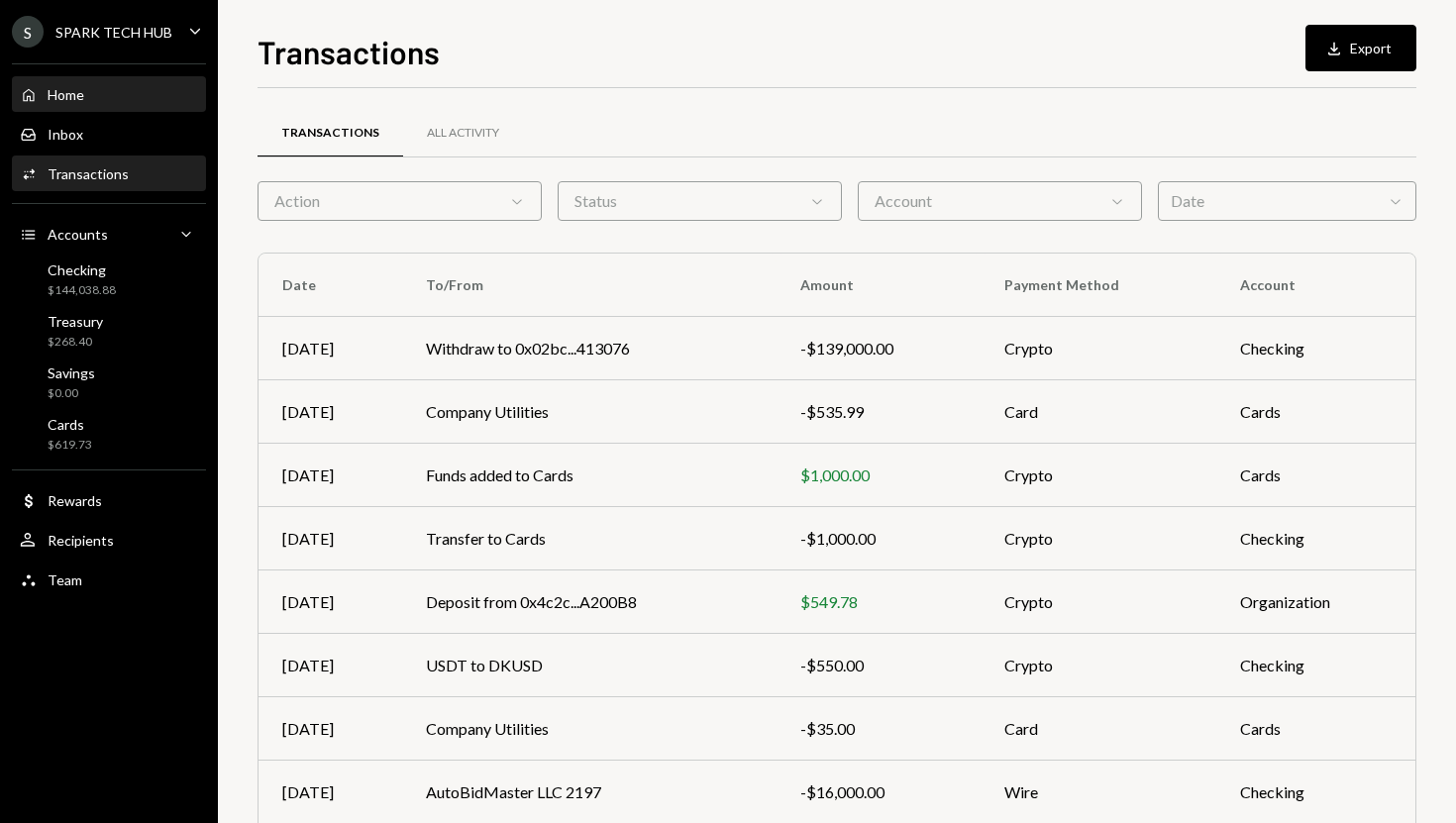 click on "Home Home" at bounding box center [109, 95] 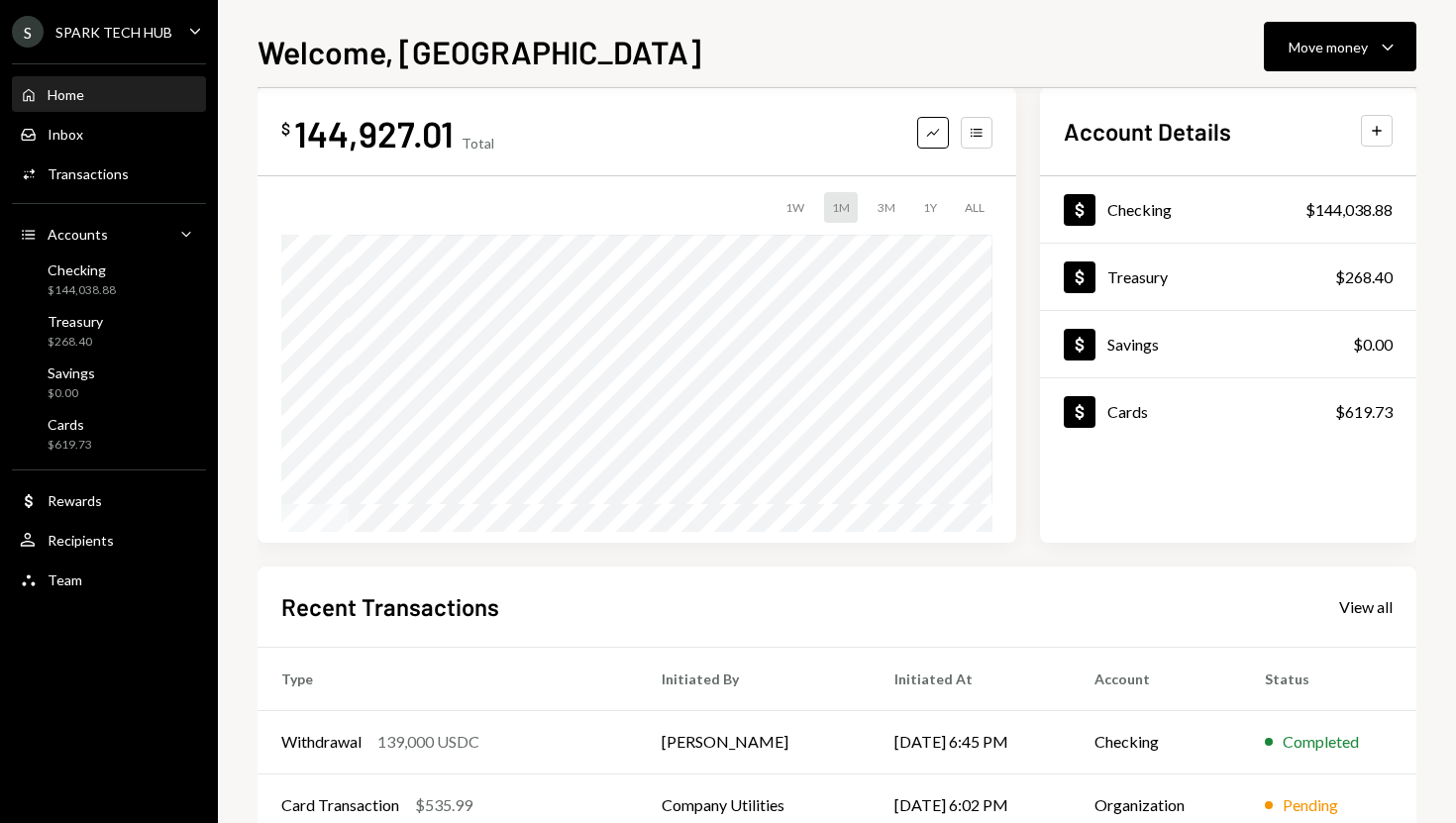 scroll, scrollTop: 0, scrollLeft: 0, axis: both 